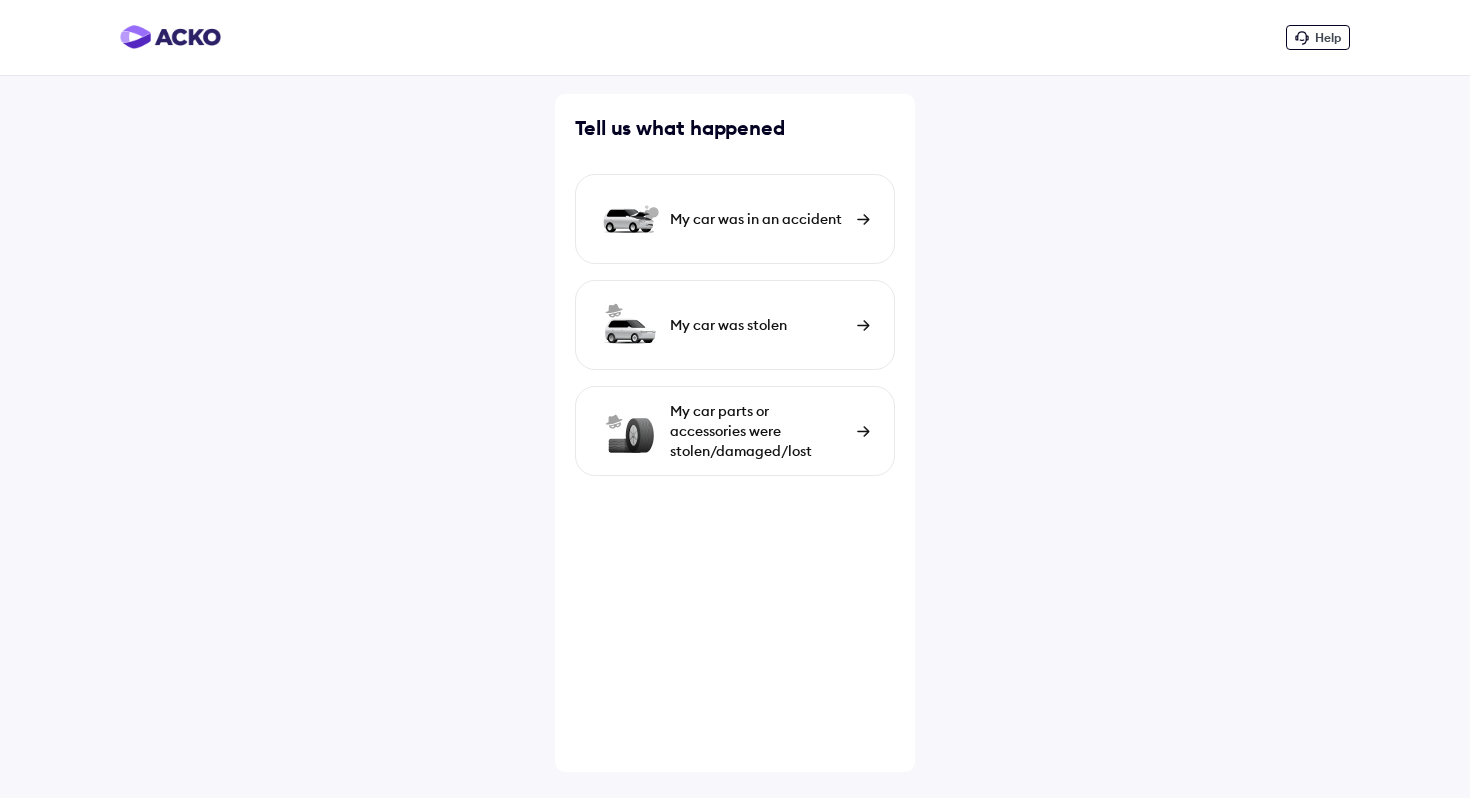 click at bounding box center [863, 219] 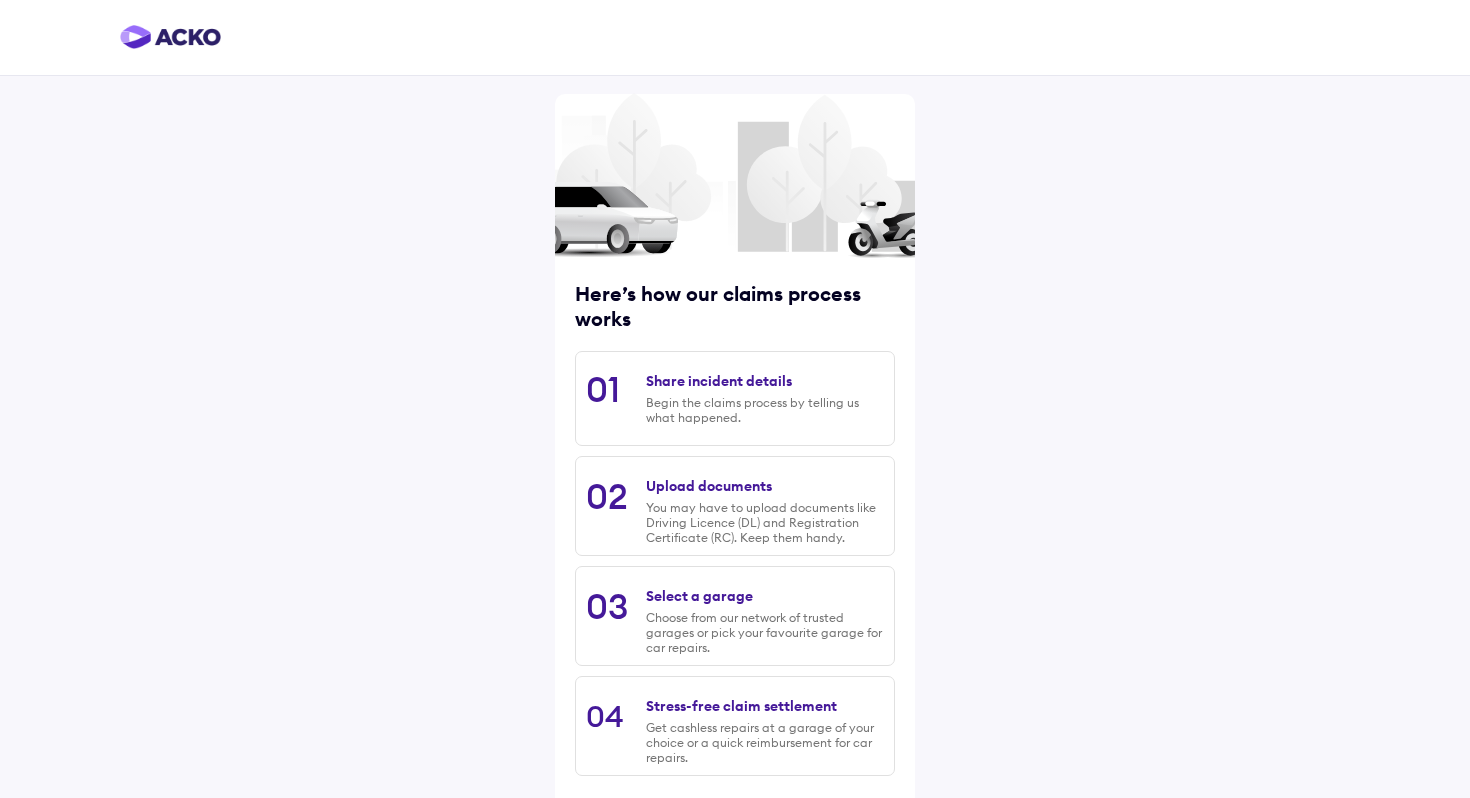 click on "Begin the claims process by telling us what happened." at bounding box center [765, 410] 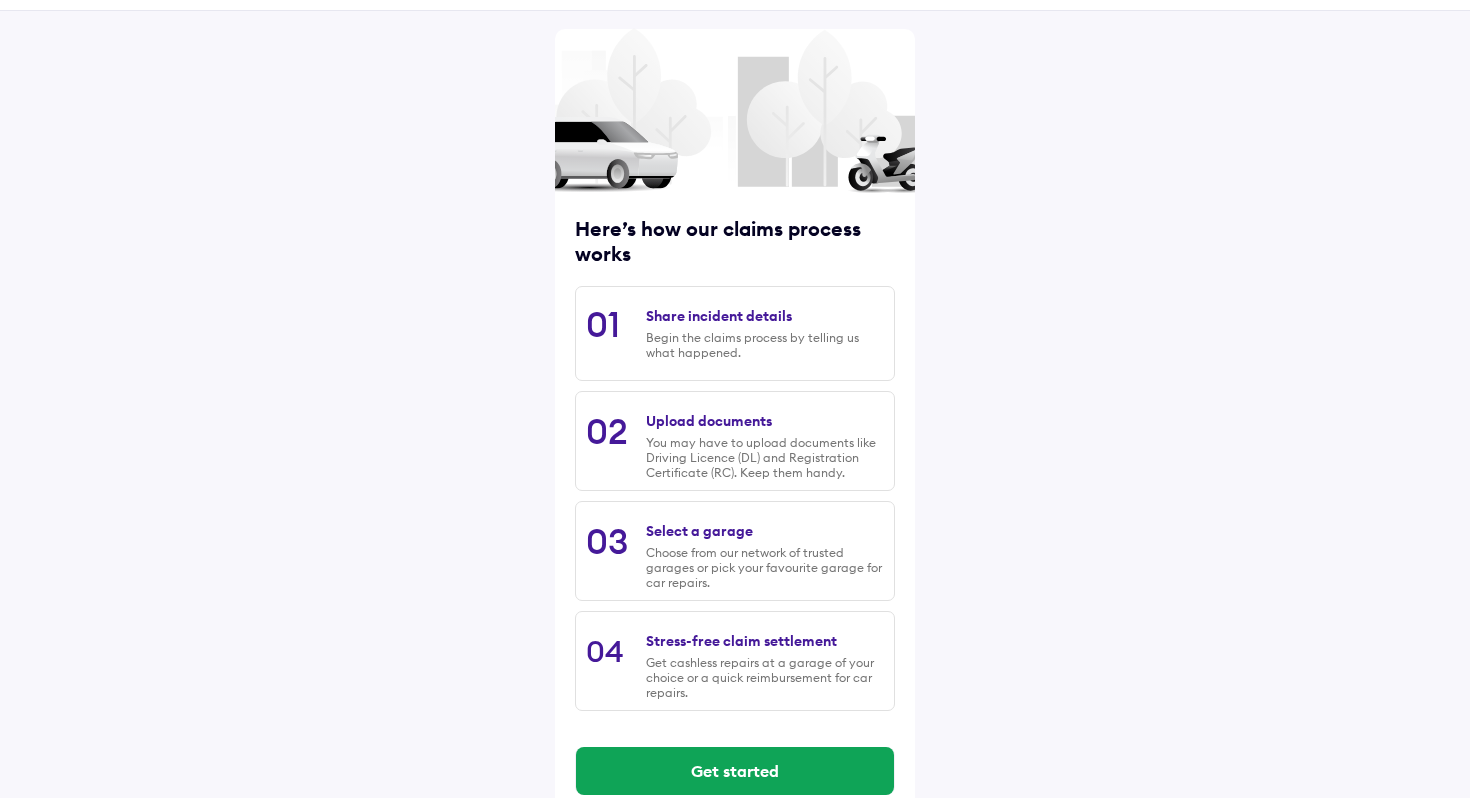 scroll, scrollTop: 99, scrollLeft: 0, axis: vertical 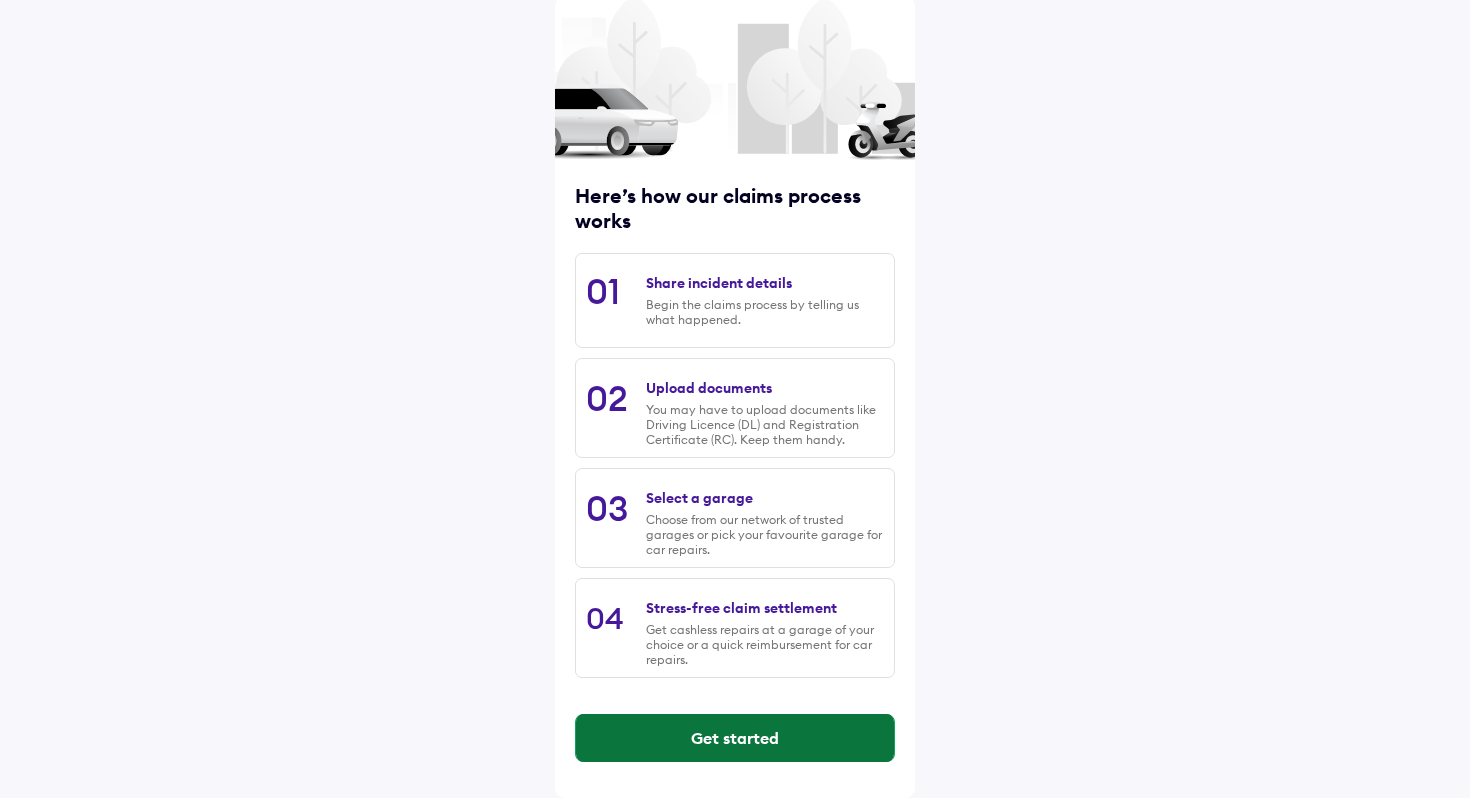 click on "Get started" at bounding box center [735, 738] 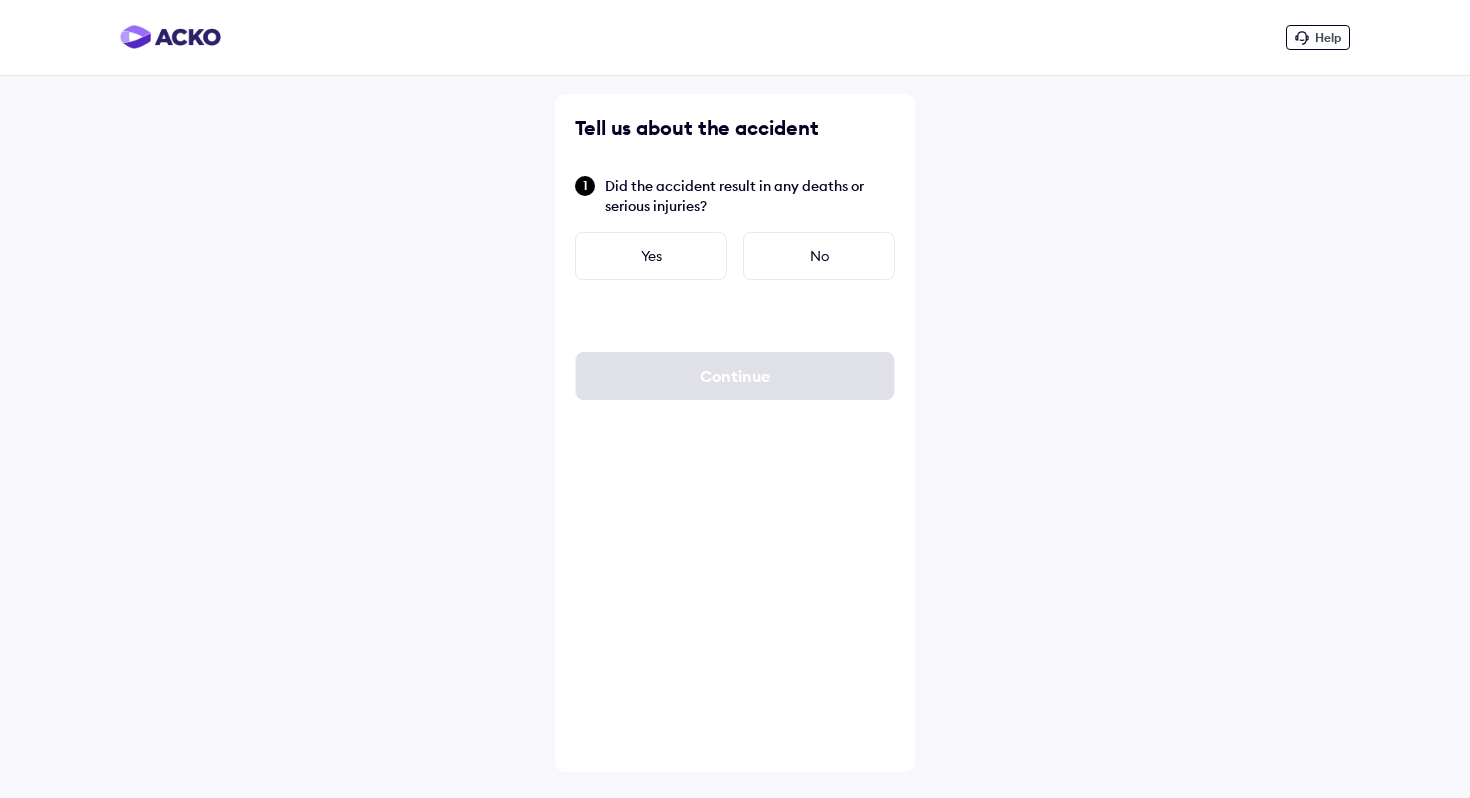 scroll, scrollTop: 0, scrollLeft: 0, axis: both 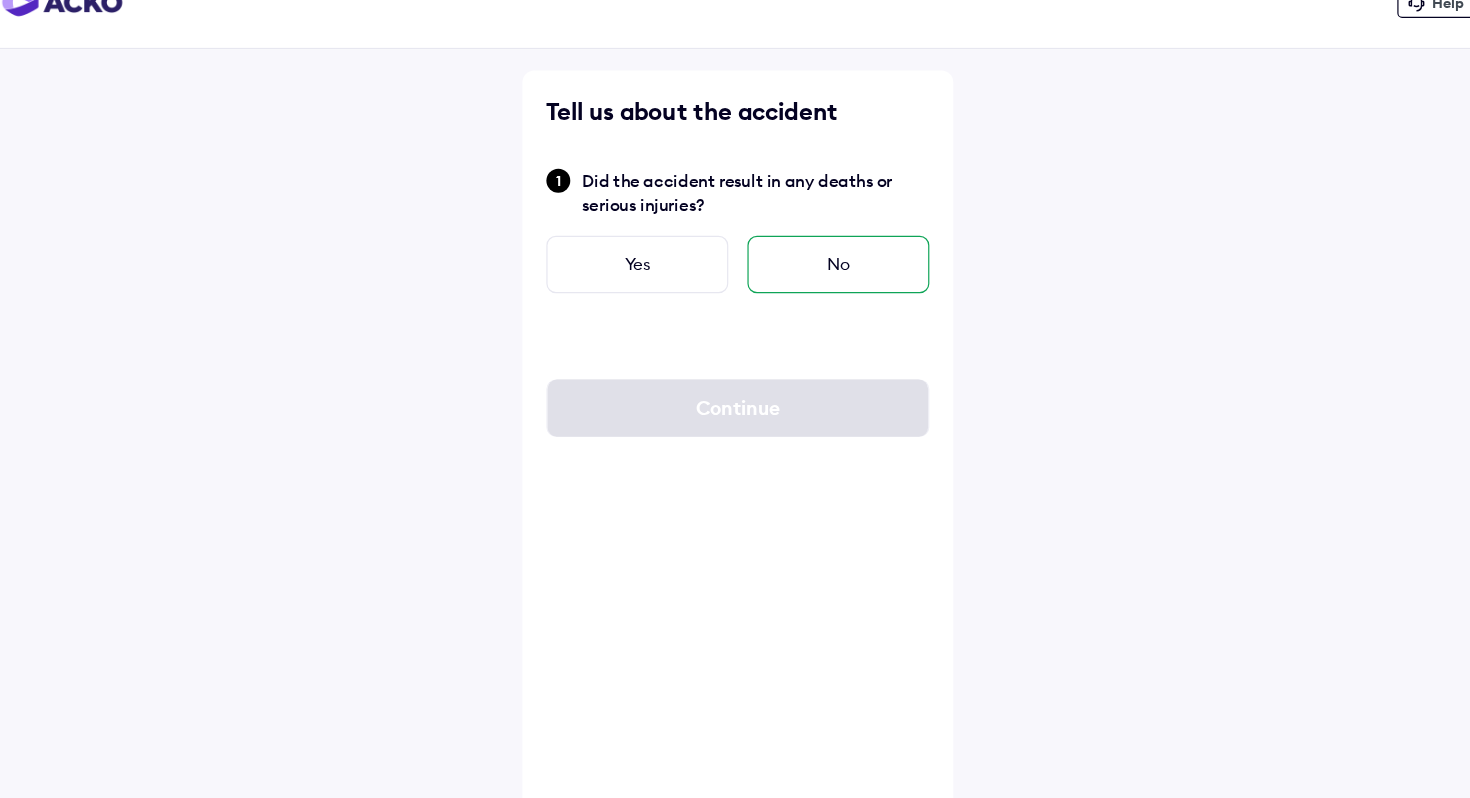 click on "No" at bounding box center [819, 256] 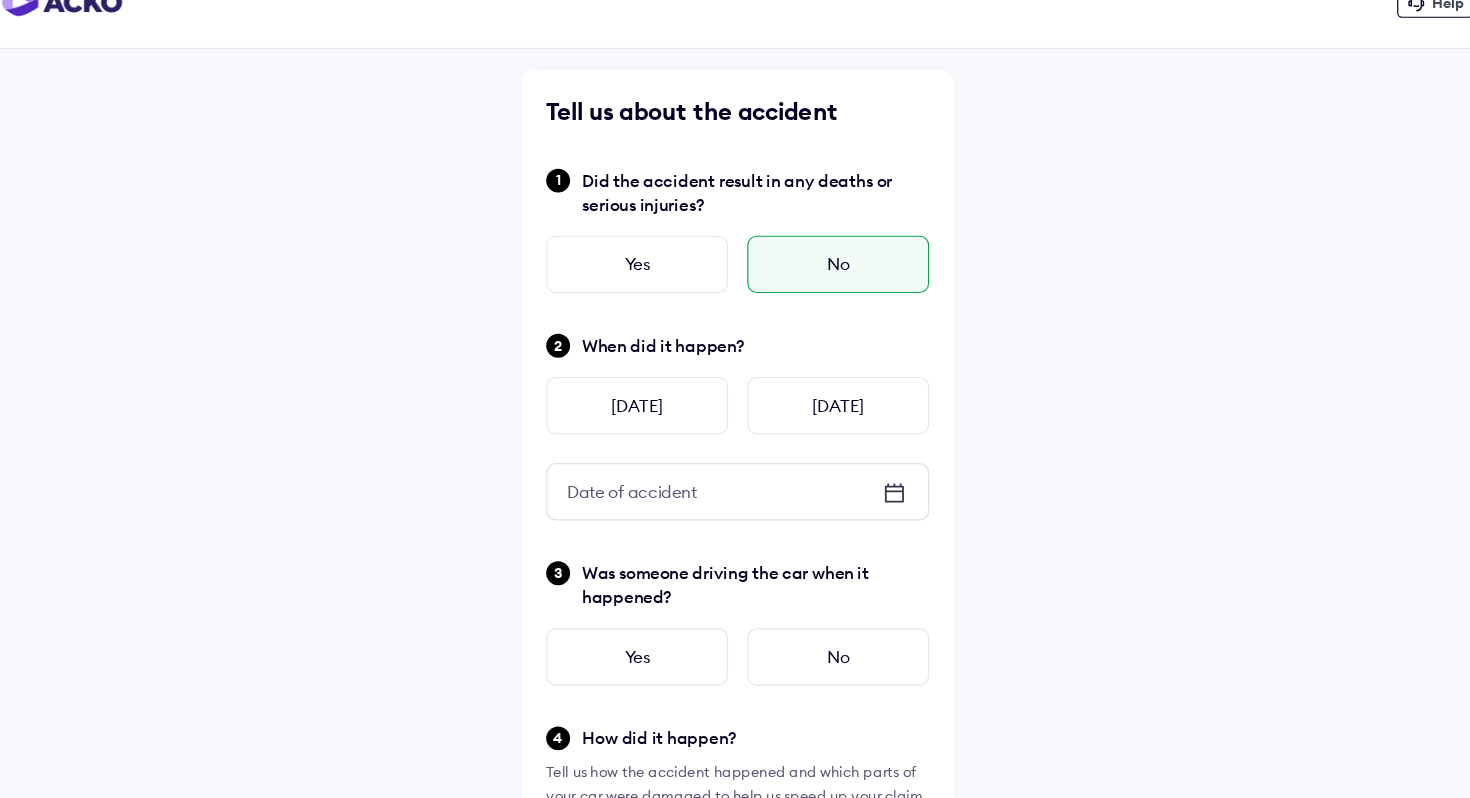 click on "Date of accident" at bounding box center [735, 446] 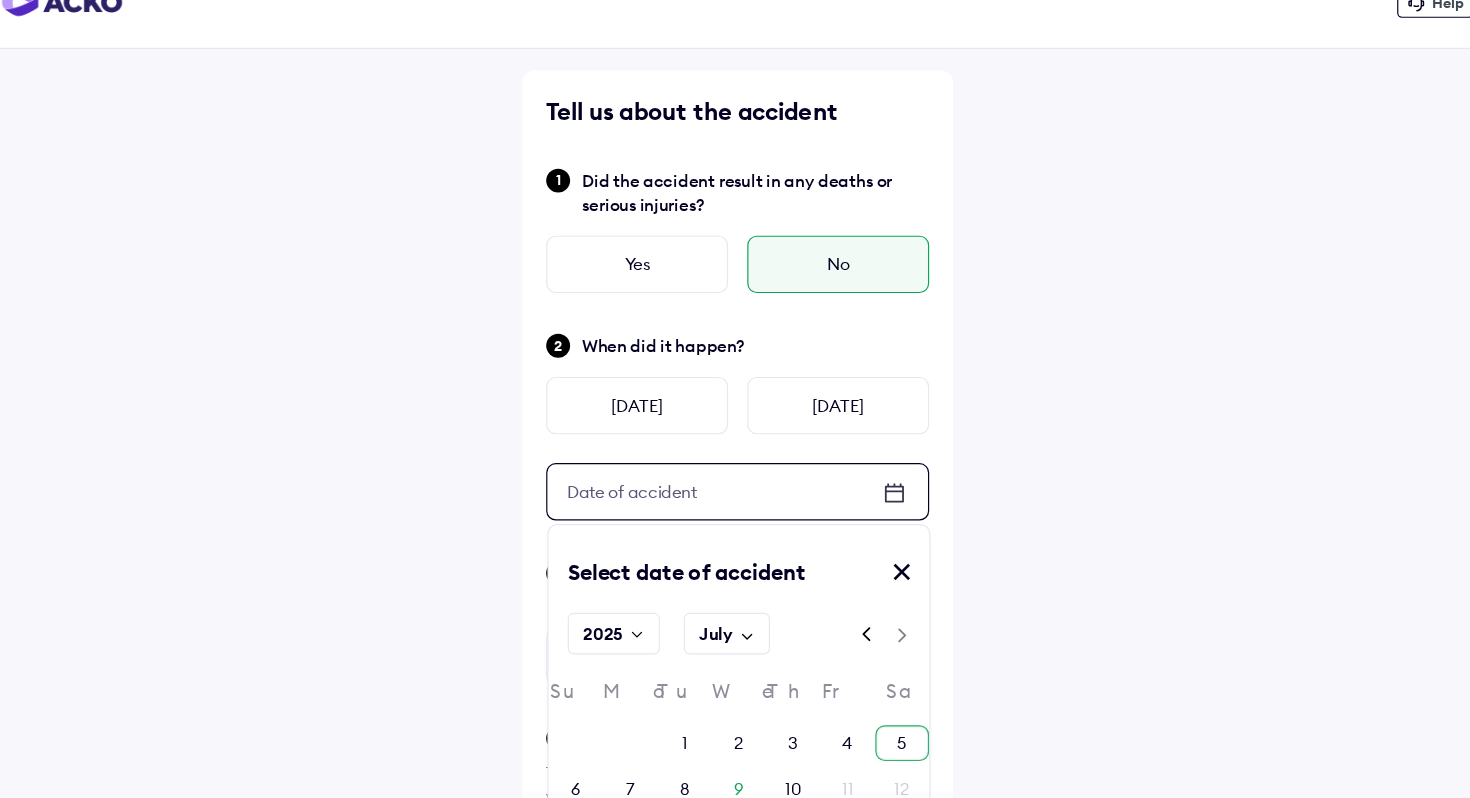 click on "5" at bounding box center [872, 656] 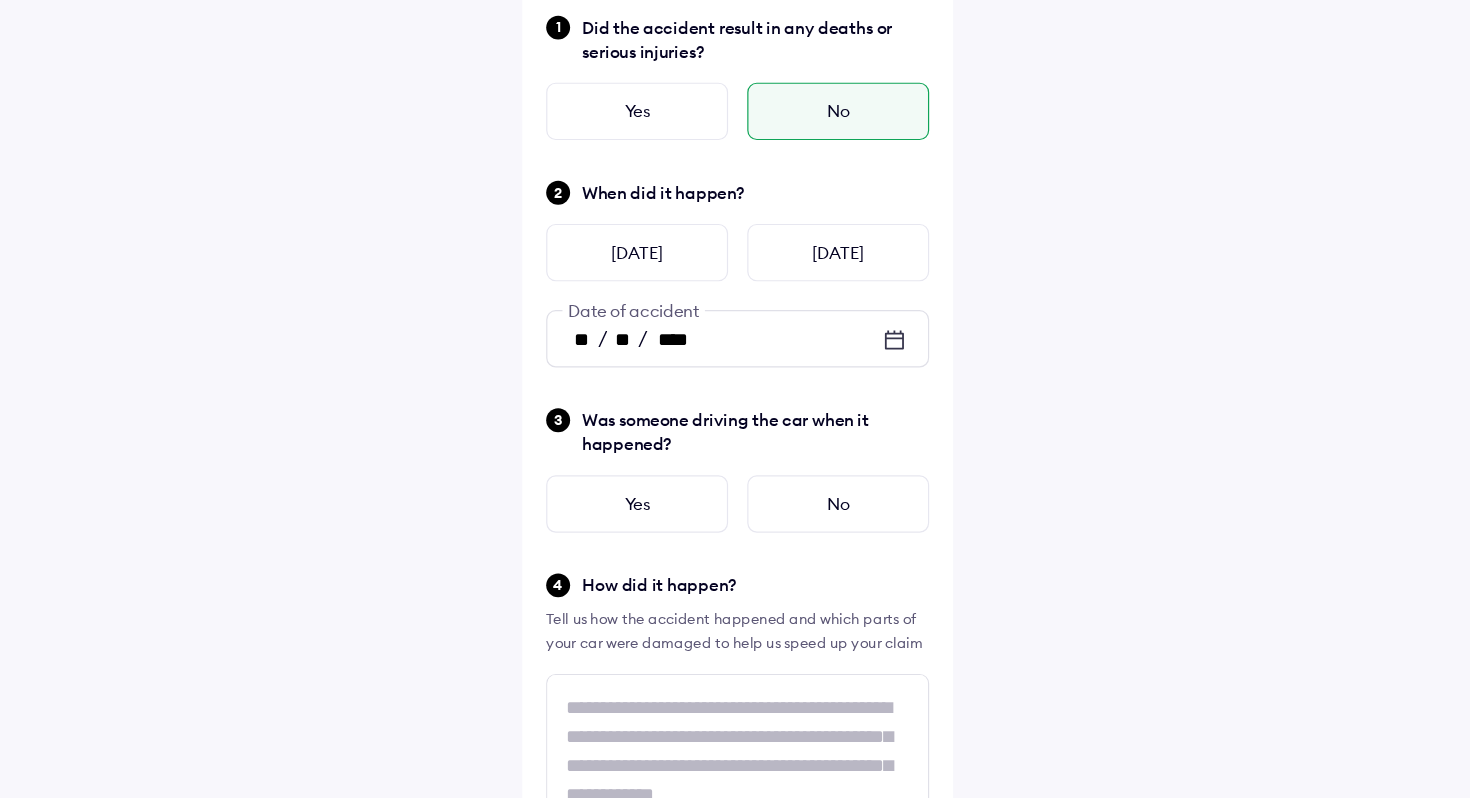 scroll, scrollTop: 35, scrollLeft: 0, axis: vertical 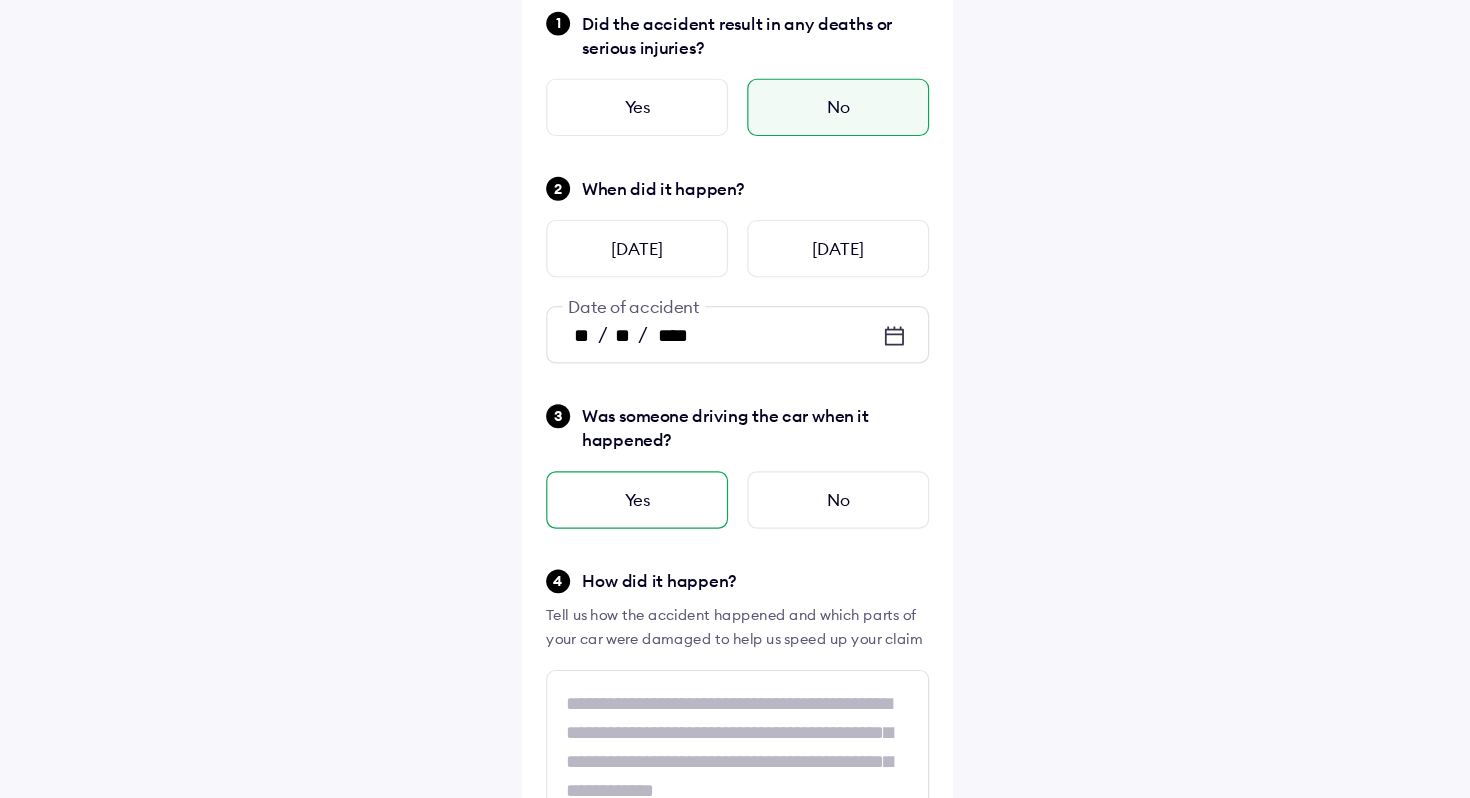 click on "Yes" at bounding box center [651, 549] 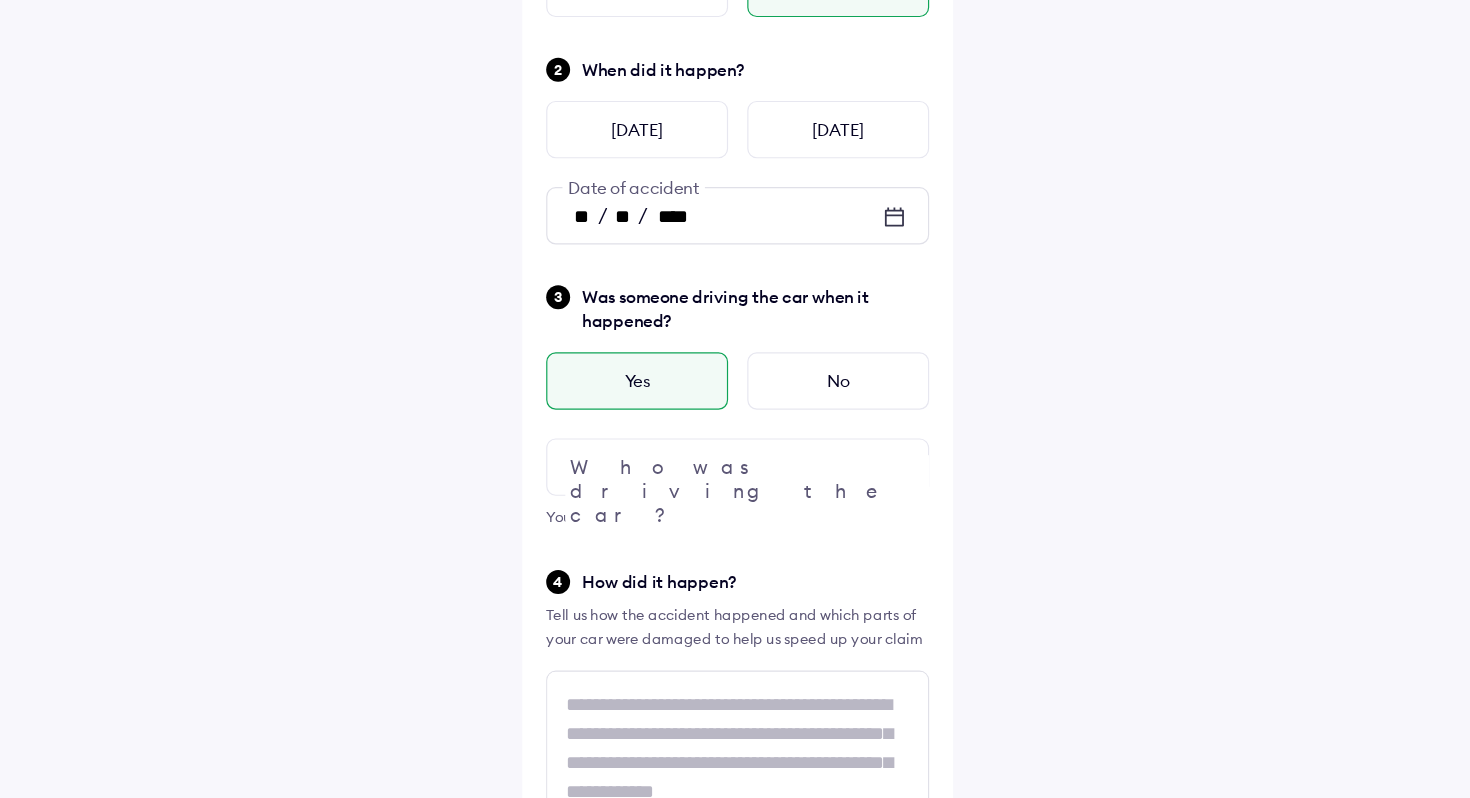 scroll, scrollTop: 138, scrollLeft: 0, axis: vertical 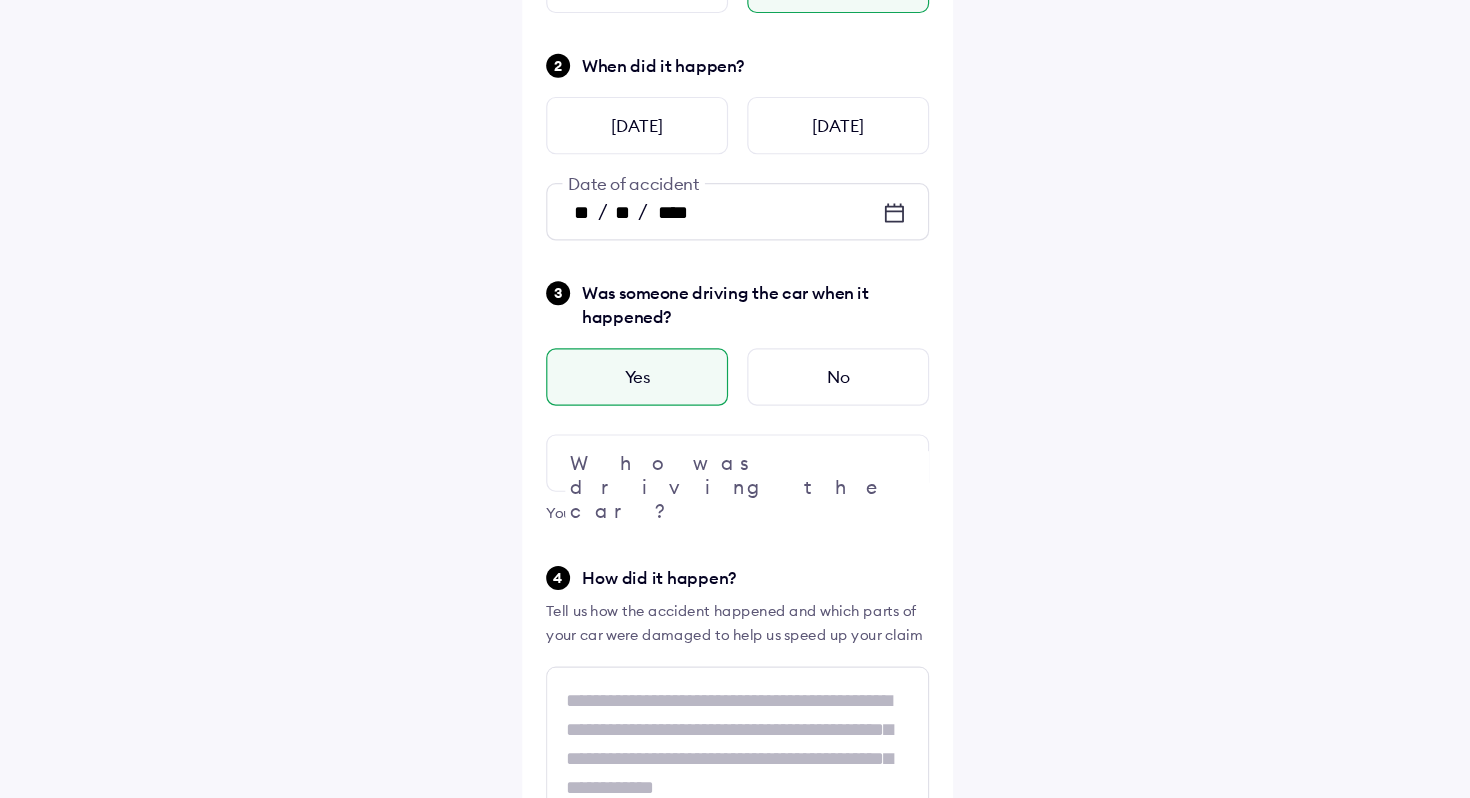 click at bounding box center [866, 518] 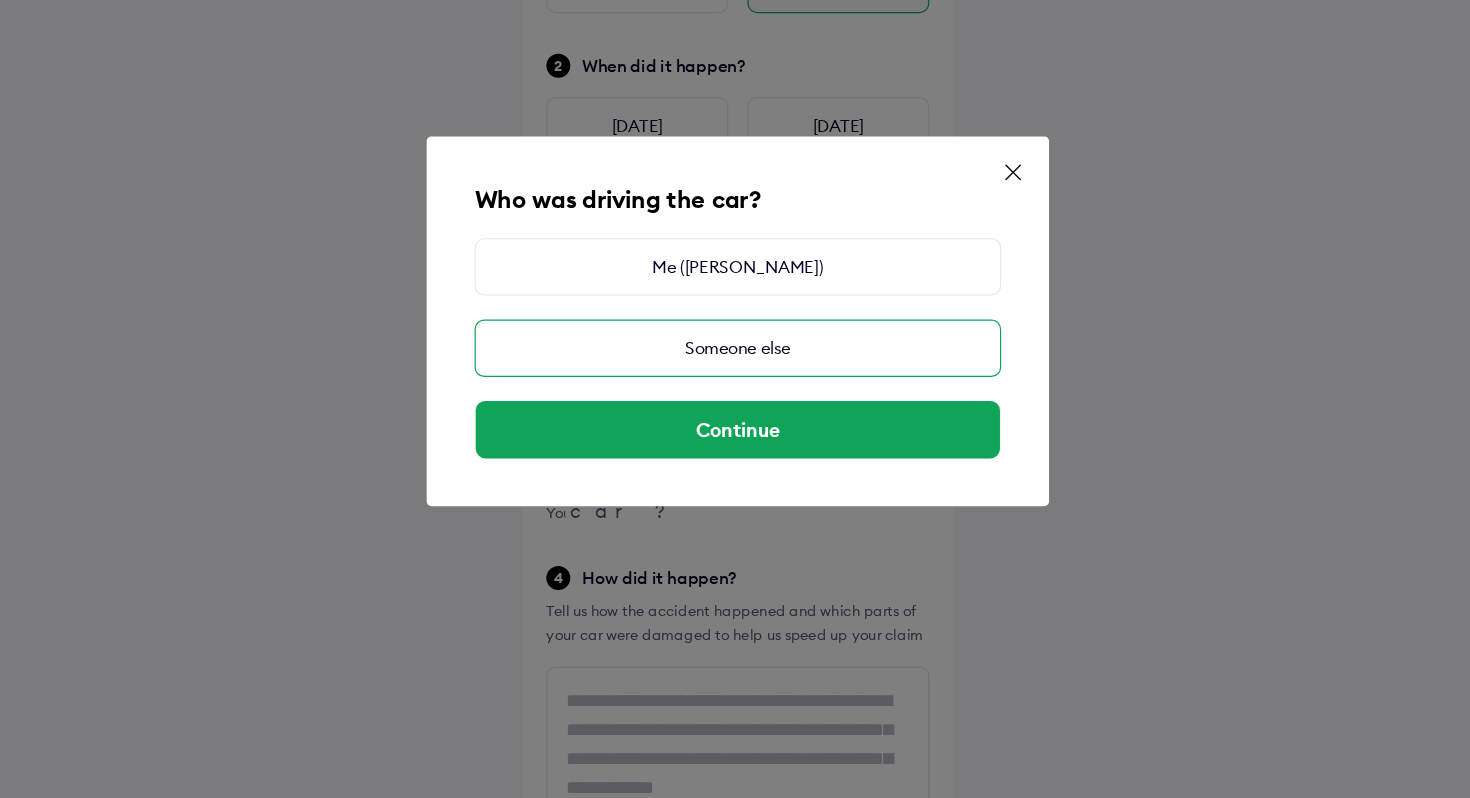 click on "Someone else" at bounding box center (735, 422) 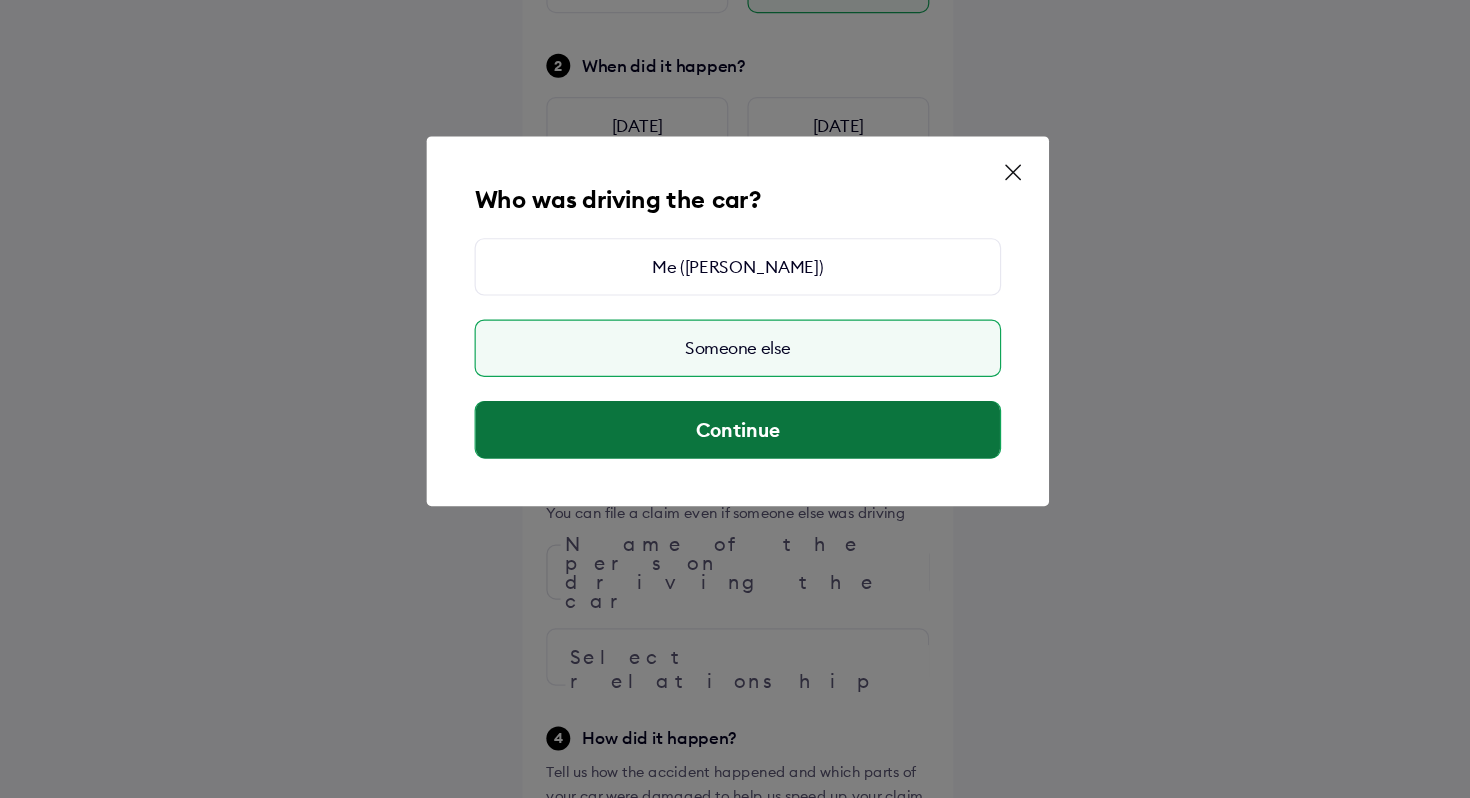 click on "Continue" at bounding box center [735, 490] 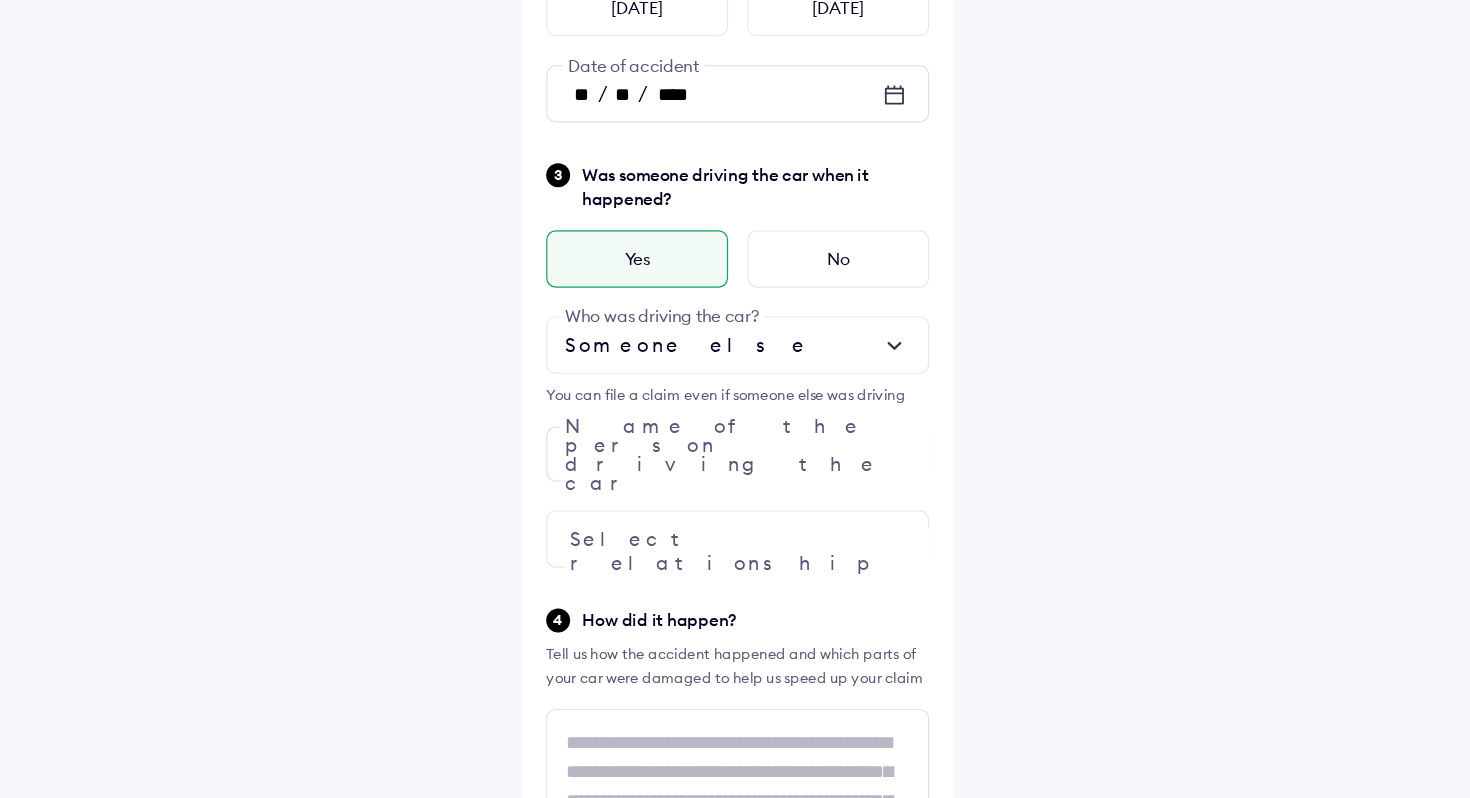 scroll, scrollTop: 246, scrollLeft: 0, axis: vertical 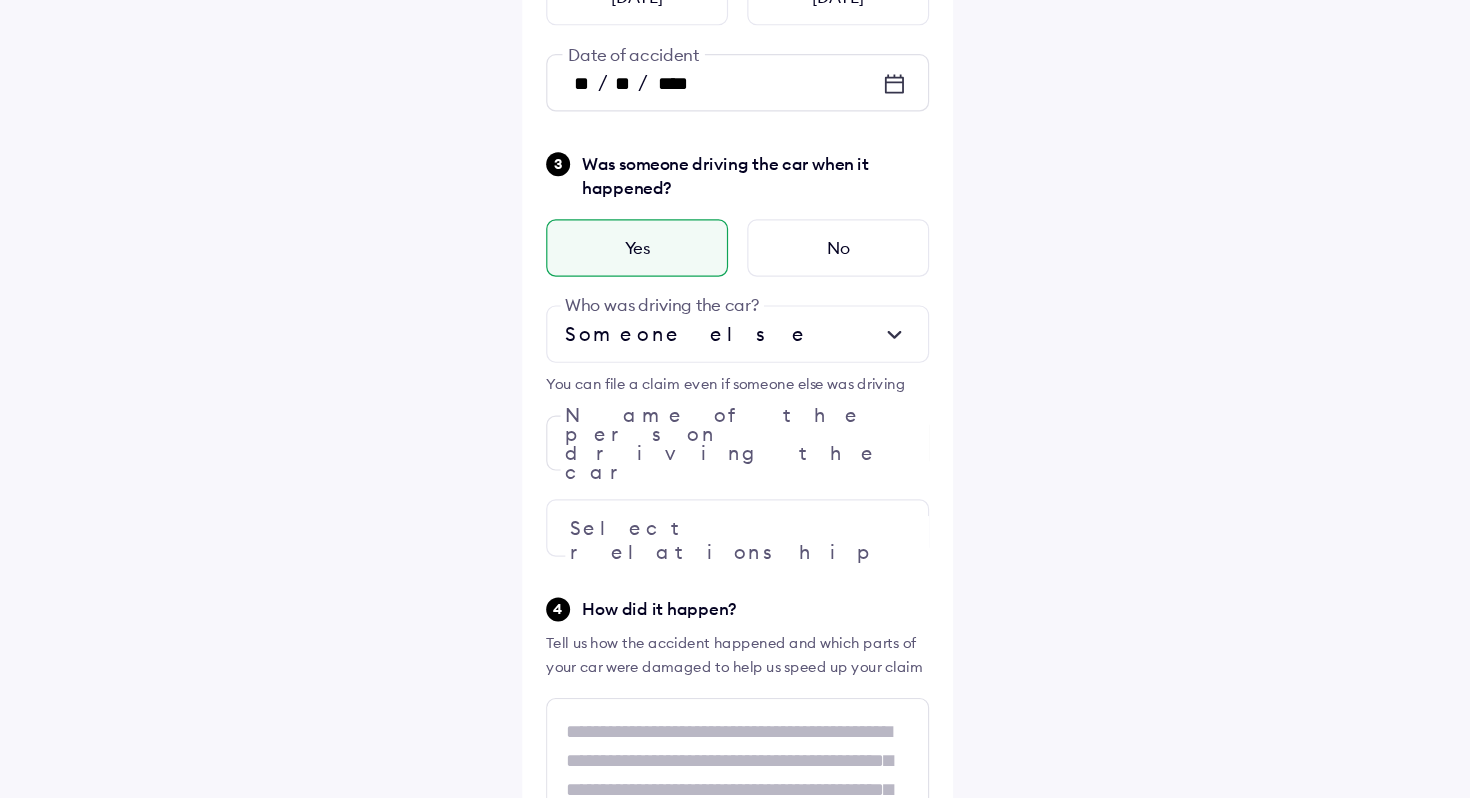 click at bounding box center [866, 572] 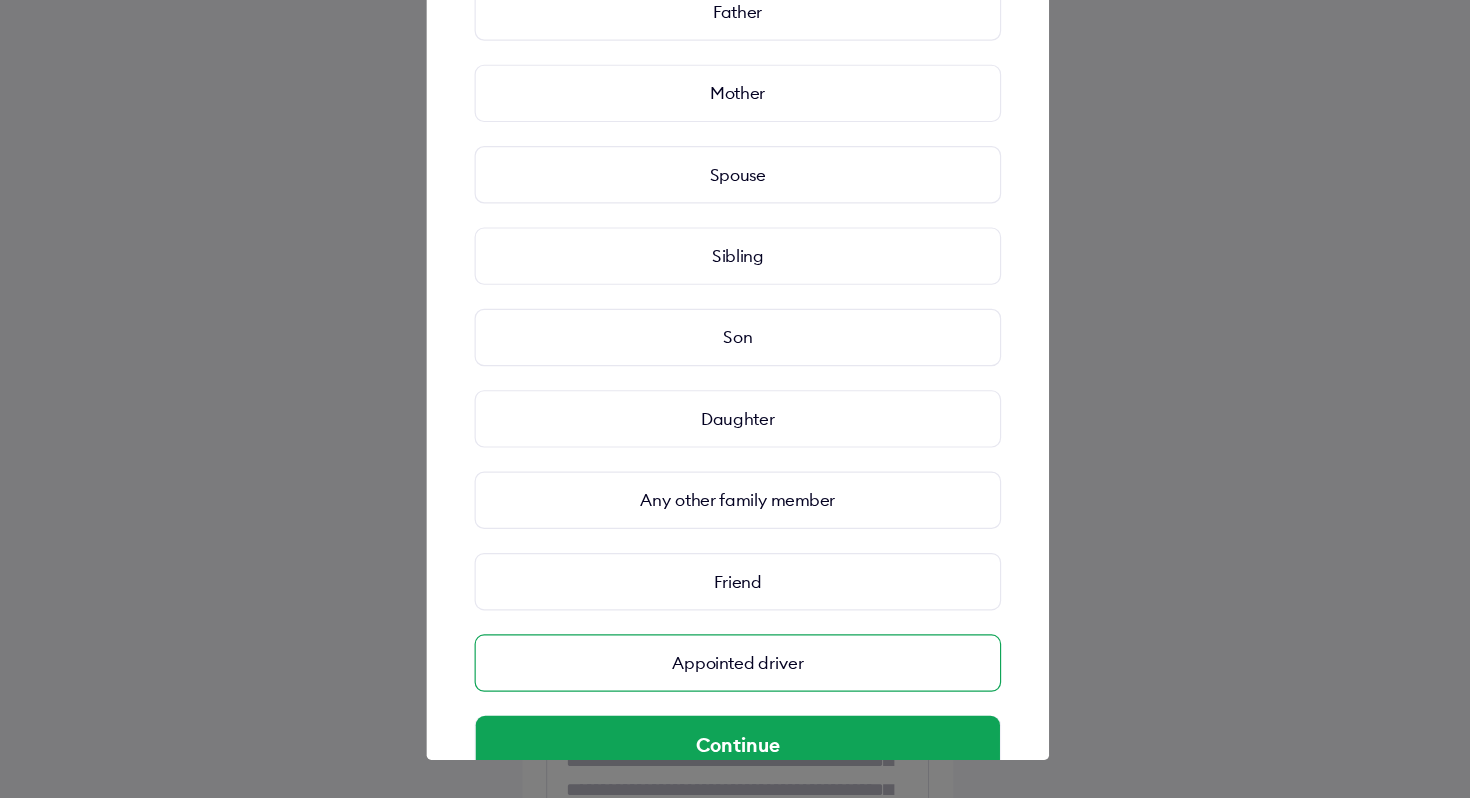 click on "Appointed driver" at bounding box center (735, 685) 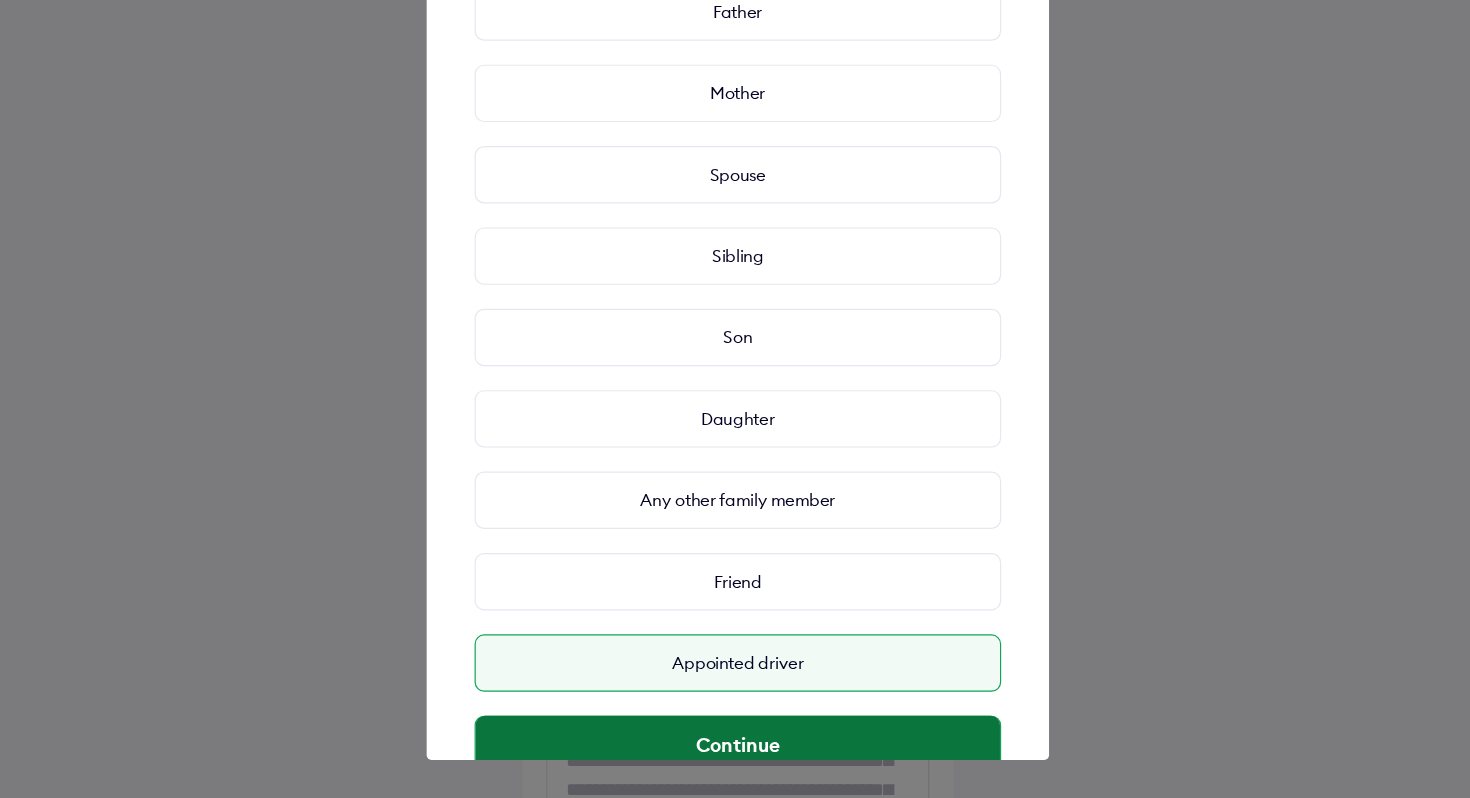 click on "Continue" at bounding box center (735, 753) 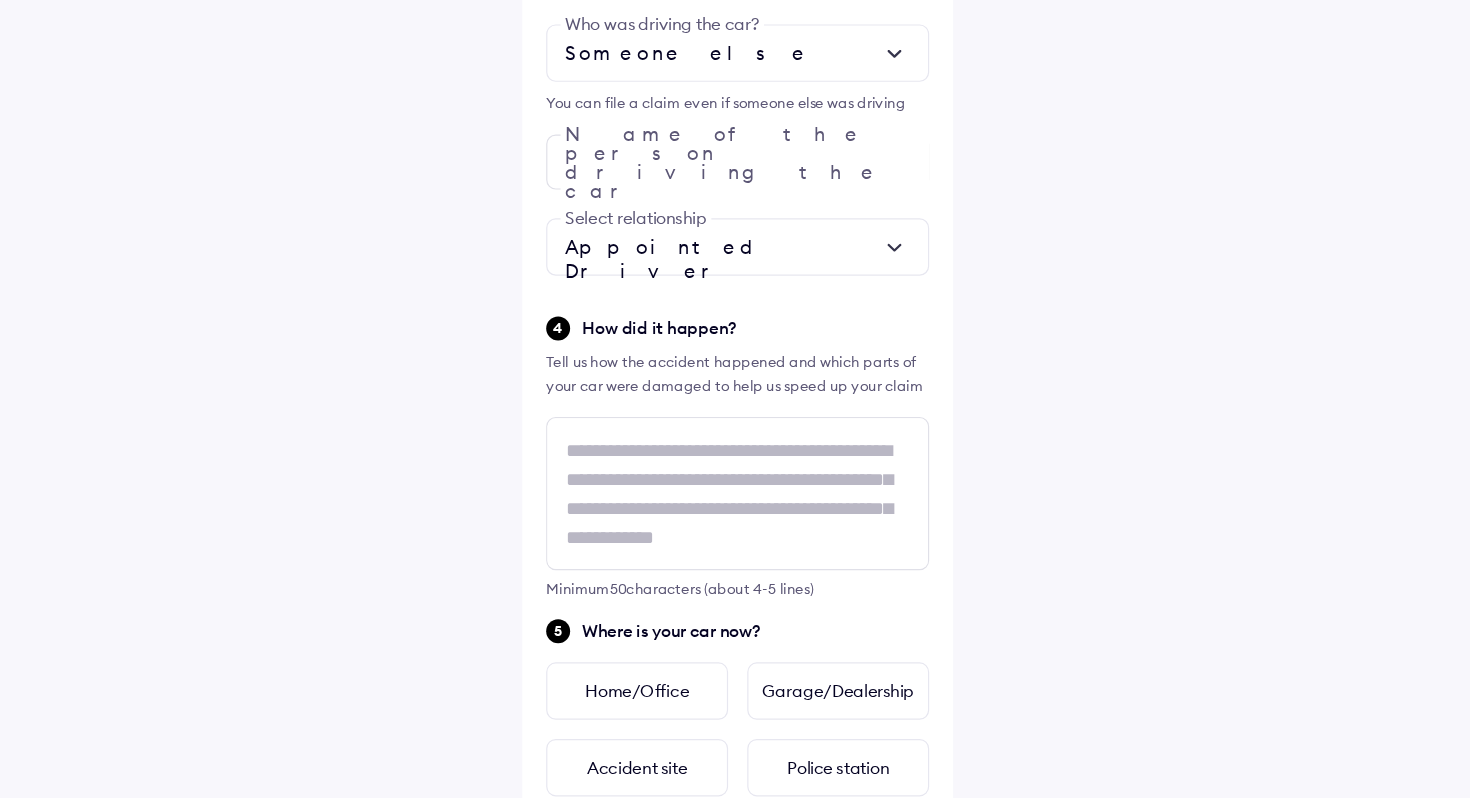 scroll, scrollTop: 482, scrollLeft: 0, axis: vertical 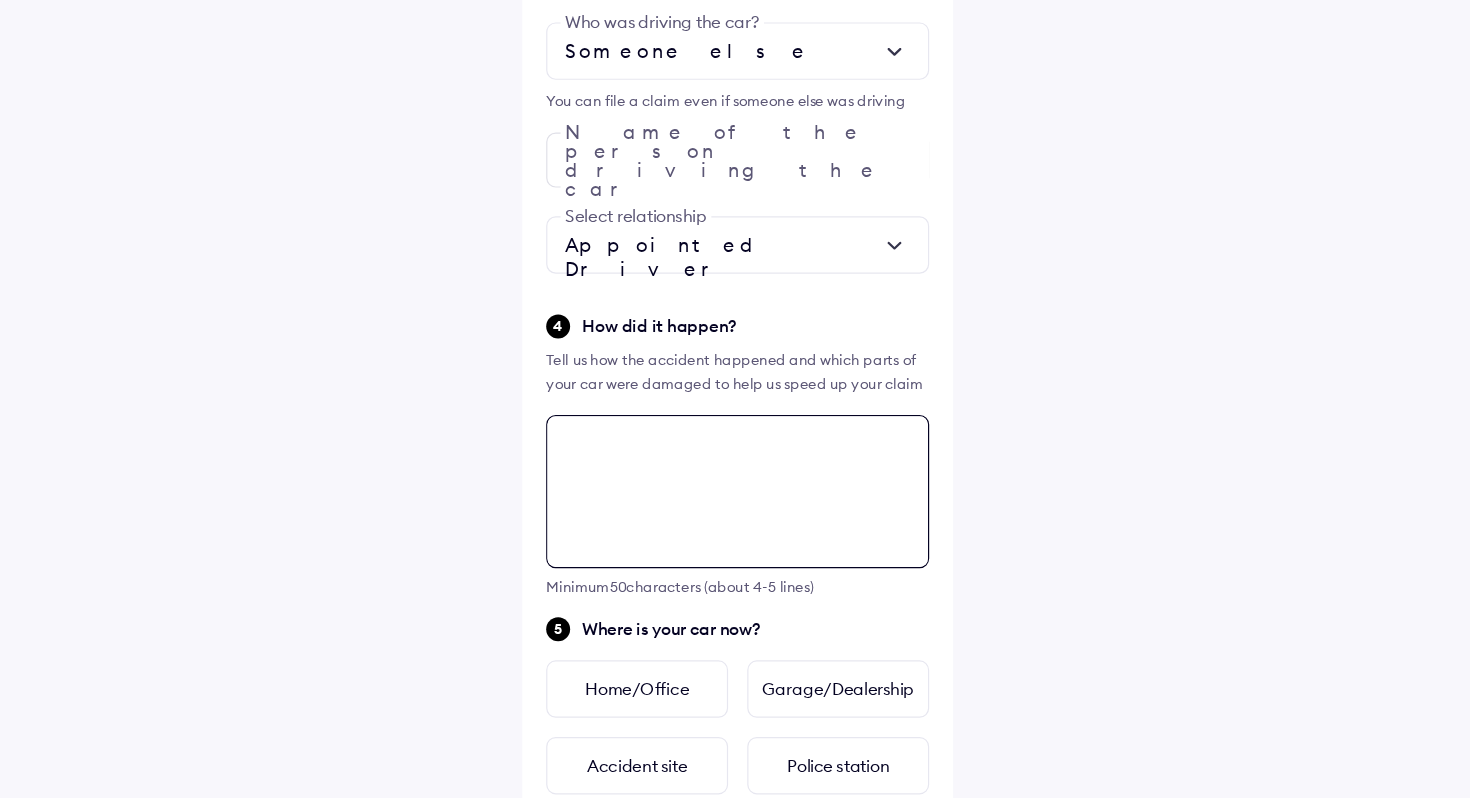 click at bounding box center (735, 542) 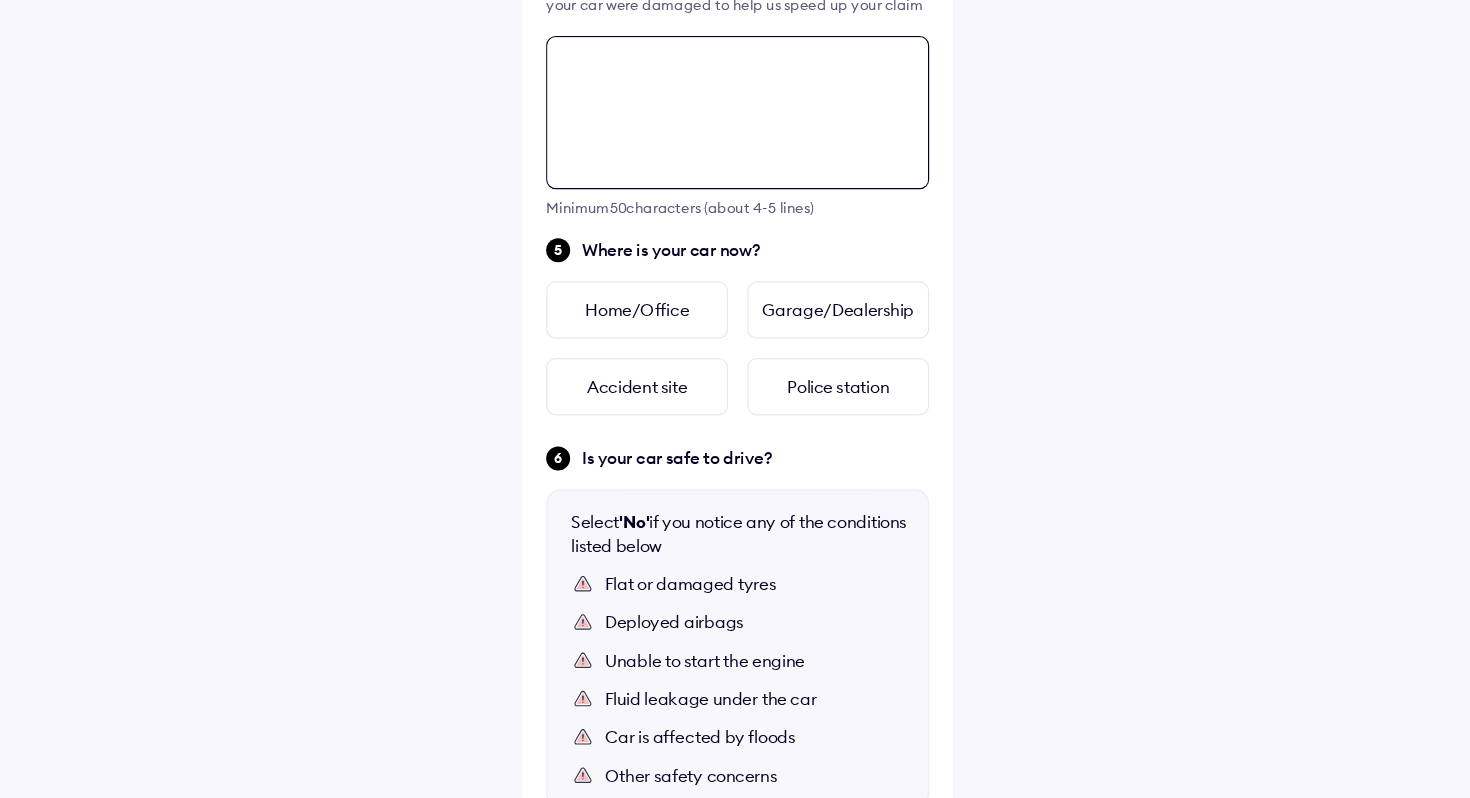 scroll, scrollTop: 829, scrollLeft: 0, axis: vertical 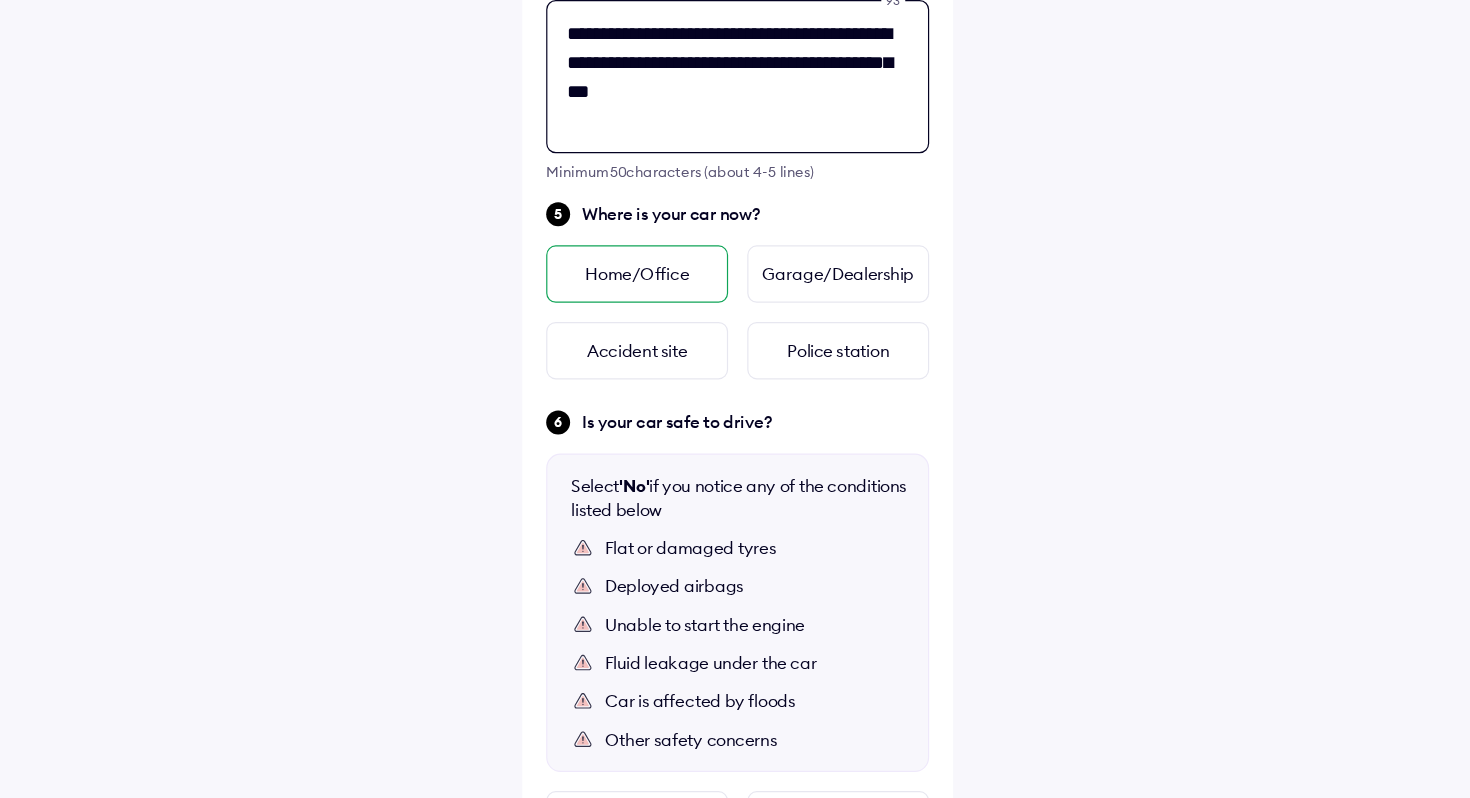 type on "**********" 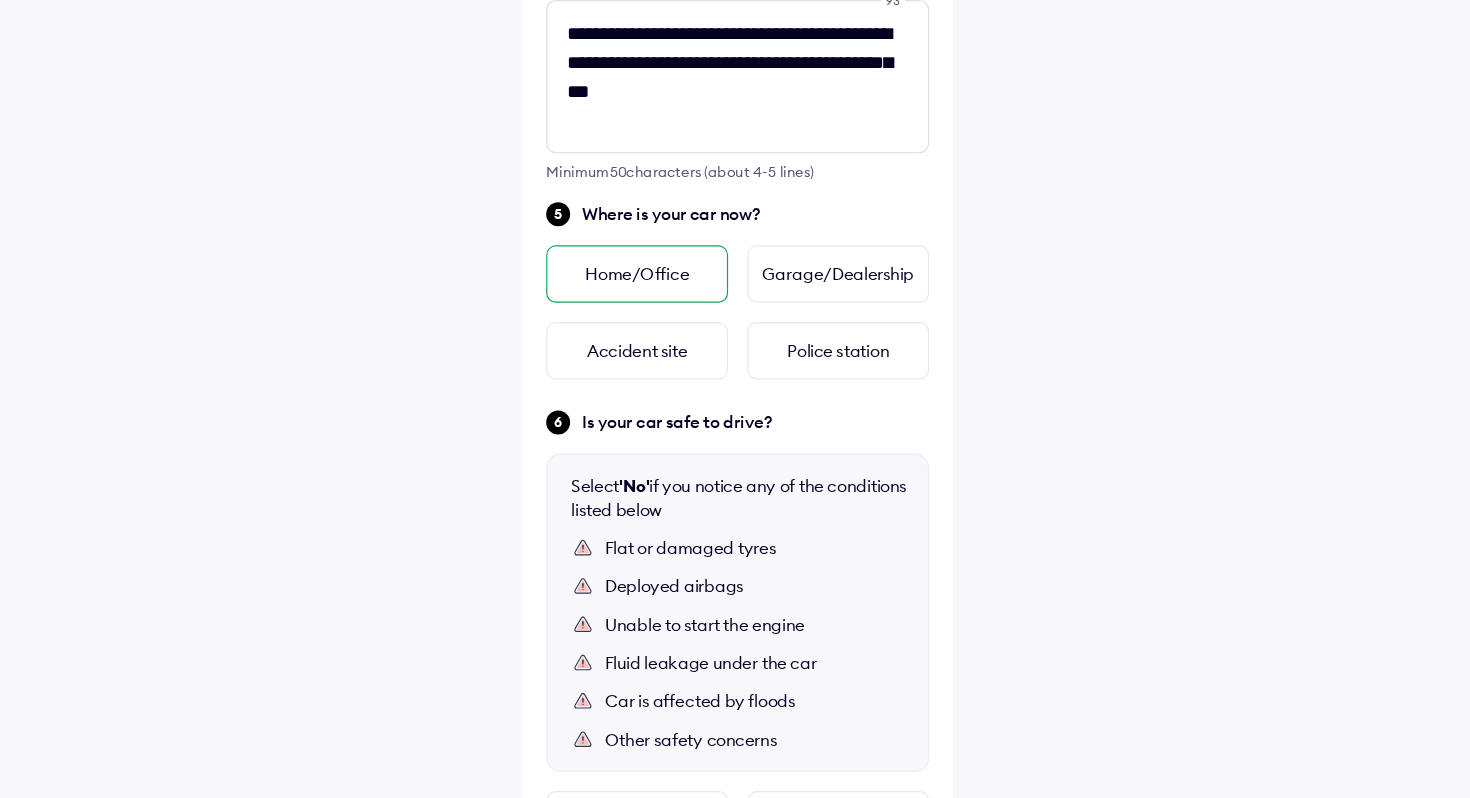 click on "Home/Office" at bounding box center (651, 360) 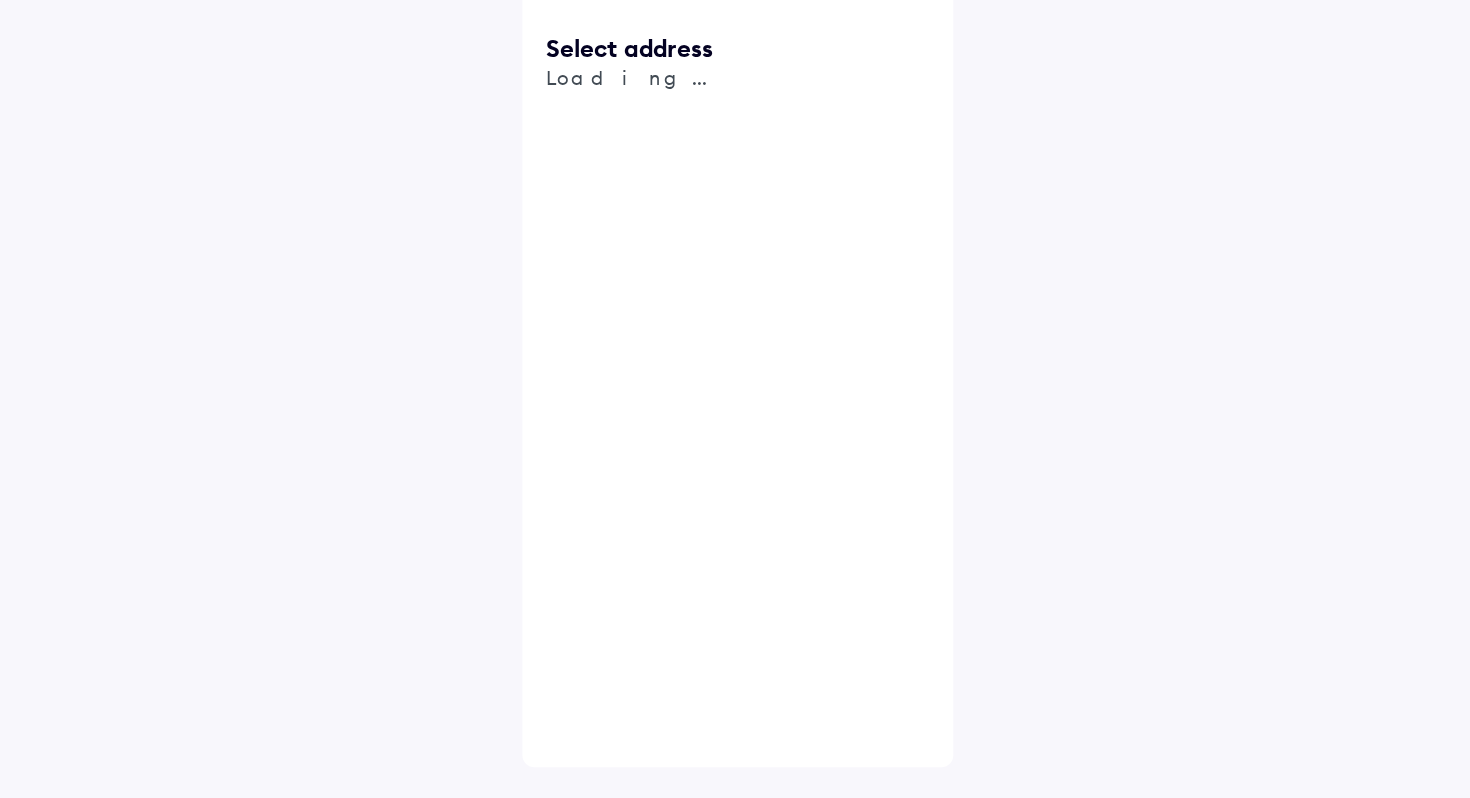 scroll, scrollTop: 0, scrollLeft: 0, axis: both 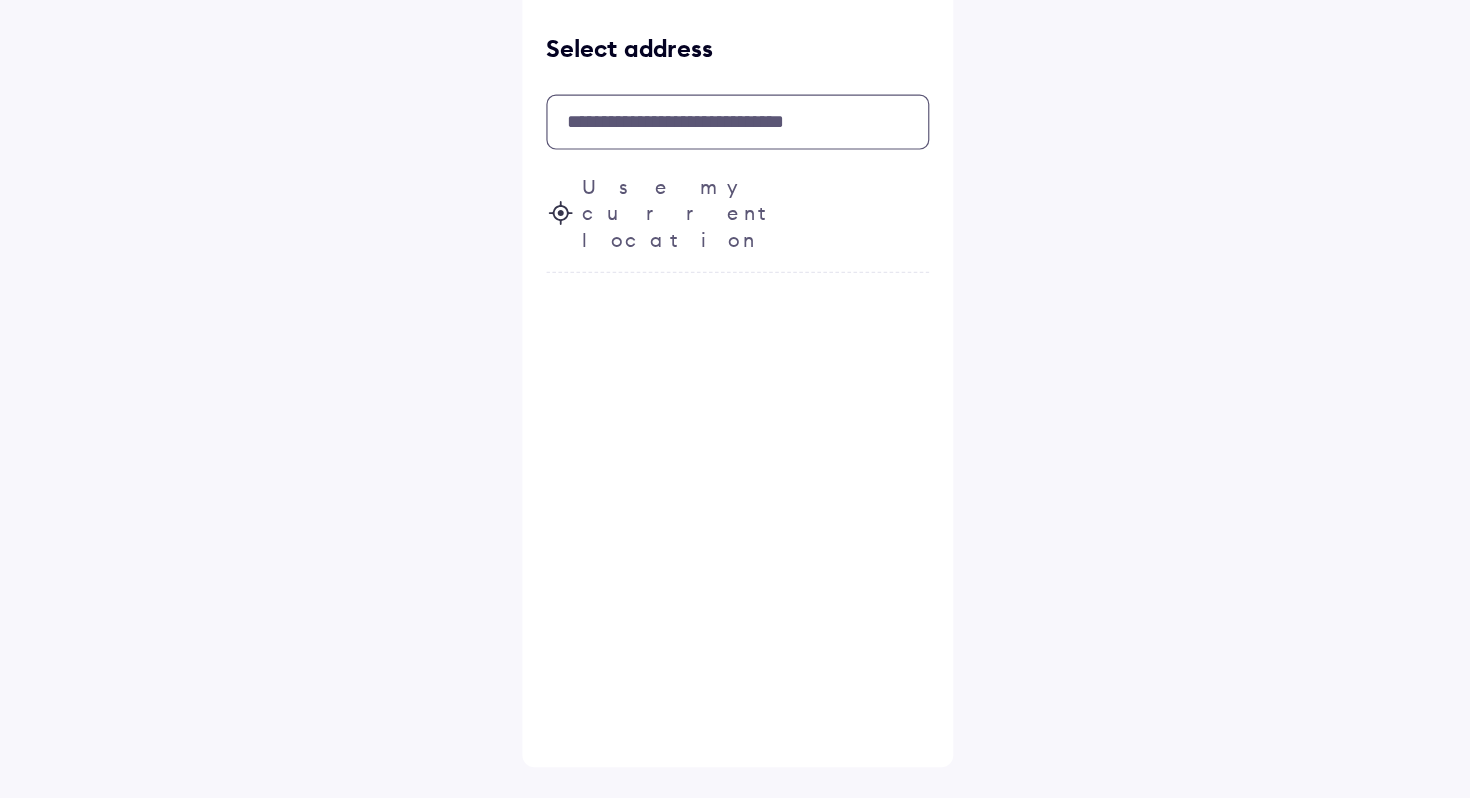 click at bounding box center (735, 233) 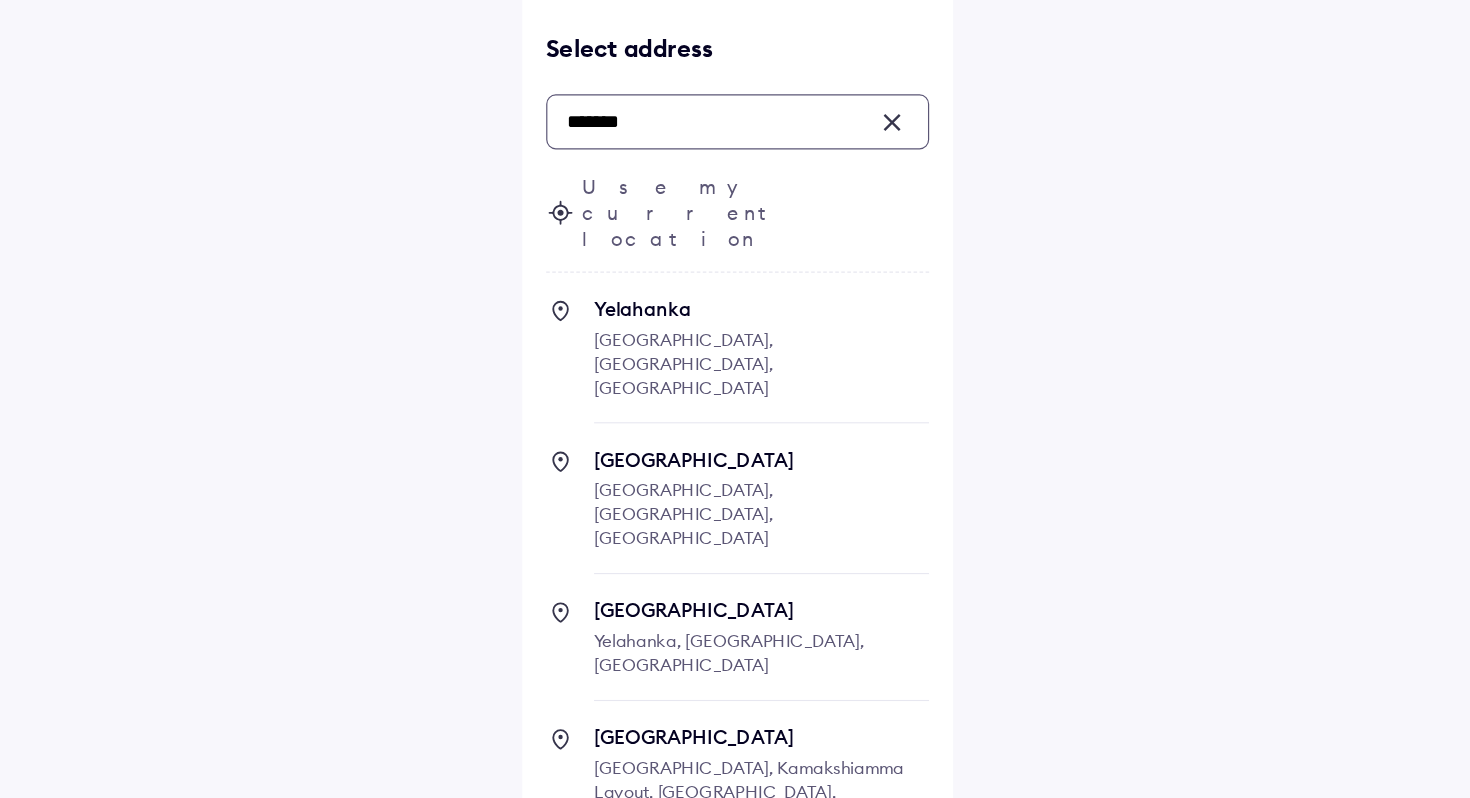 click on "[GEOGRAPHIC_DATA], [GEOGRAPHIC_DATA], [GEOGRAPHIC_DATA]" at bounding box center [690, 561] 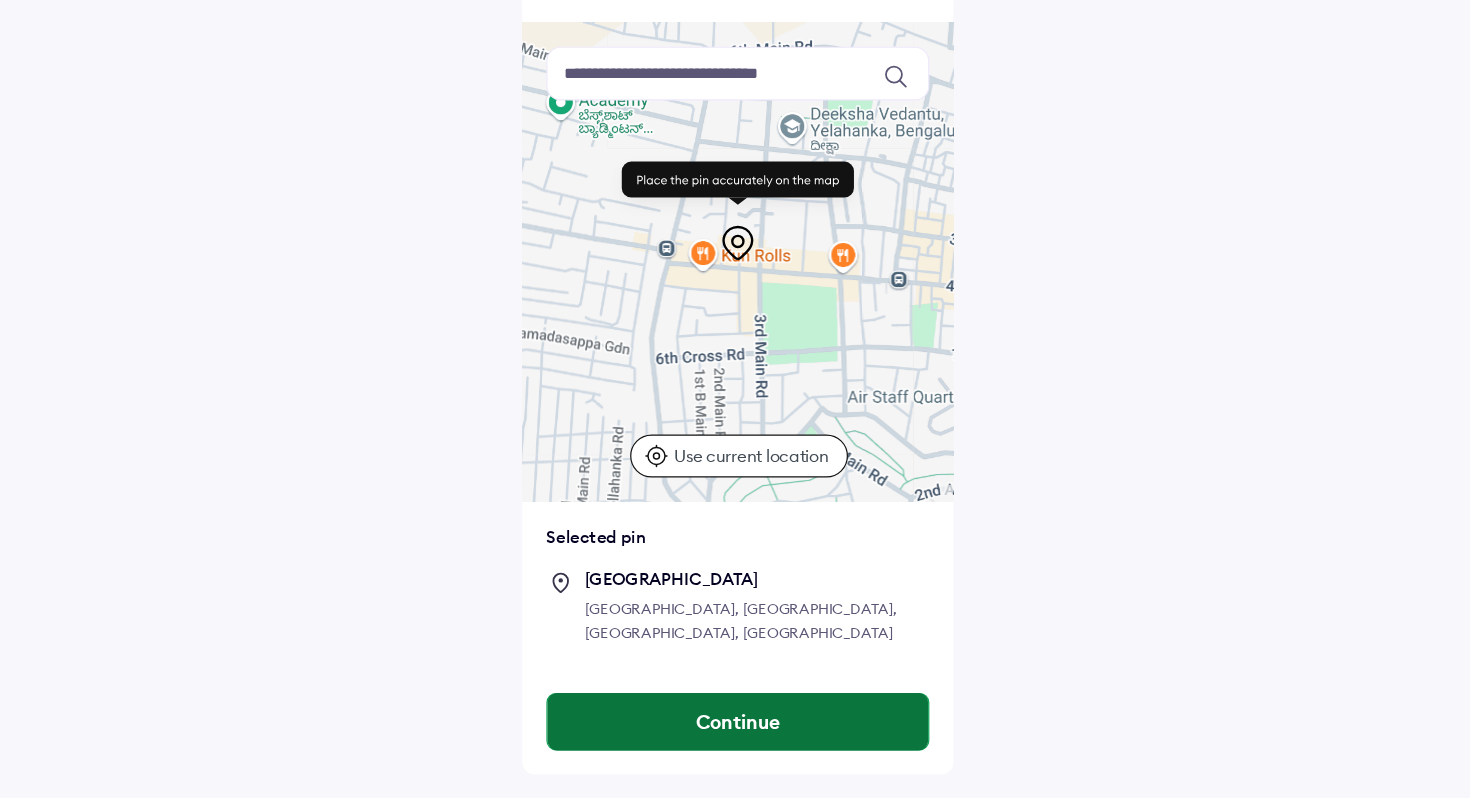 click on "Continue" at bounding box center (735, 734) 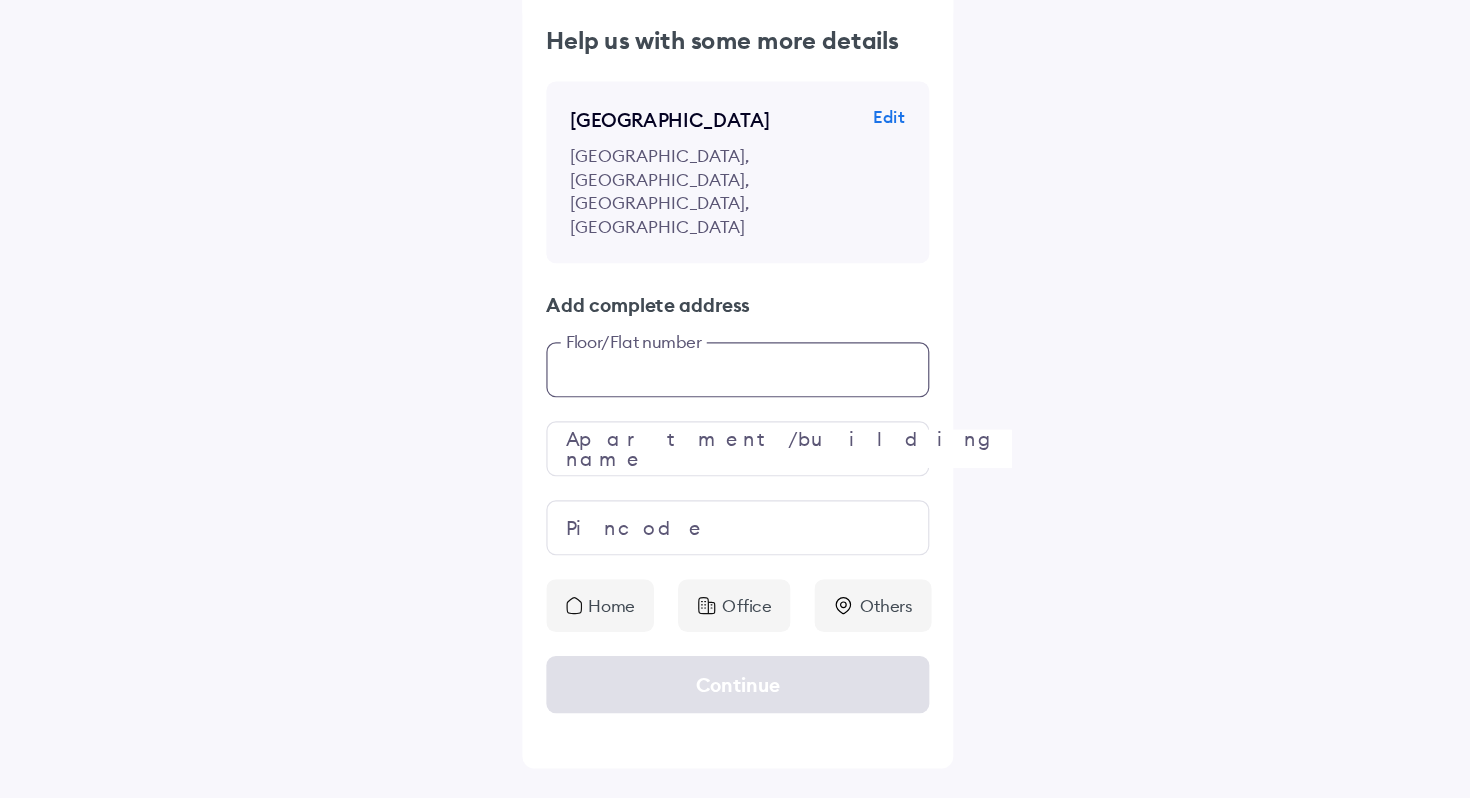 click on "Help us with some more details Yelahanka New Town Edit [GEOGRAPHIC_DATA] Add complete address Floor/Flat number Apartment/building name Pincode Home Office Others" 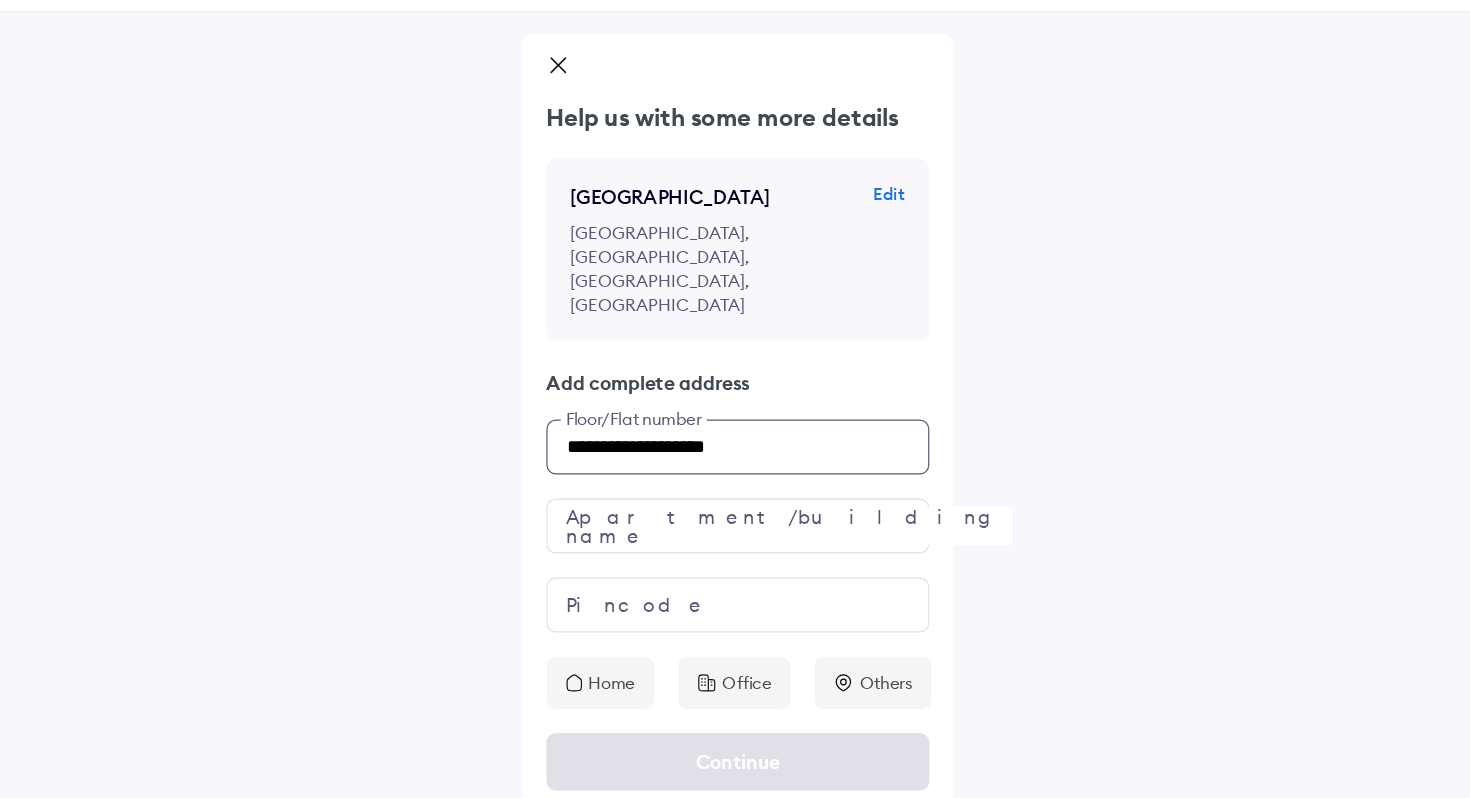 type on "**********" 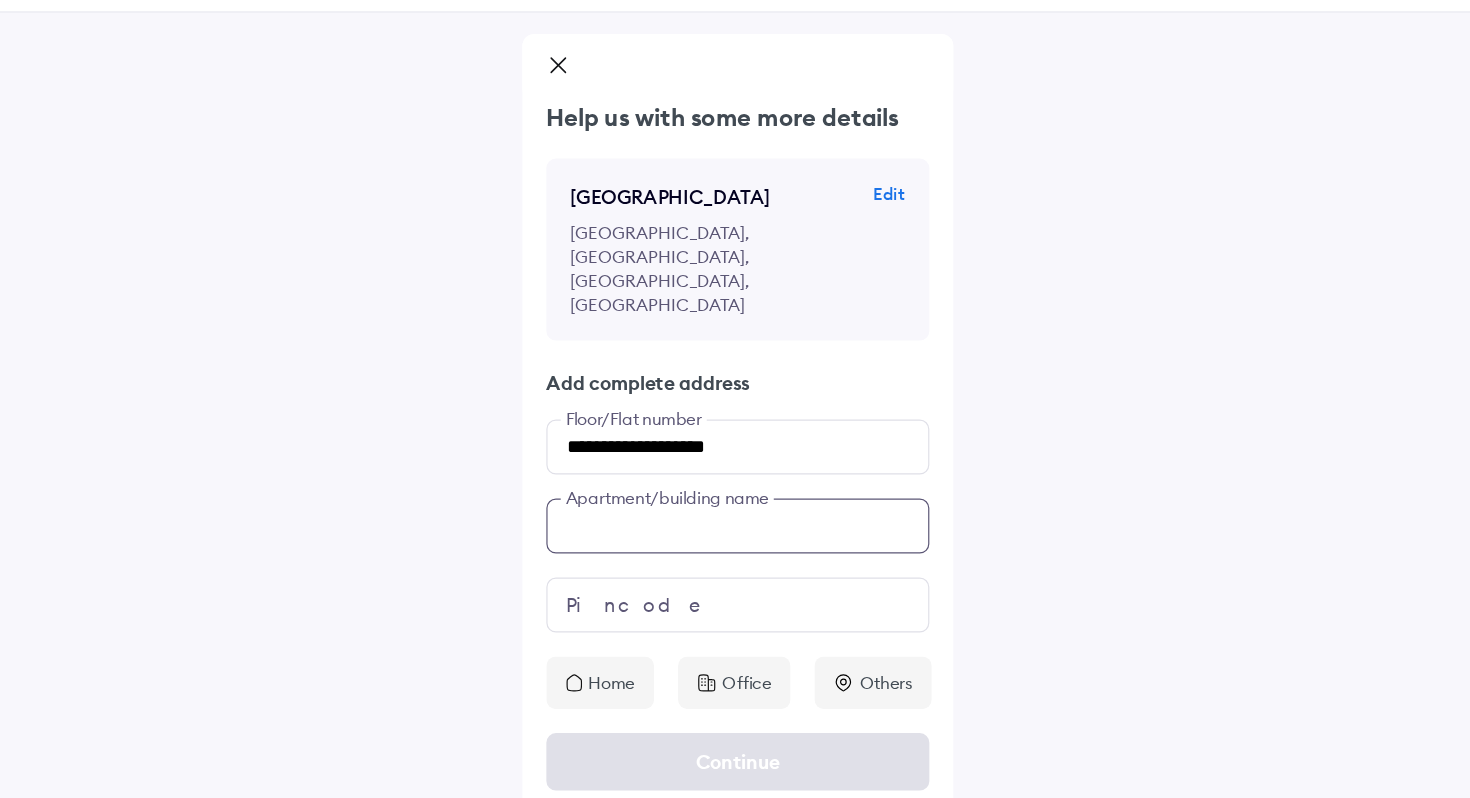 click on "**********" 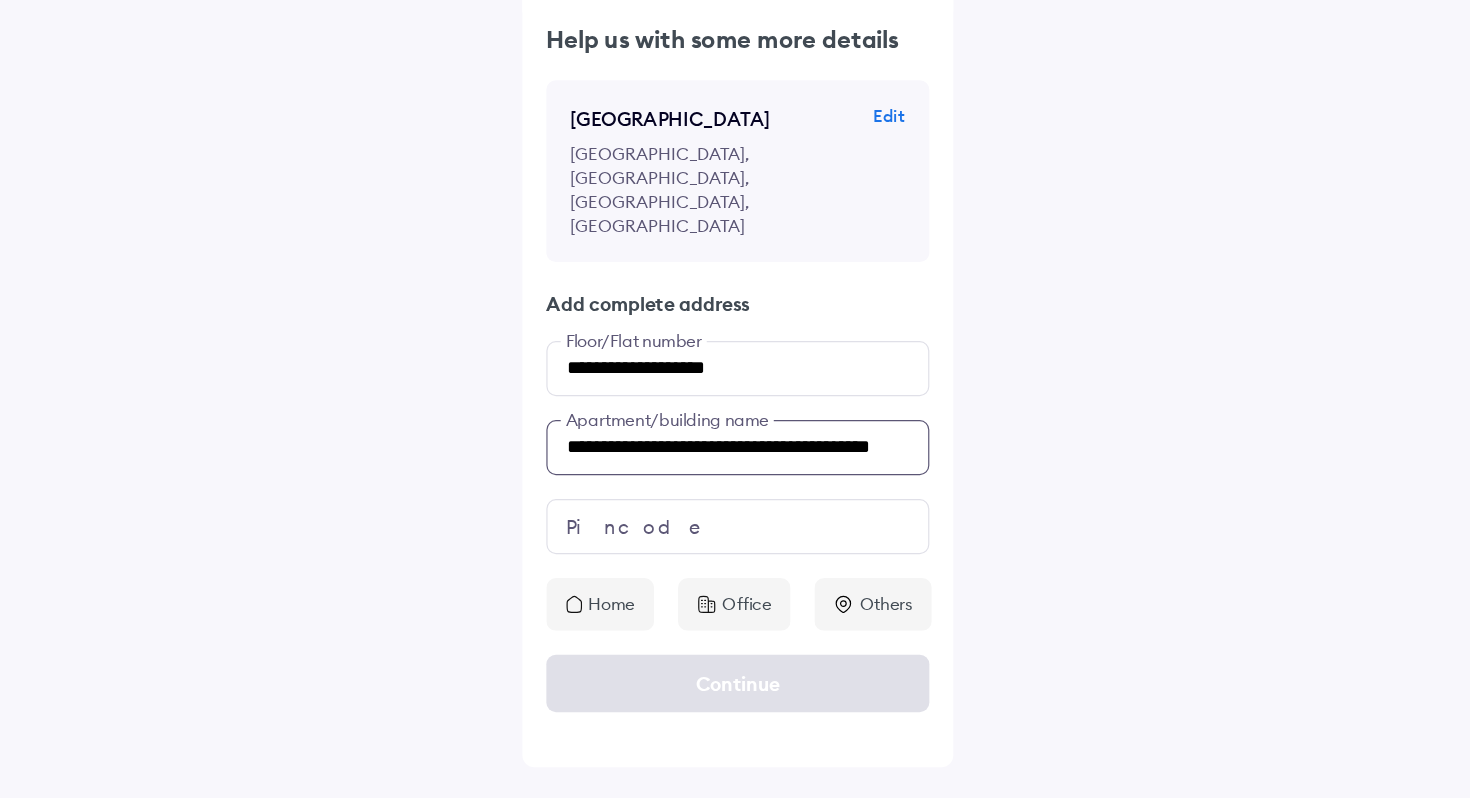 scroll, scrollTop: 0, scrollLeft: 73, axis: horizontal 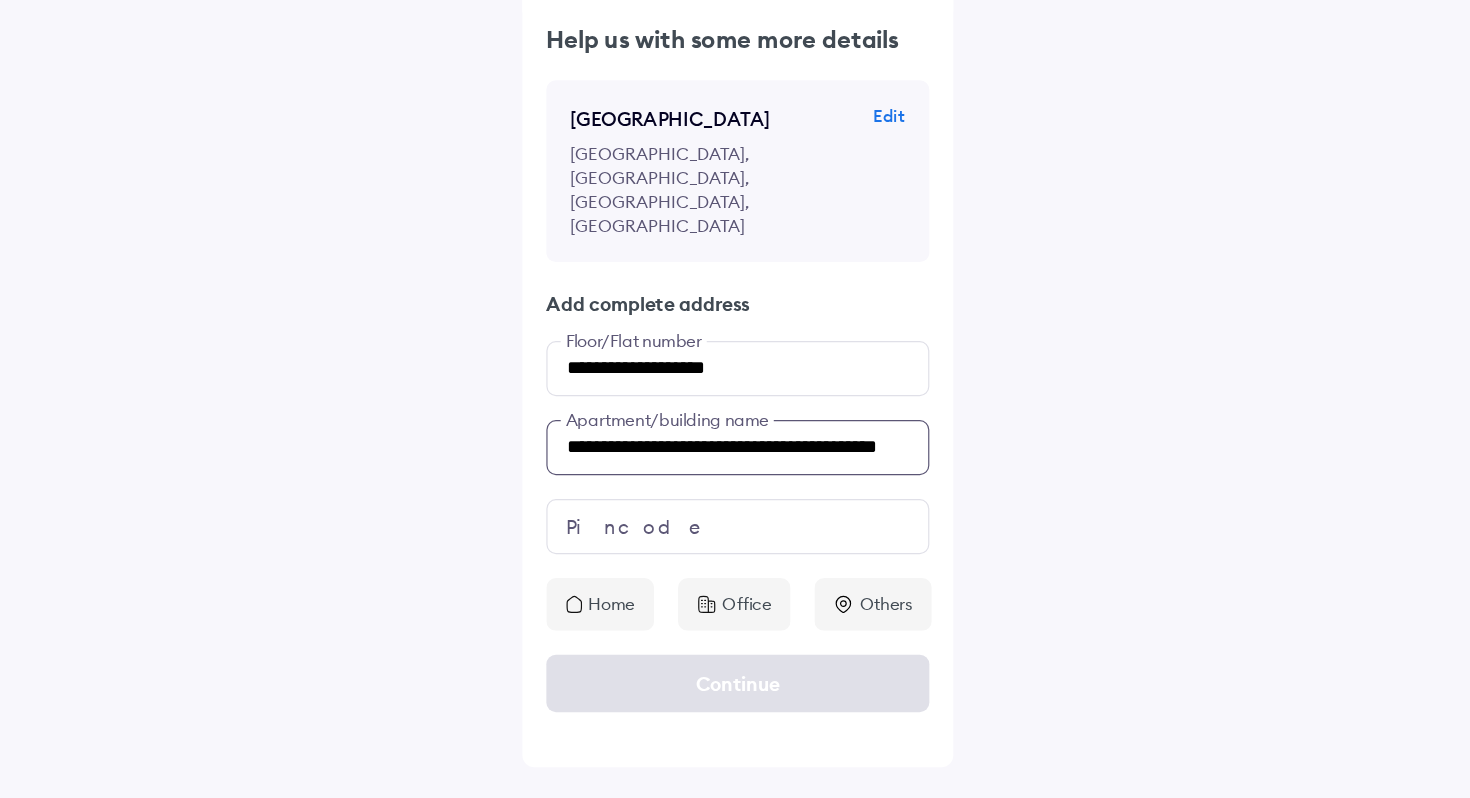 type on "**********" 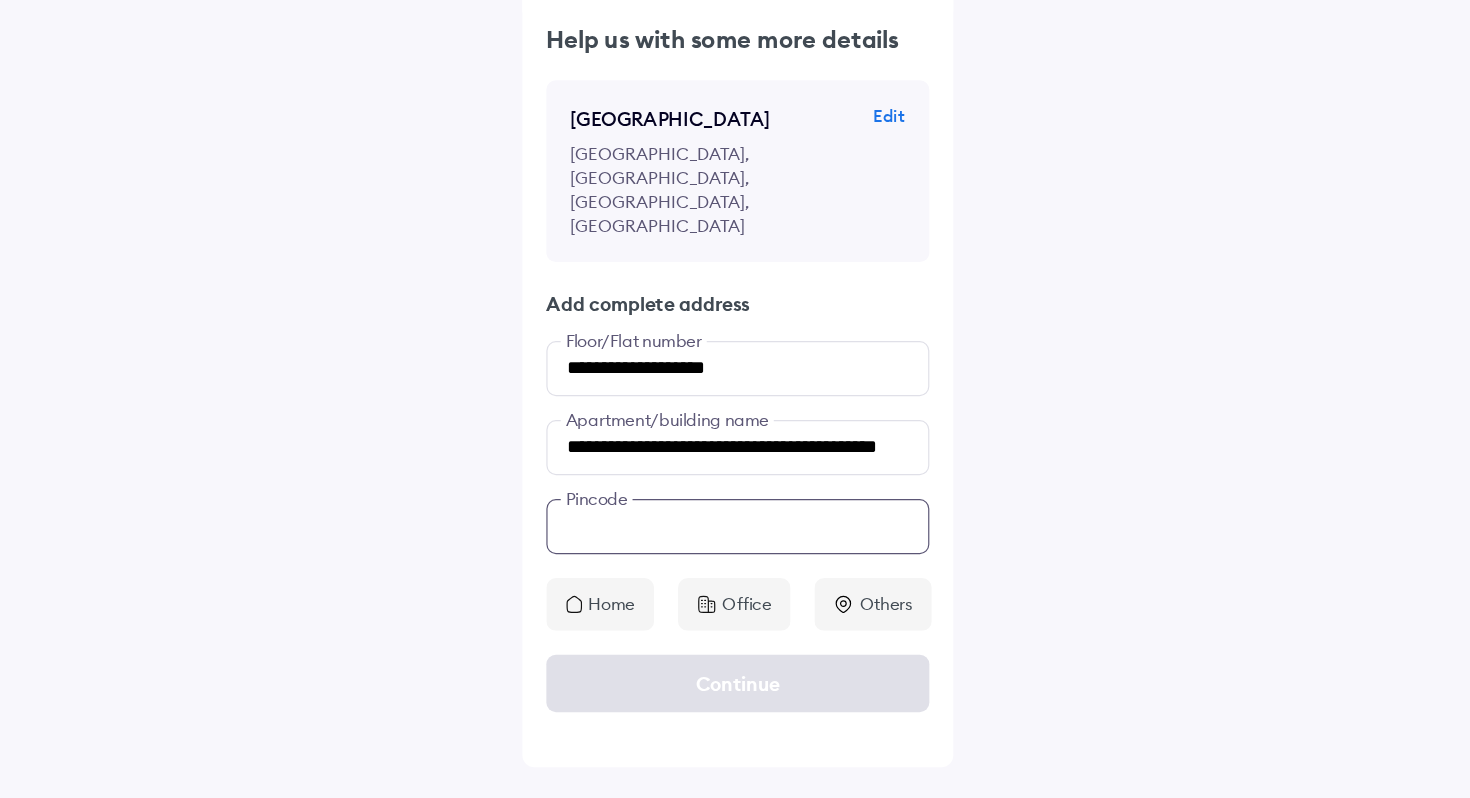 scroll, scrollTop: 0, scrollLeft: 0, axis: both 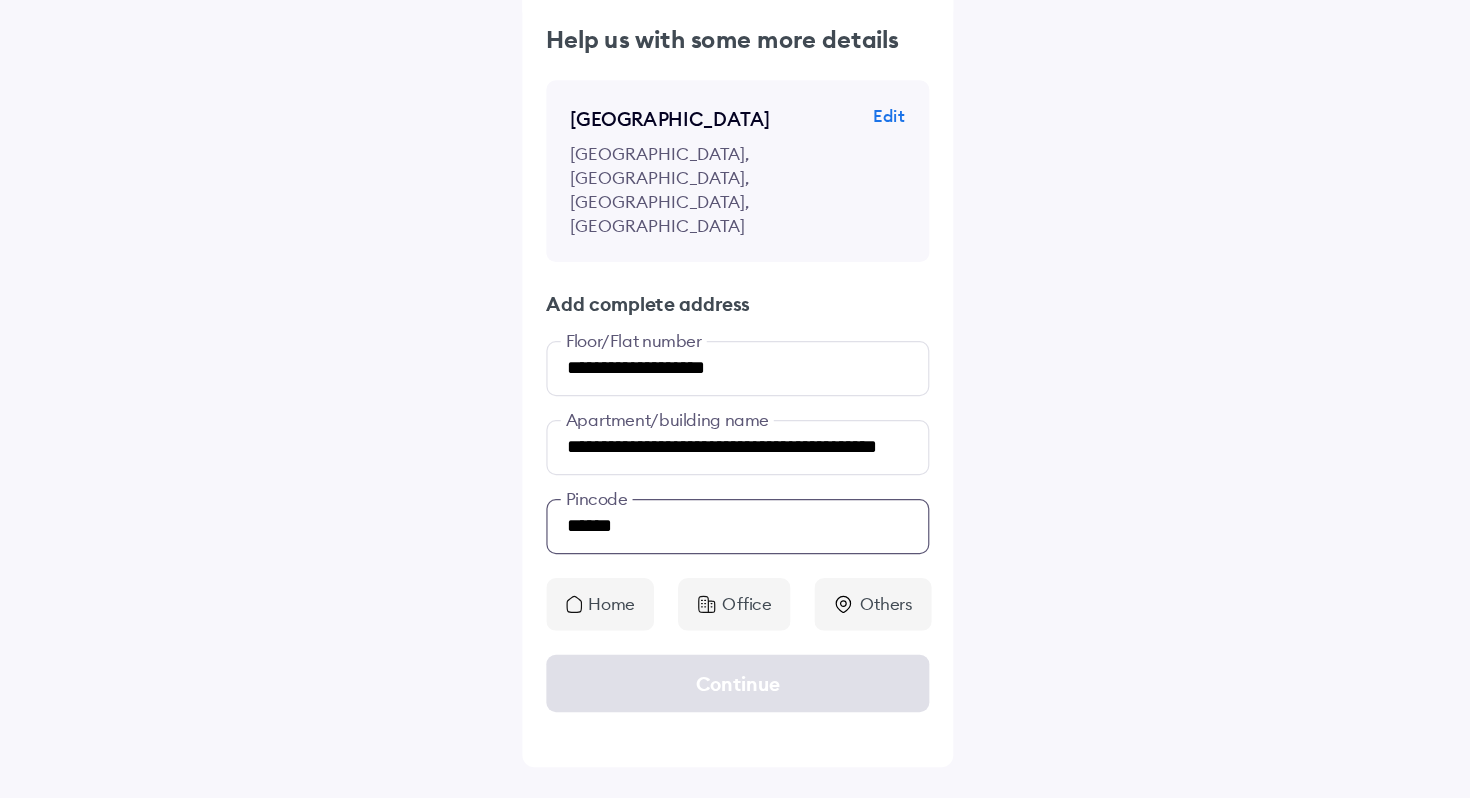 type on "******" 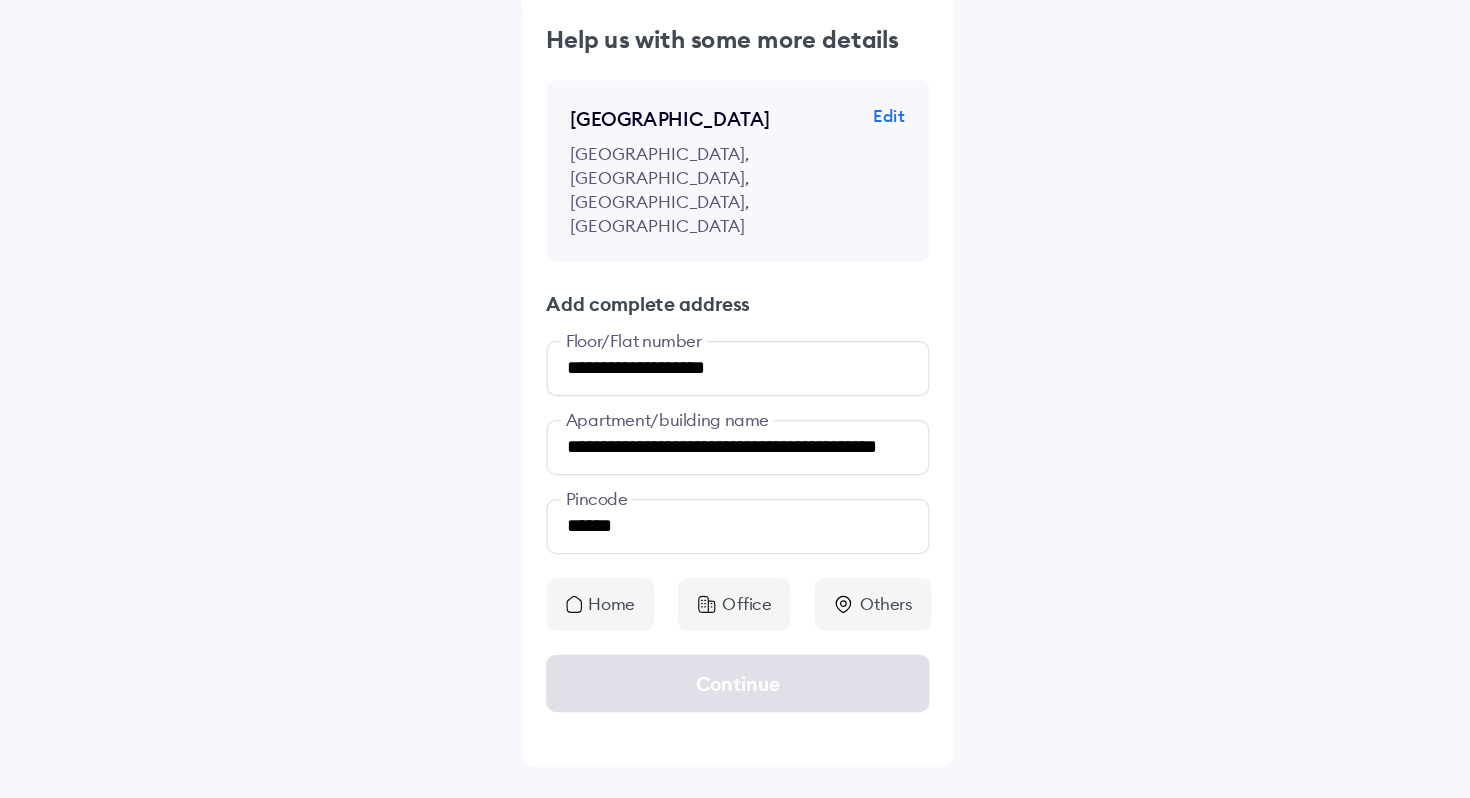 click on "Home" at bounding box center [629, 636] 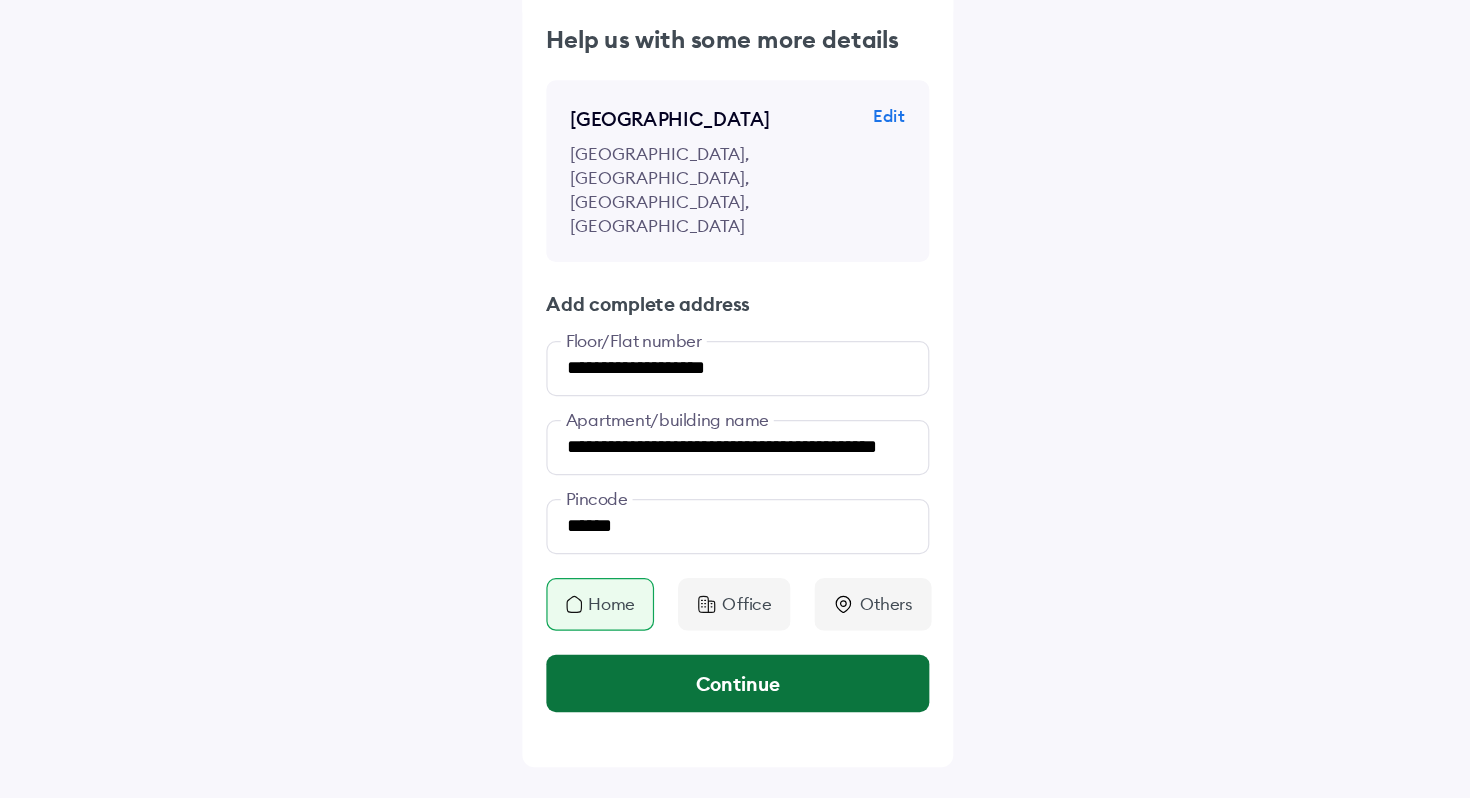 click on "Continue" at bounding box center [735, 702] 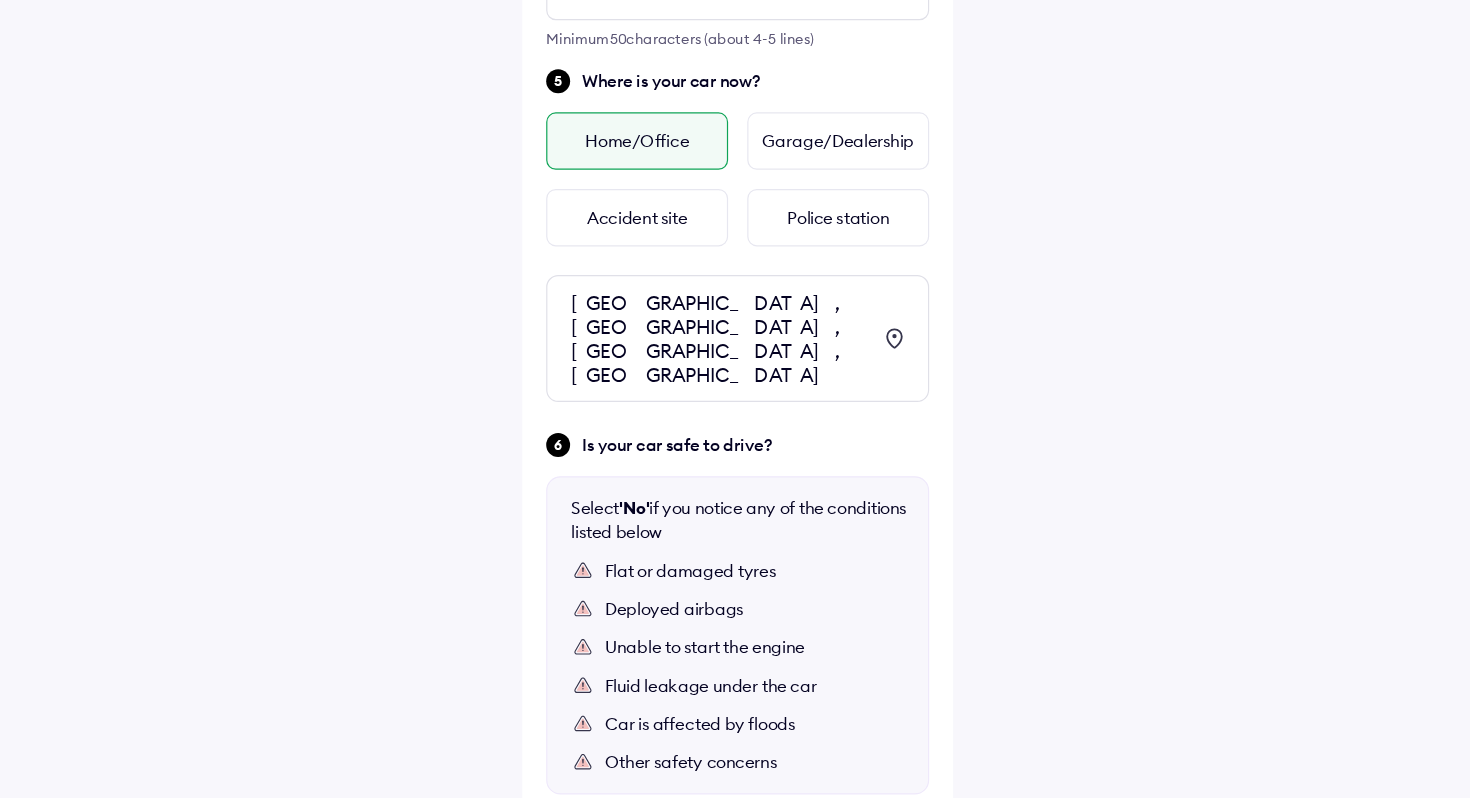 scroll, scrollTop: 996, scrollLeft: 0, axis: vertical 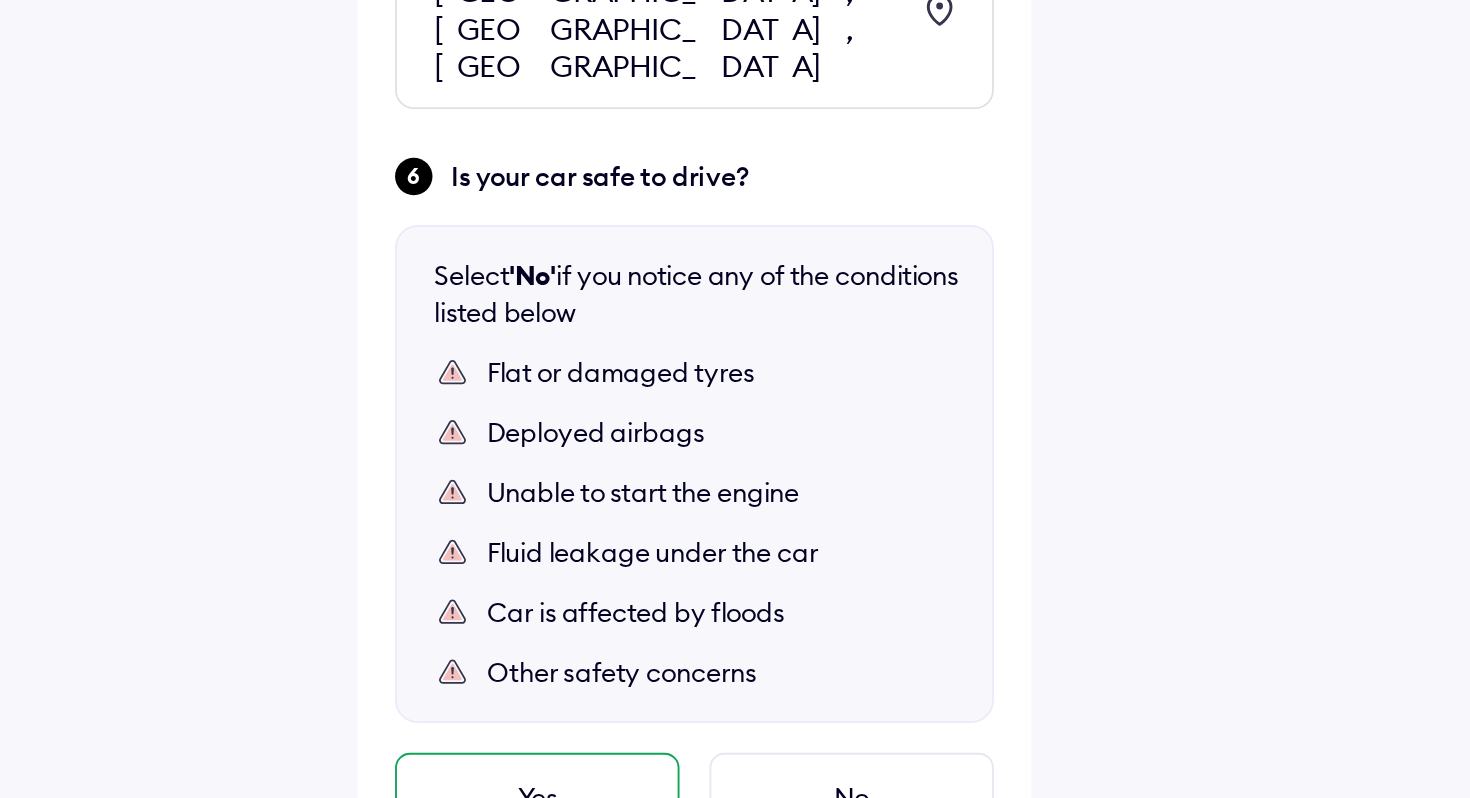 click on "Yes" at bounding box center [651, 779] 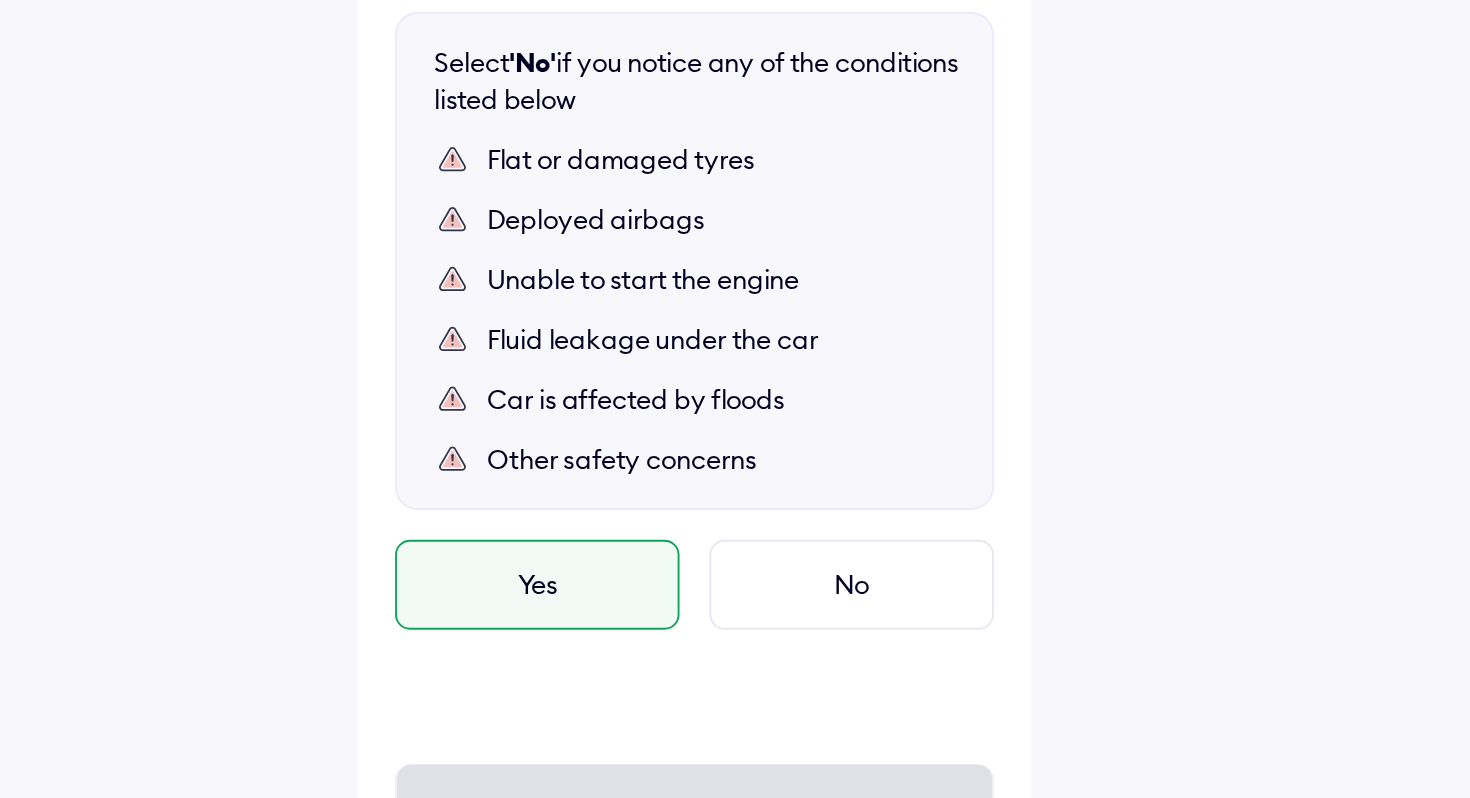 scroll, scrollTop: 1094, scrollLeft: 0, axis: vertical 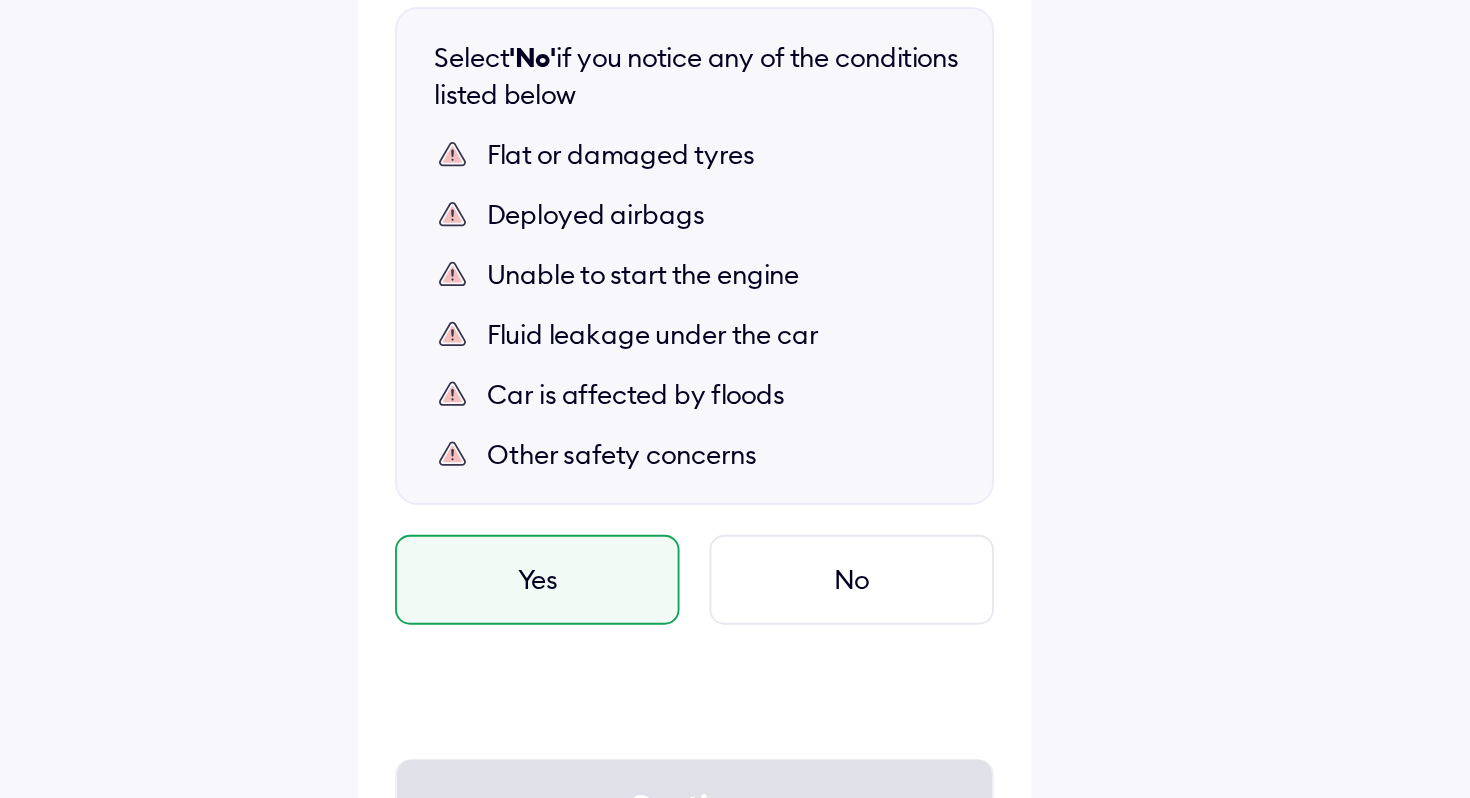 click on "Other safety concerns" at bounding box center (749, 614) 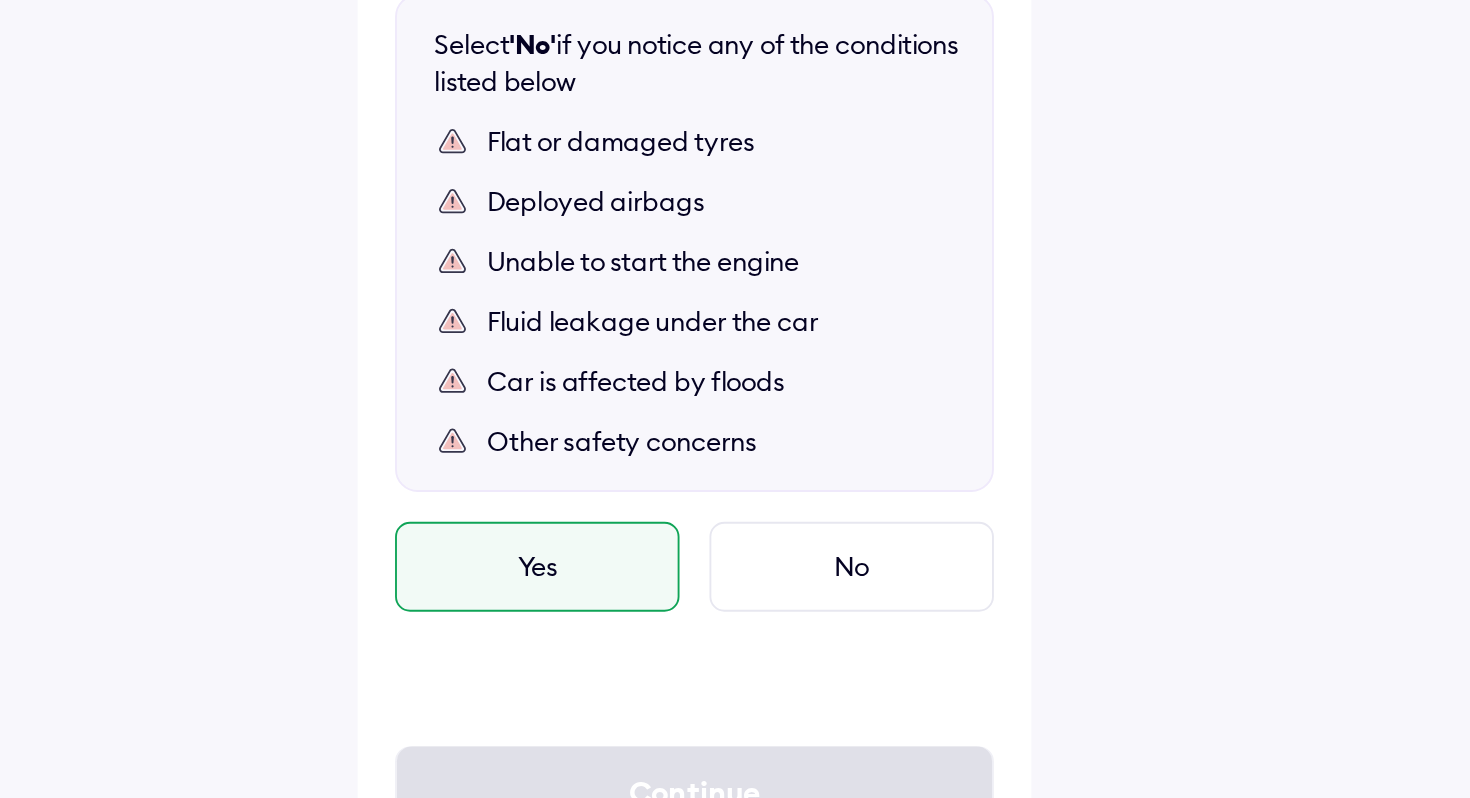 scroll, scrollTop: 1141, scrollLeft: 0, axis: vertical 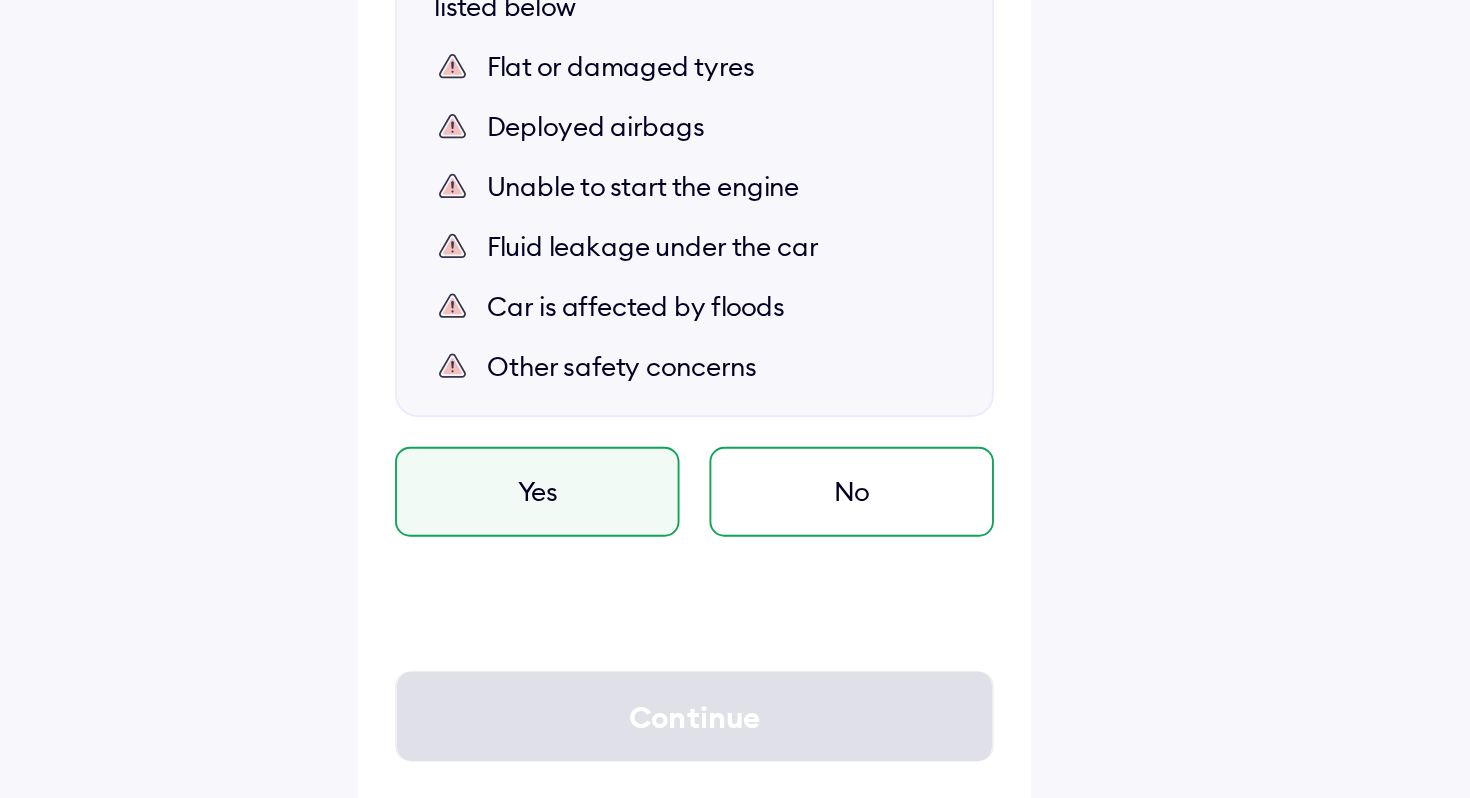 click on "No" at bounding box center [819, 634] 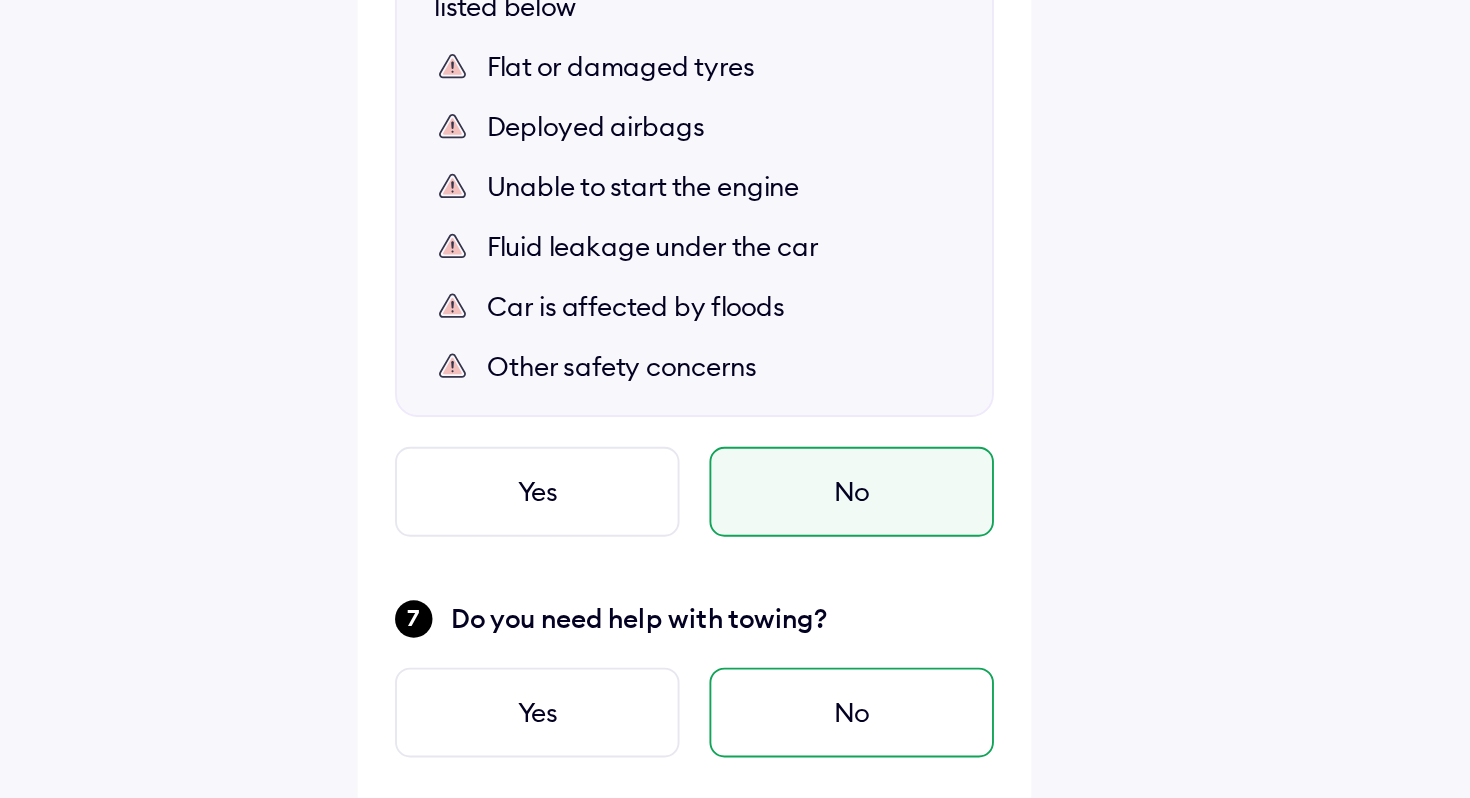 click on "No" at bounding box center [819, 752] 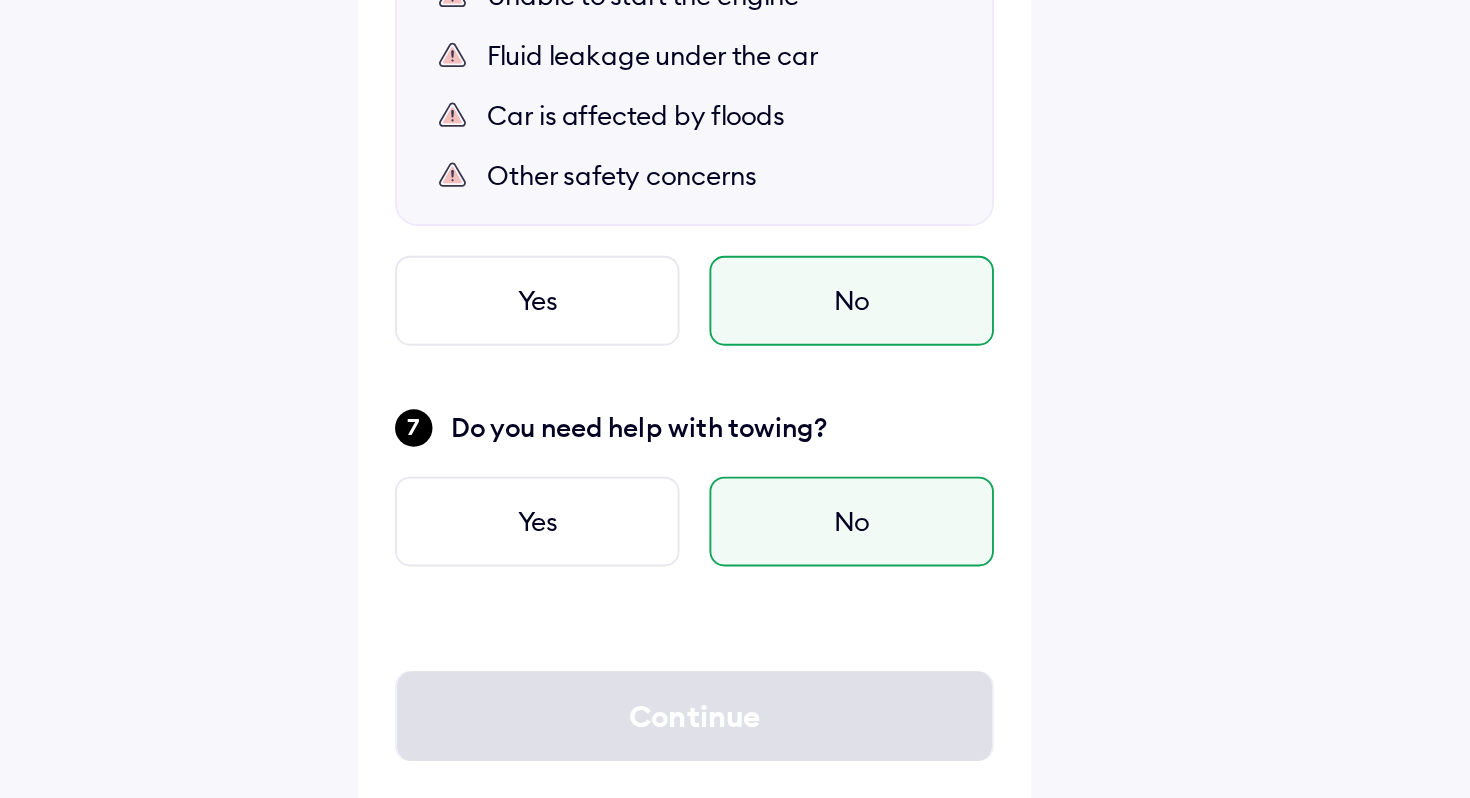 scroll, scrollTop: 1242, scrollLeft: 0, axis: vertical 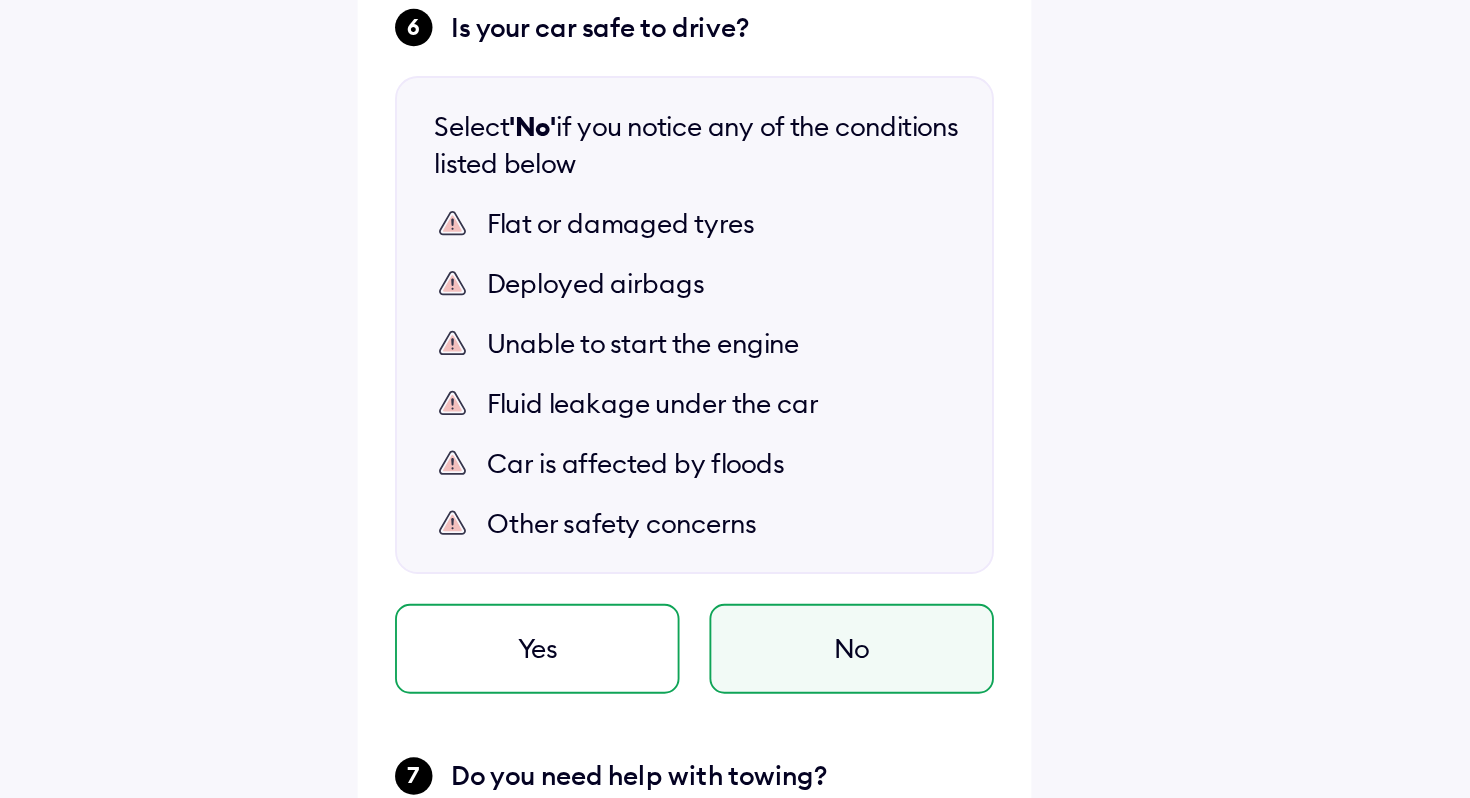 click on "Yes" at bounding box center [651, 533] 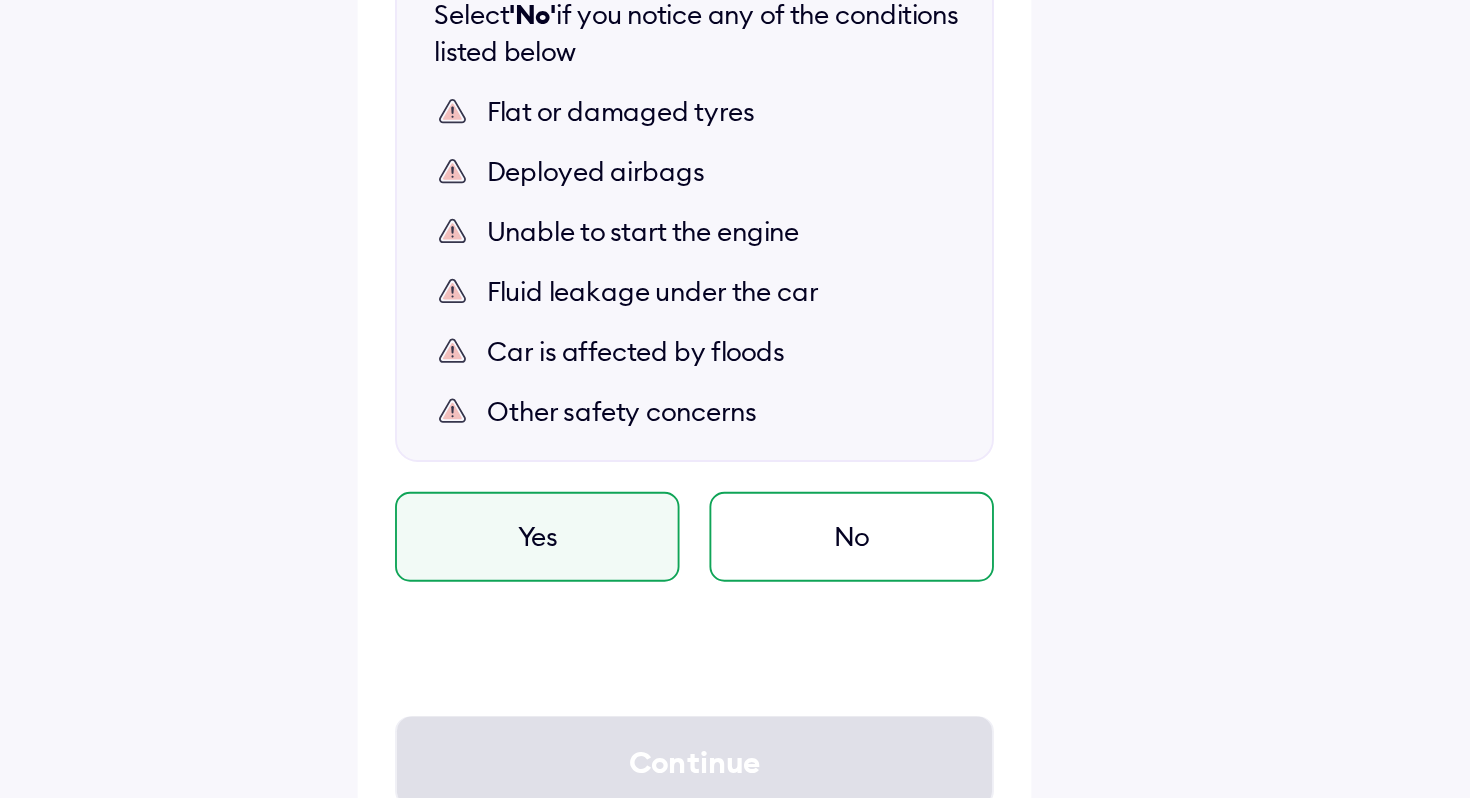 scroll, scrollTop: 1141, scrollLeft: 0, axis: vertical 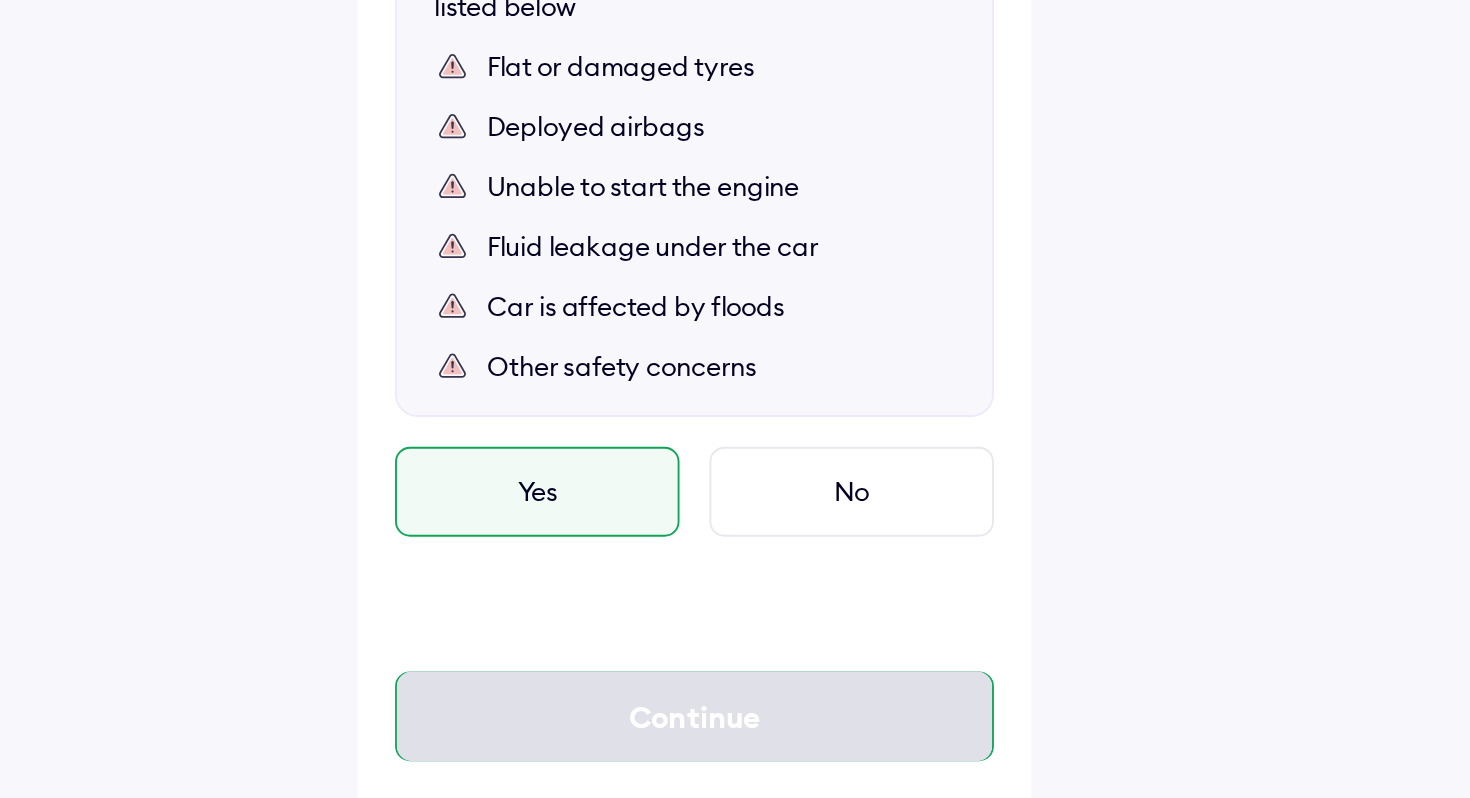 click on "Continue" at bounding box center [735, 754] 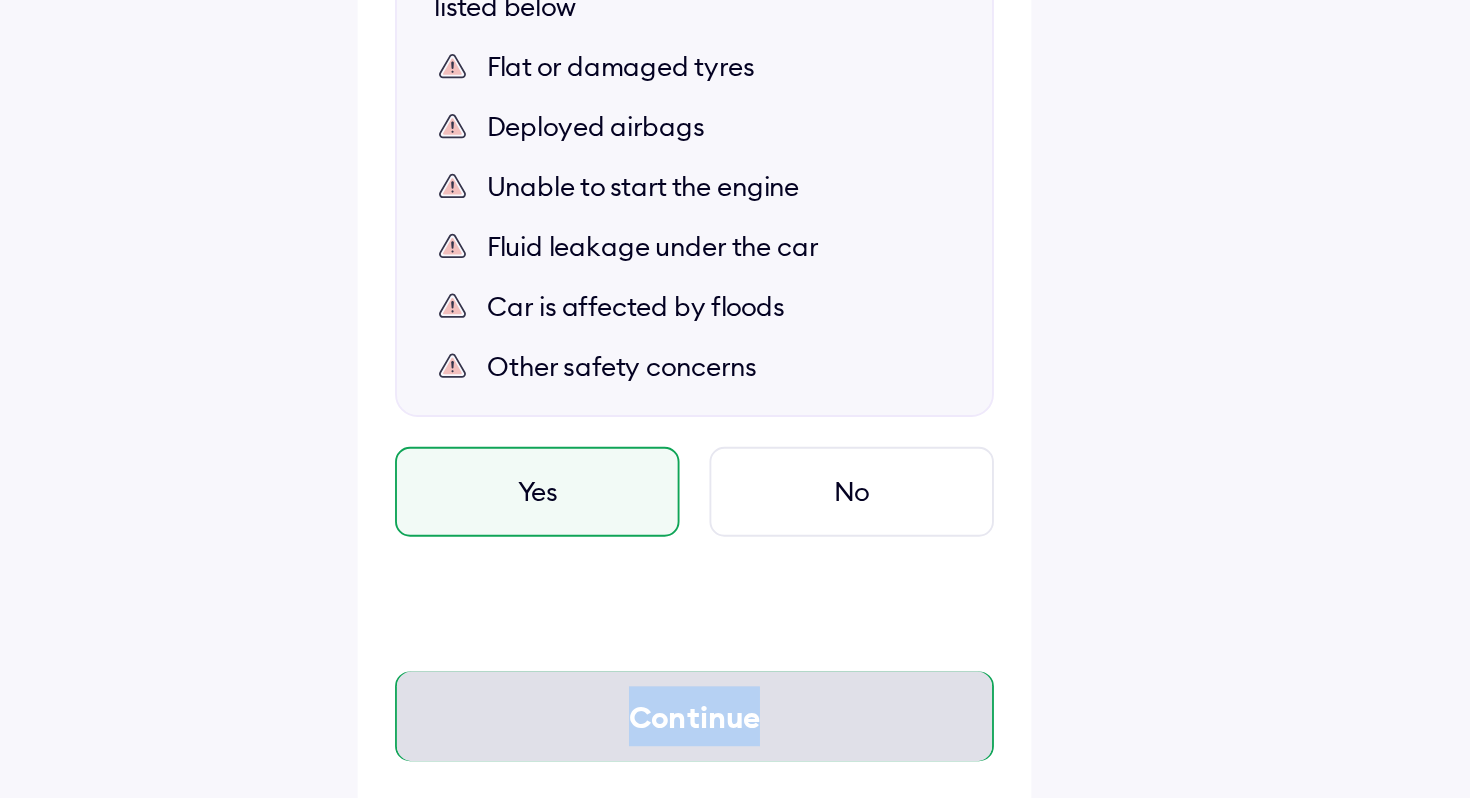 click on "Continue" at bounding box center (735, 754) 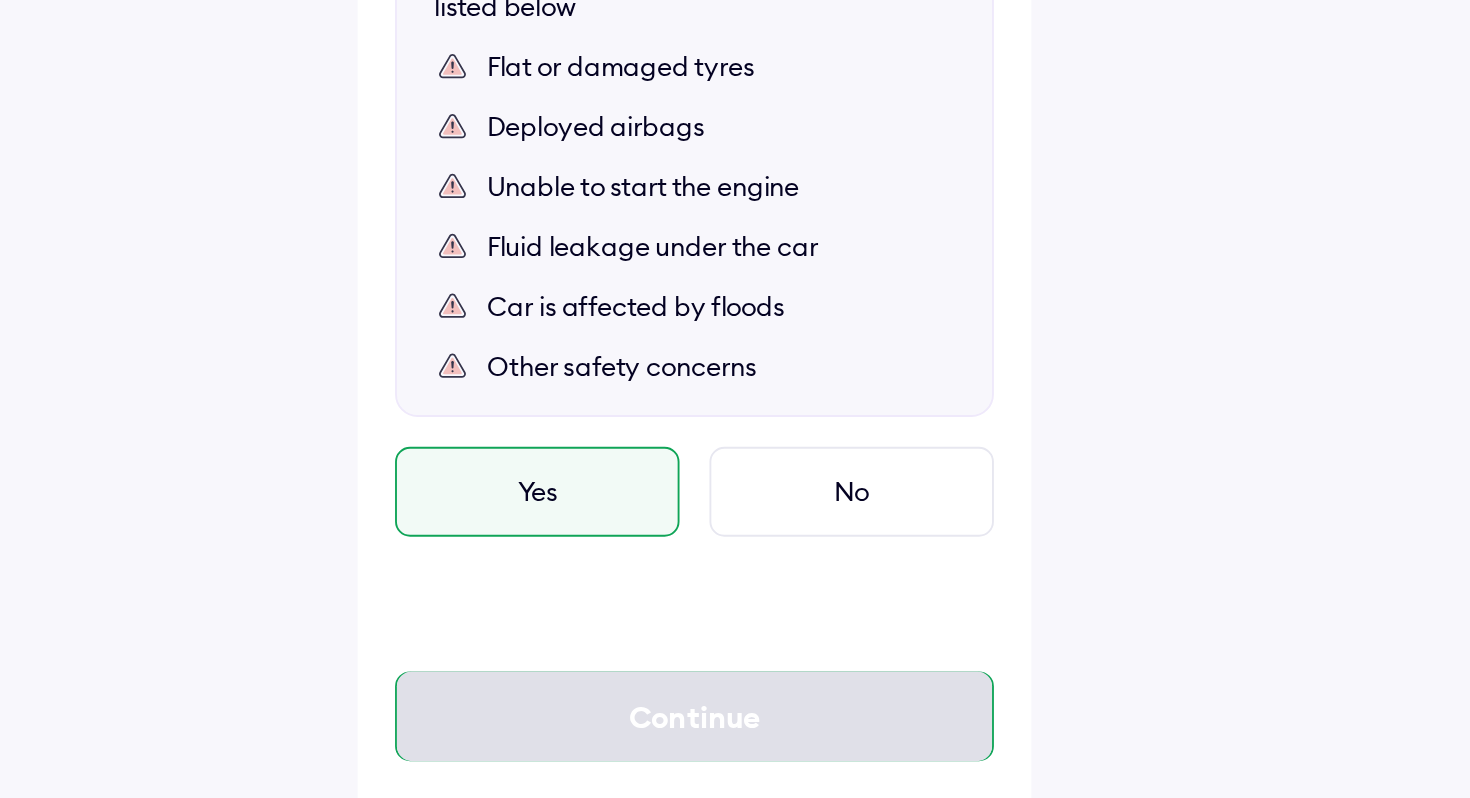 click on "Continue" at bounding box center [735, 754] 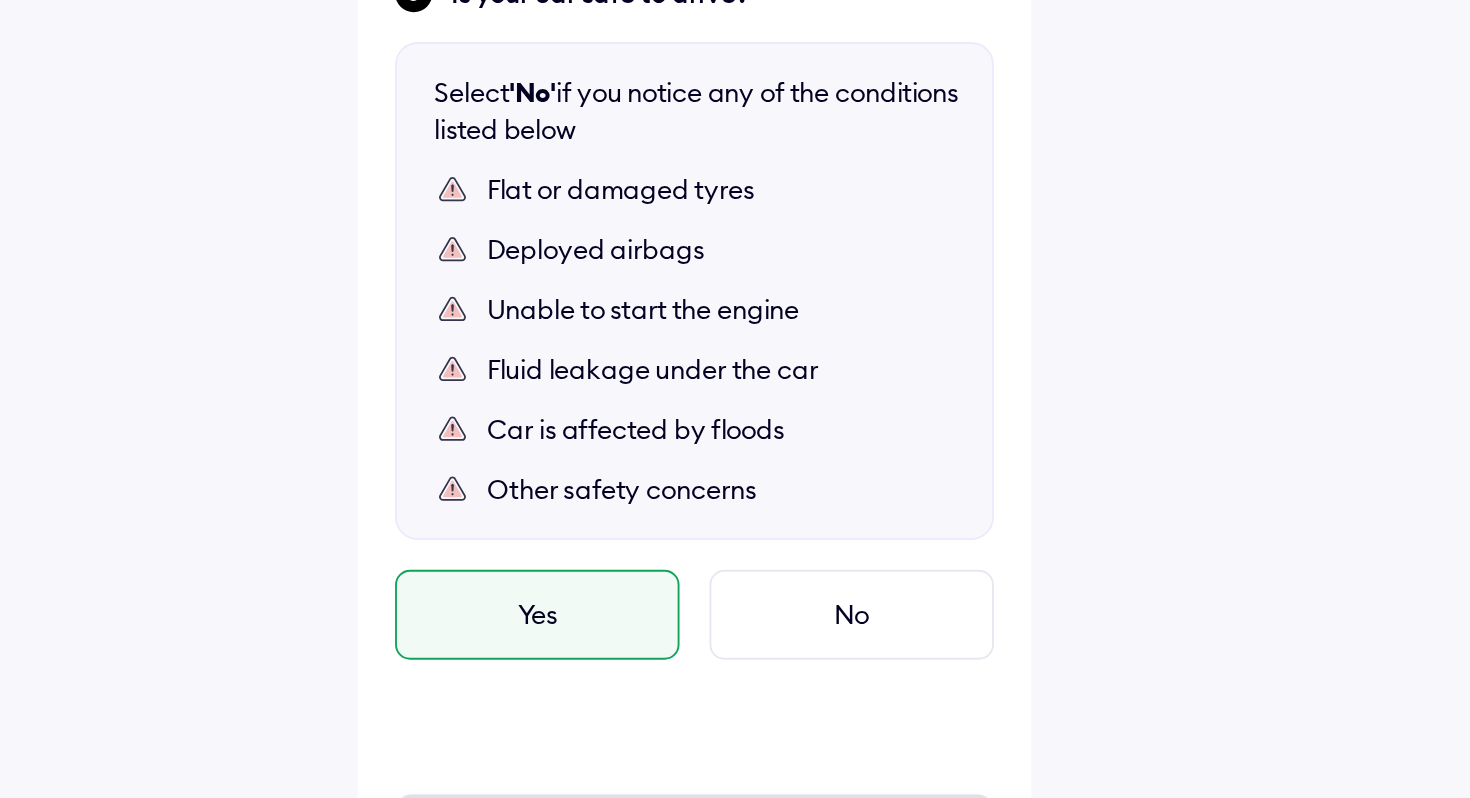 scroll, scrollTop: 1141, scrollLeft: 0, axis: vertical 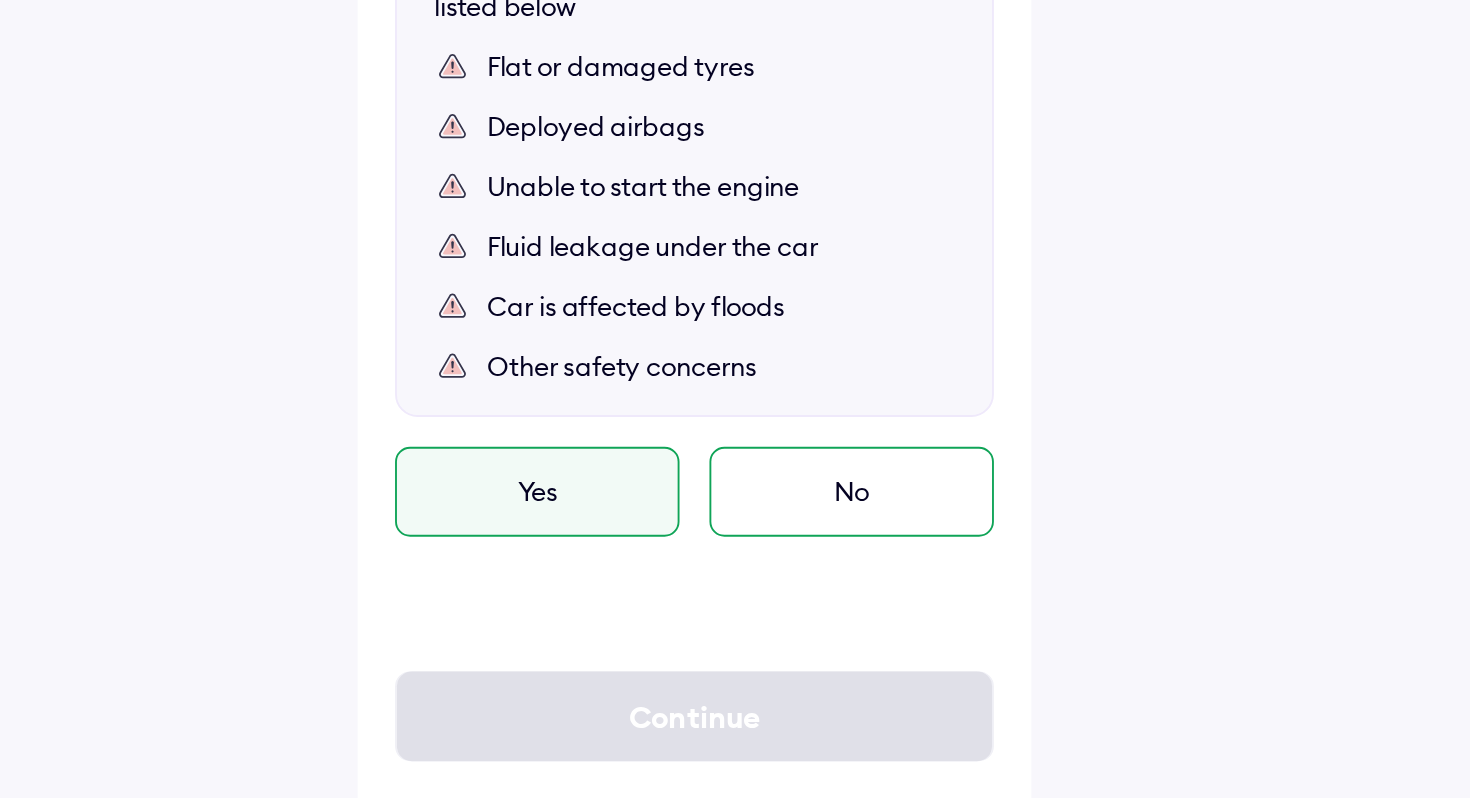 click on "No" at bounding box center [819, 634] 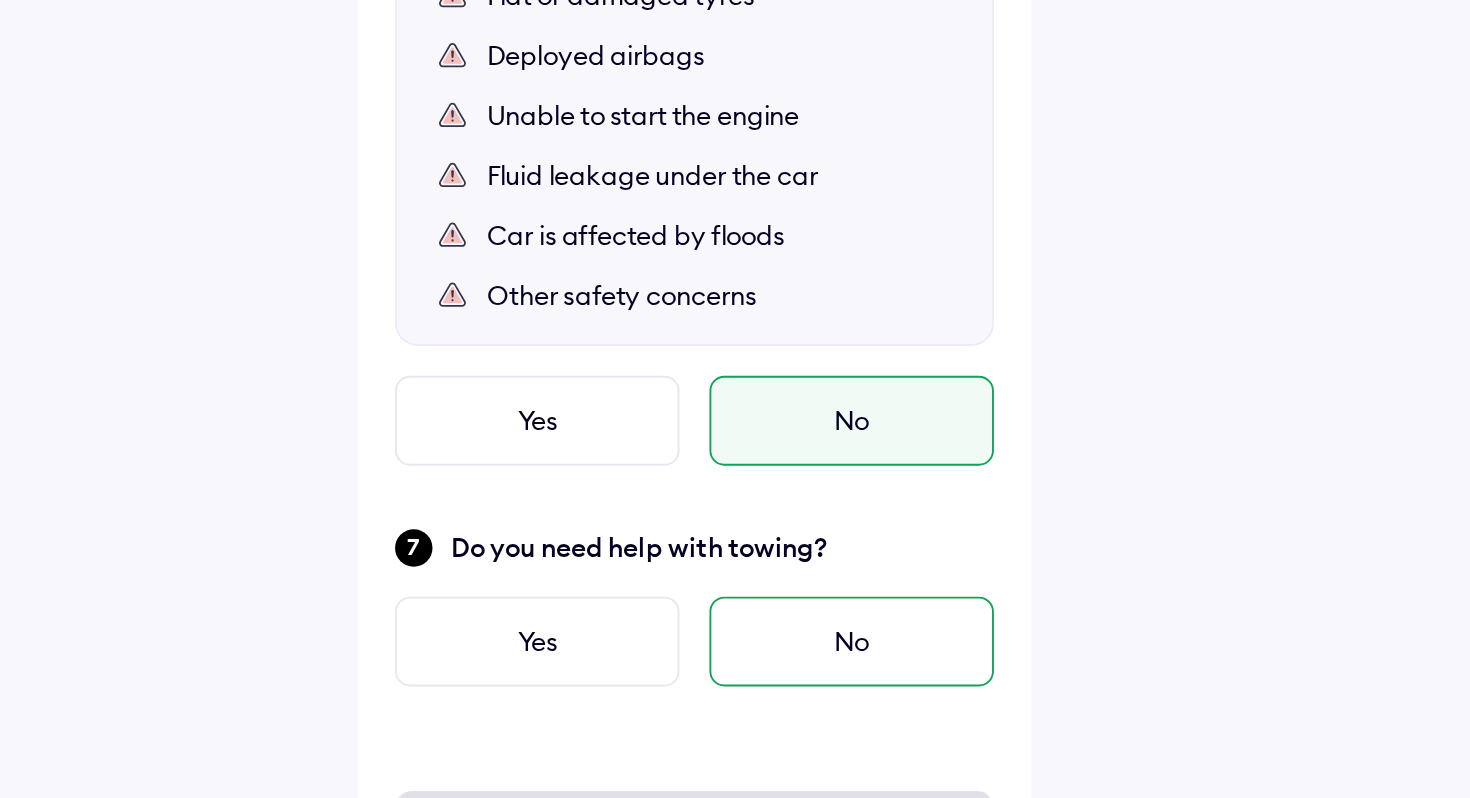 scroll, scrollTop: 1184, scrollLeft: 0, axis: vertical 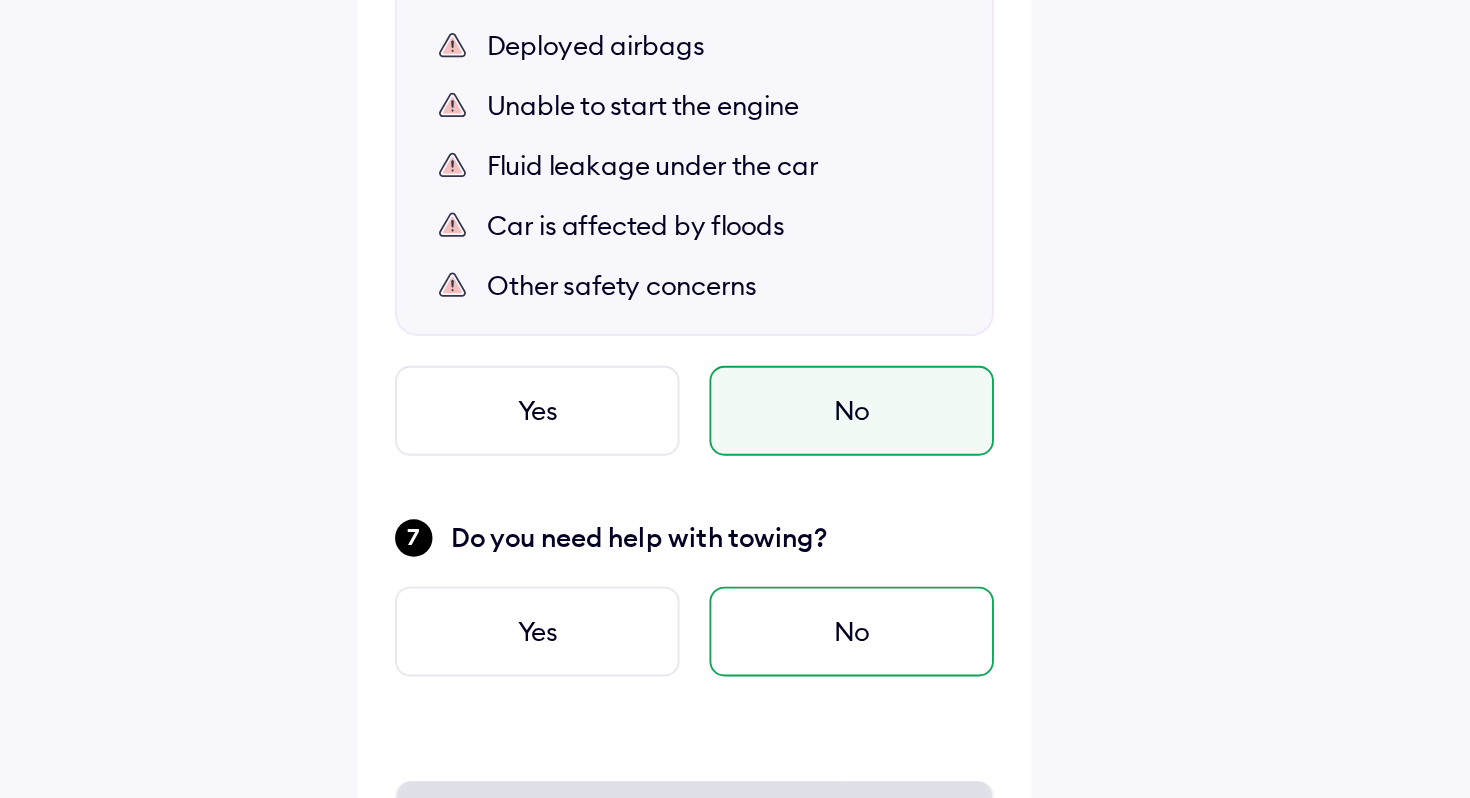click on "No" at bounding box center [819, 709] 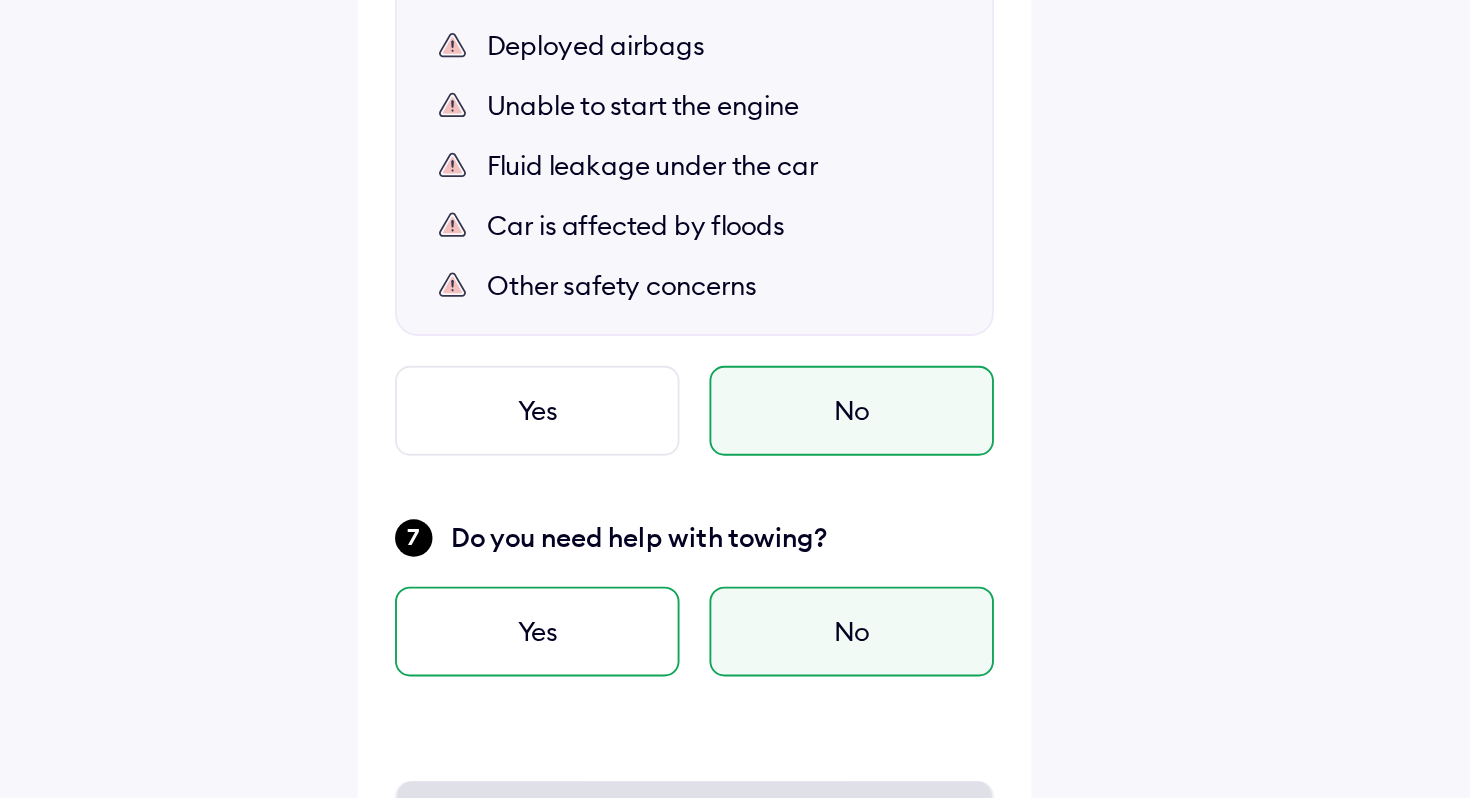 click on "Yes" at bounding box center (651, 709) 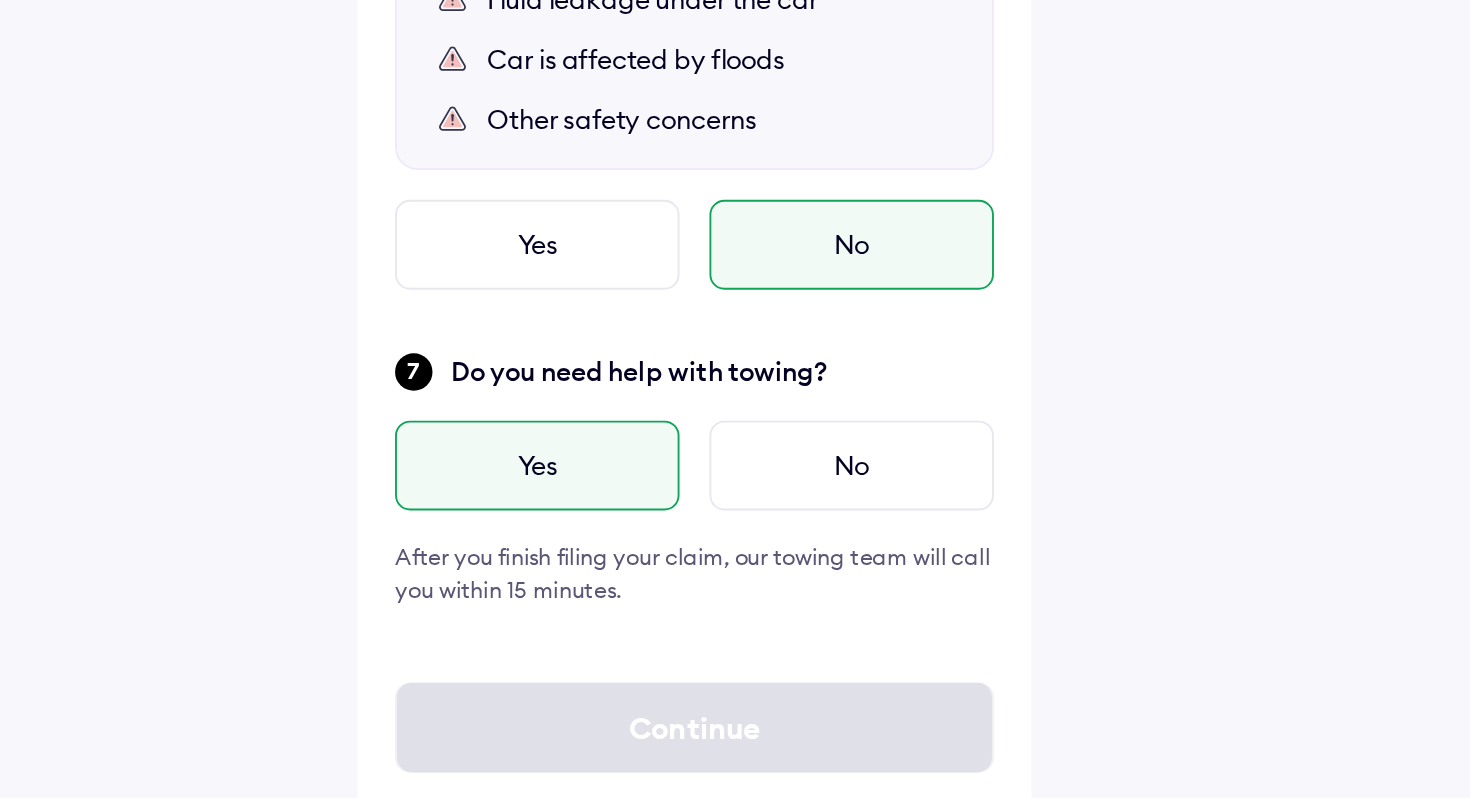 scroll, scrollTop: 1279, scrollLeft: 0, axis: vertical 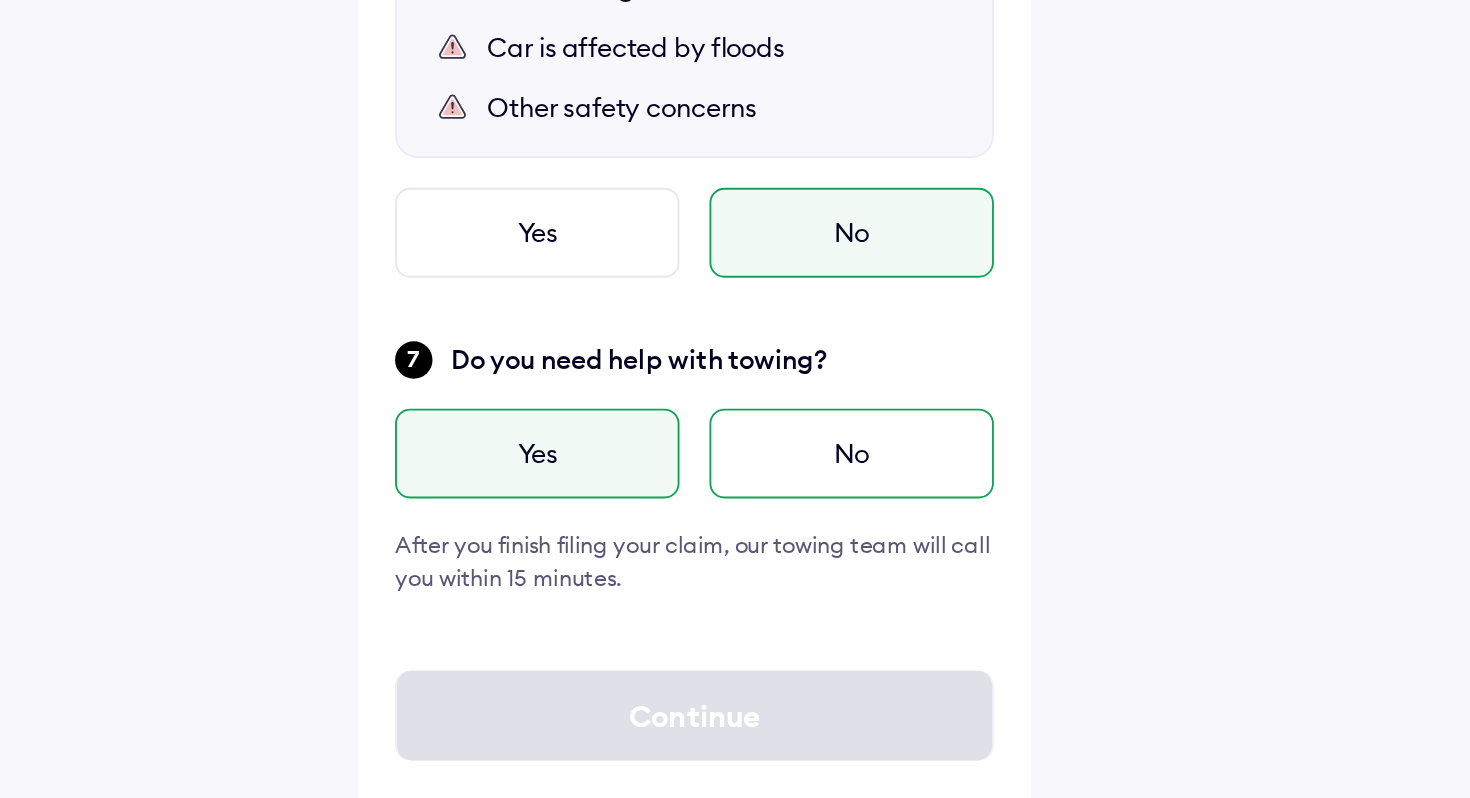 click on "No" at bounding box center [819, 614] 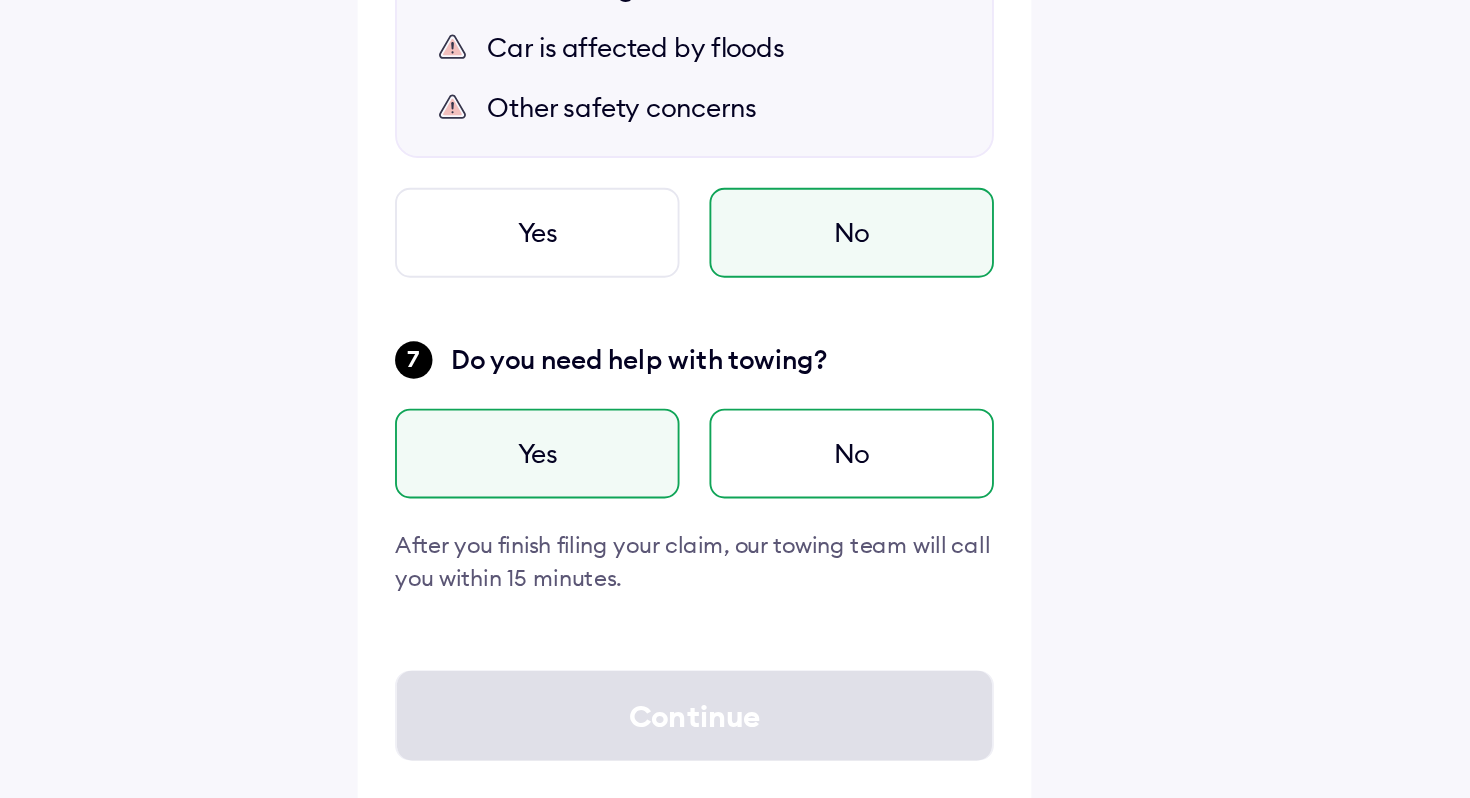 scroll, scrollTop: 1243, scrollLeft: 0, axis: vertical 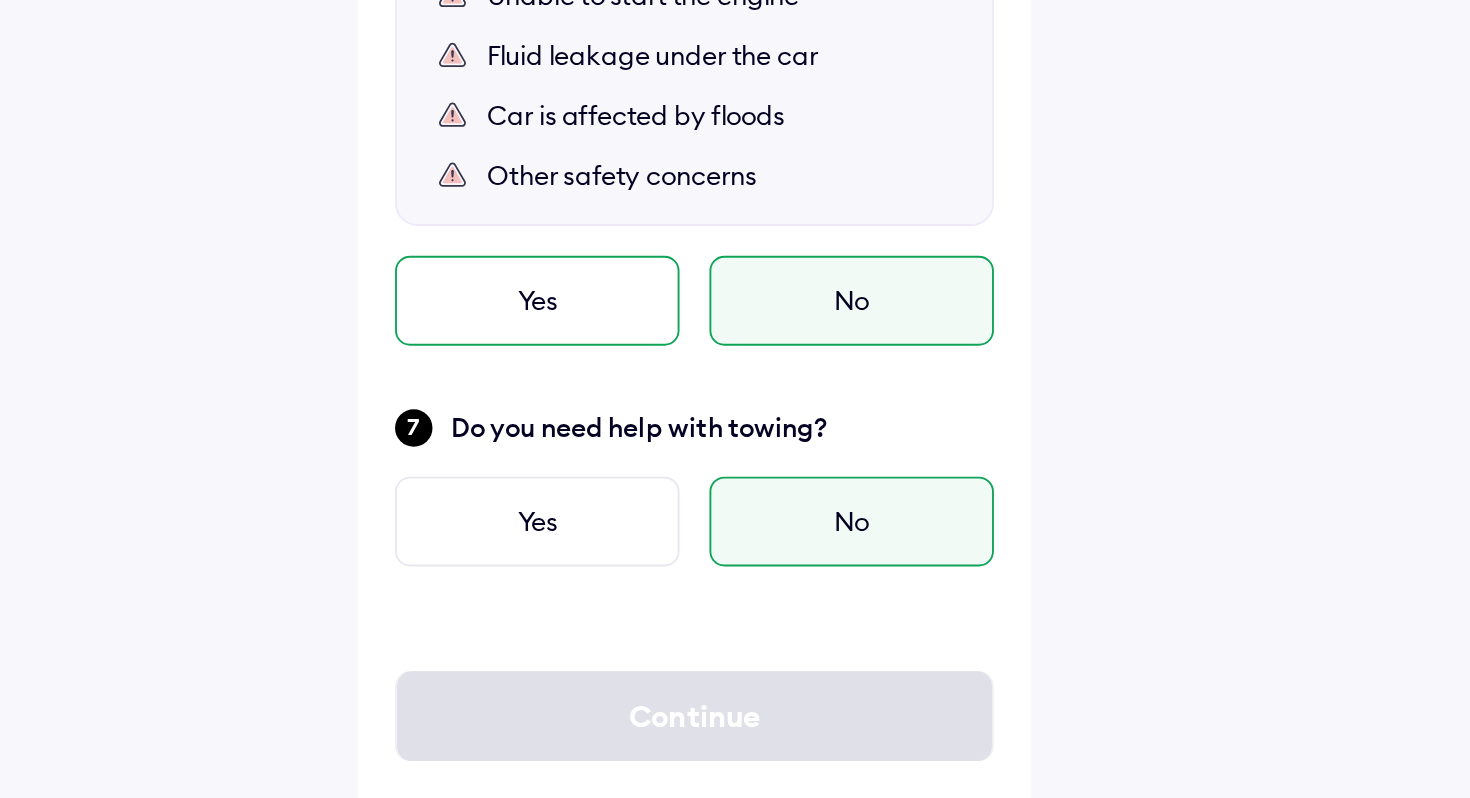 click on "Yes" at bounding box center [651, 532] 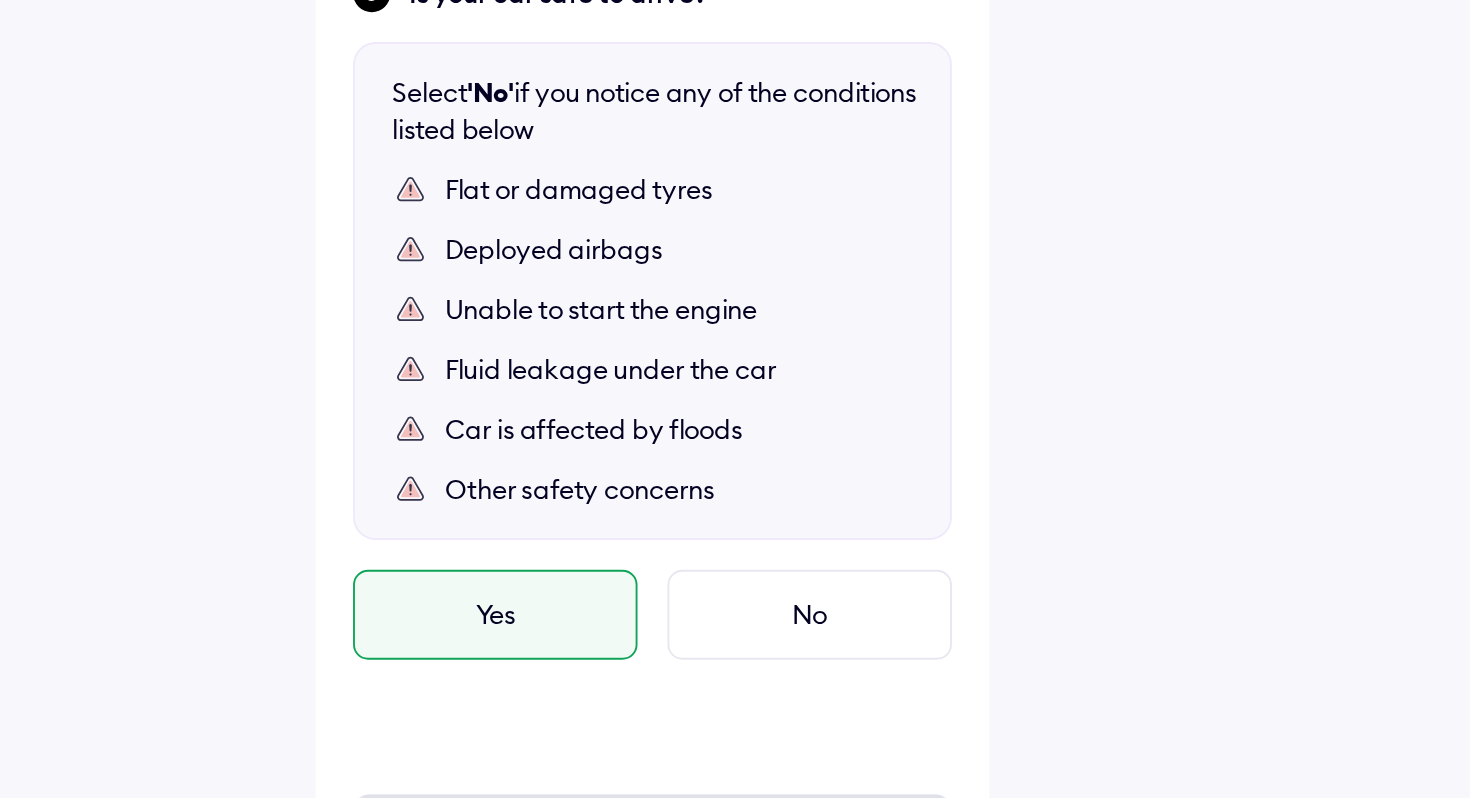 scroll, scrollTop: 1090, scrollLeft: 0, axis: vertical 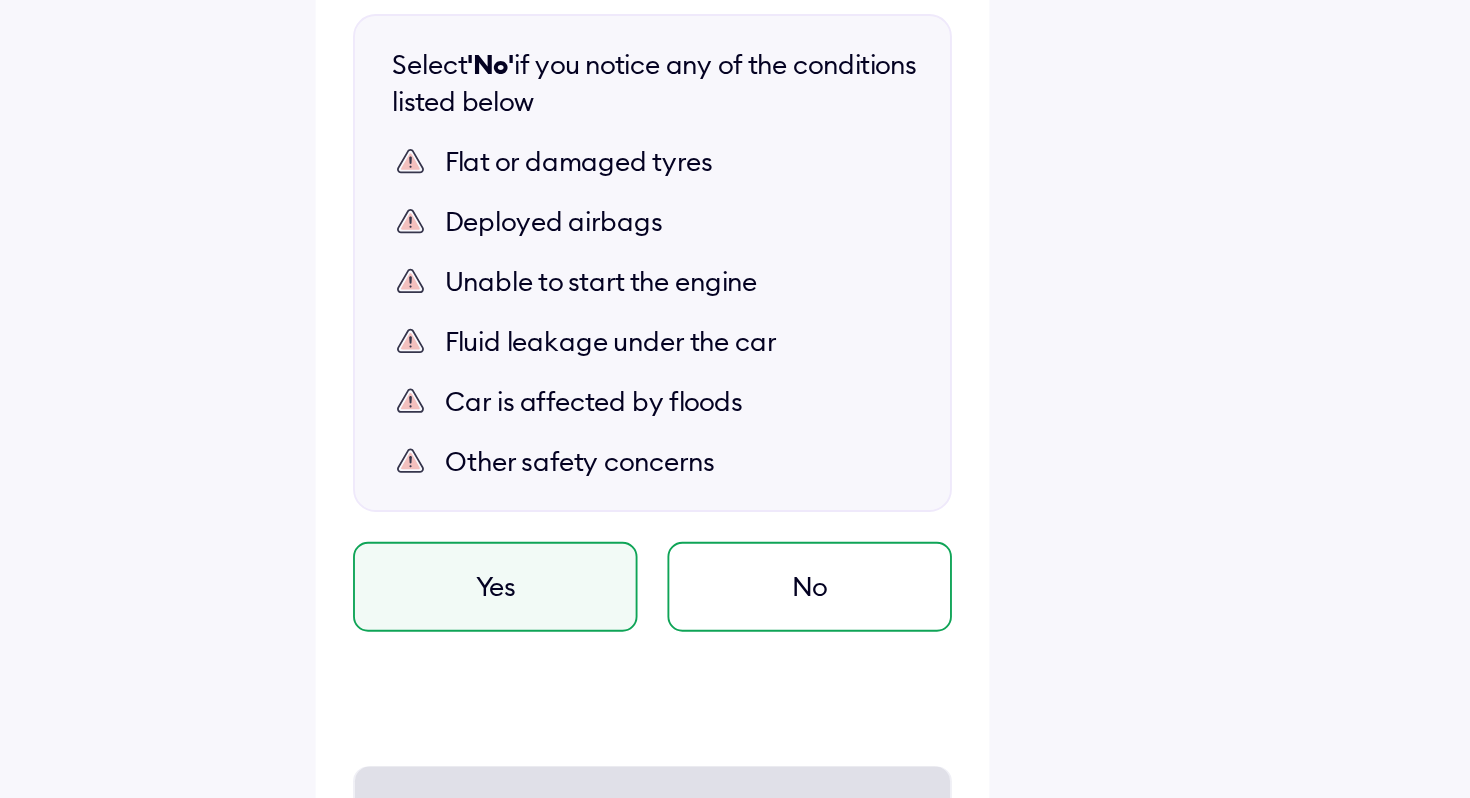 click on "No" at bounding box center (819, 685) 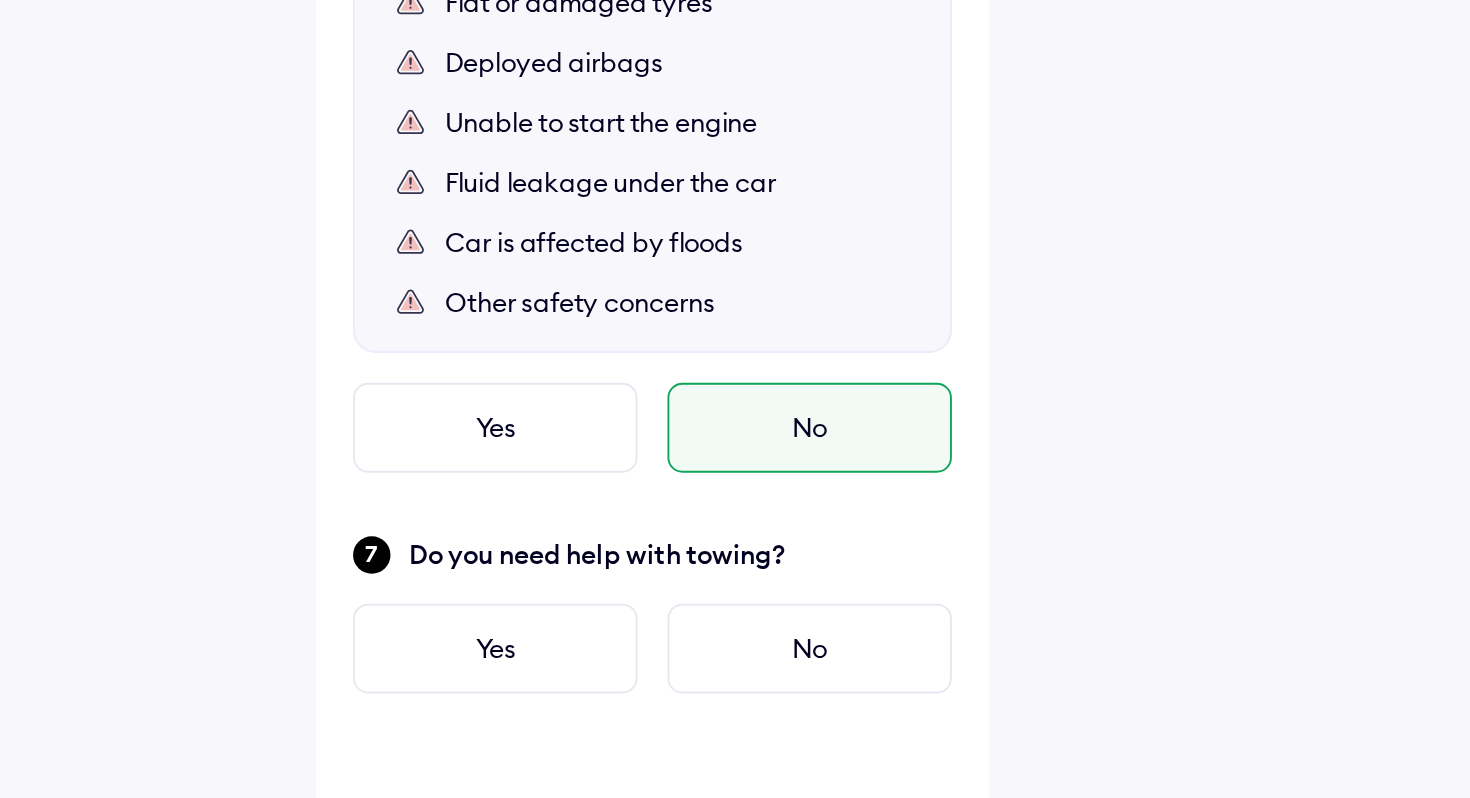 scroll, scrollTop: 1185, scrollLeft: 0, axis: vertical 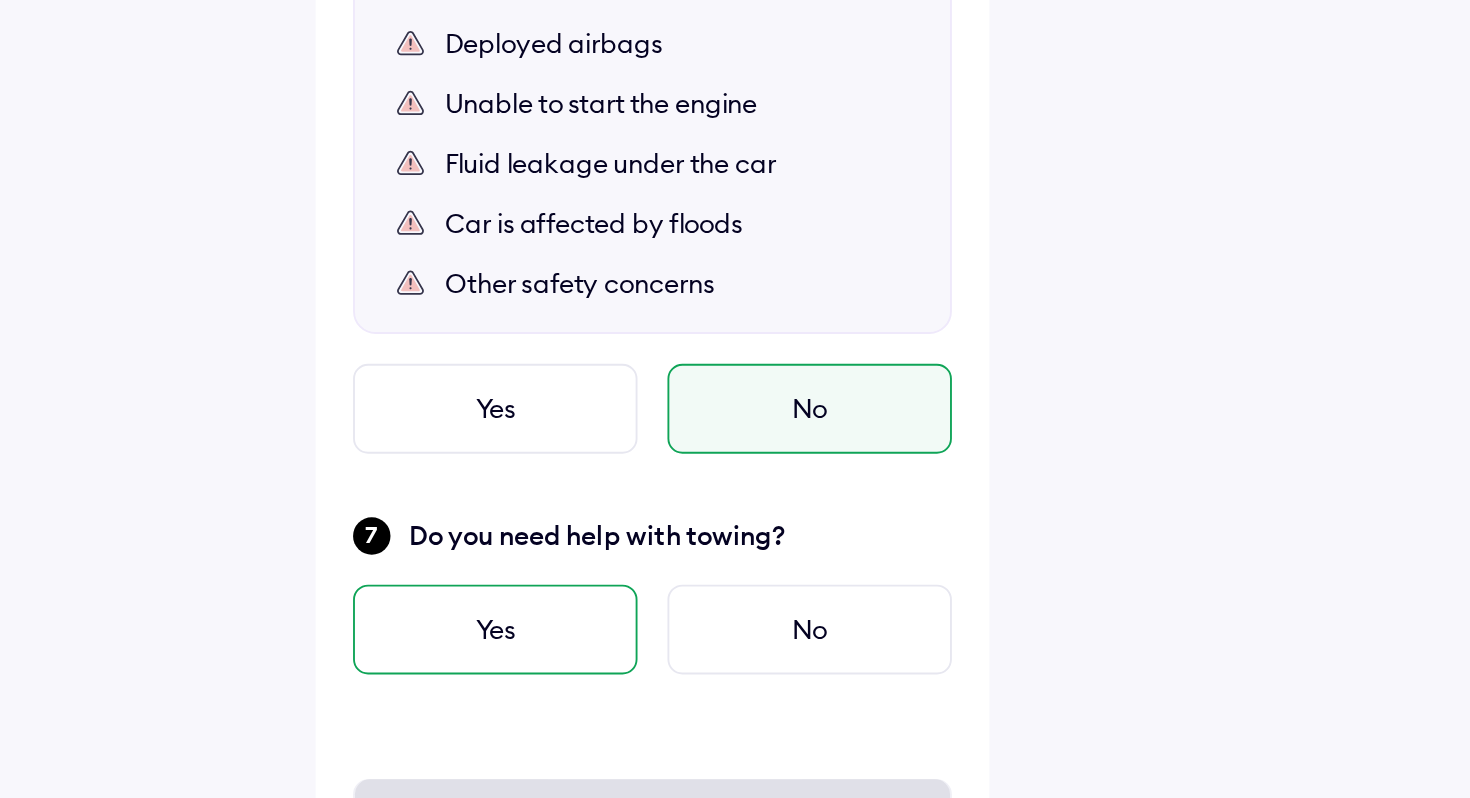 click on "Yes" at bounding box center (651, 708) 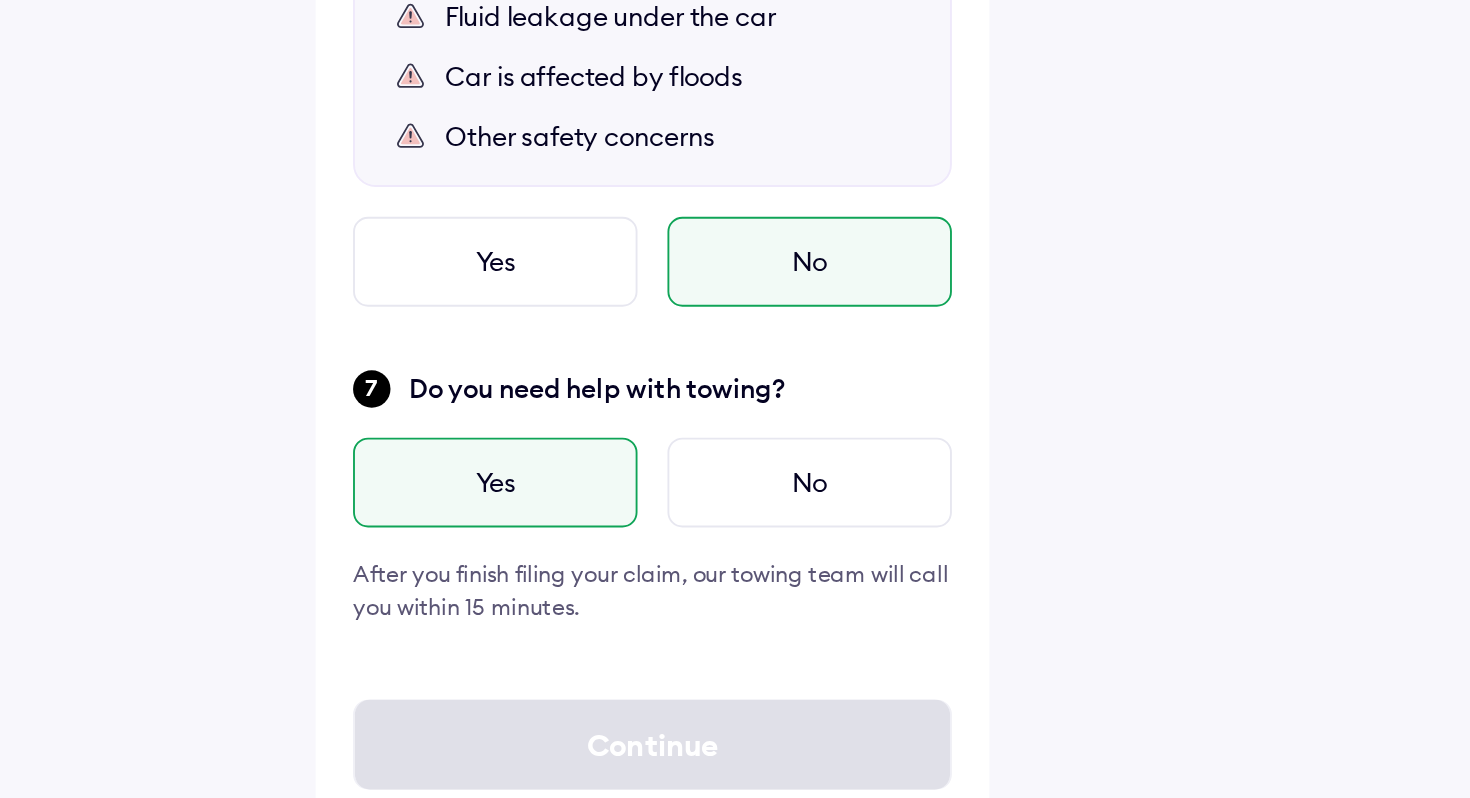 scroll, scrollTop: 1279, scrollLeft: 0, axis: vertical 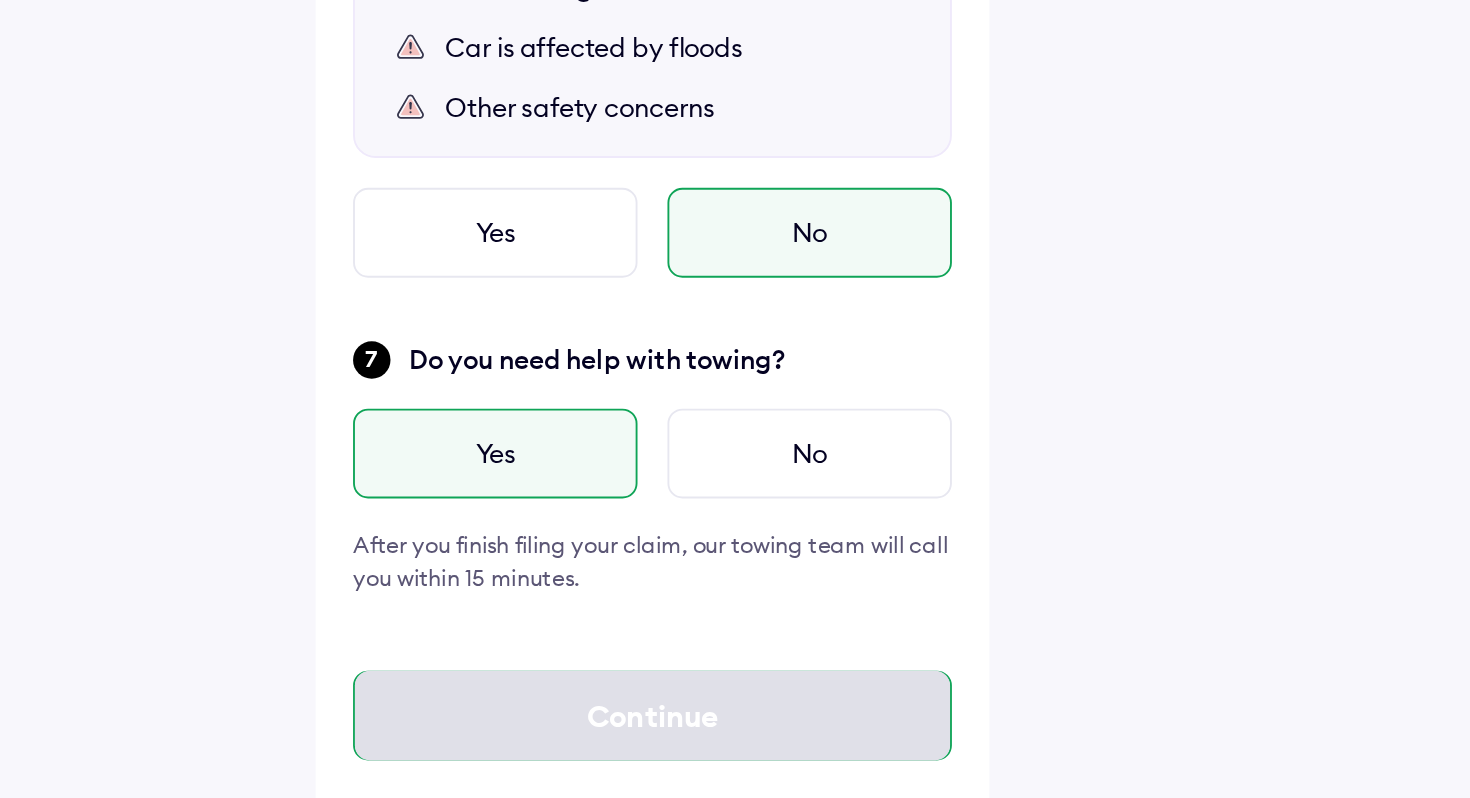 click on "Continue" at bounding box center (735, 754) 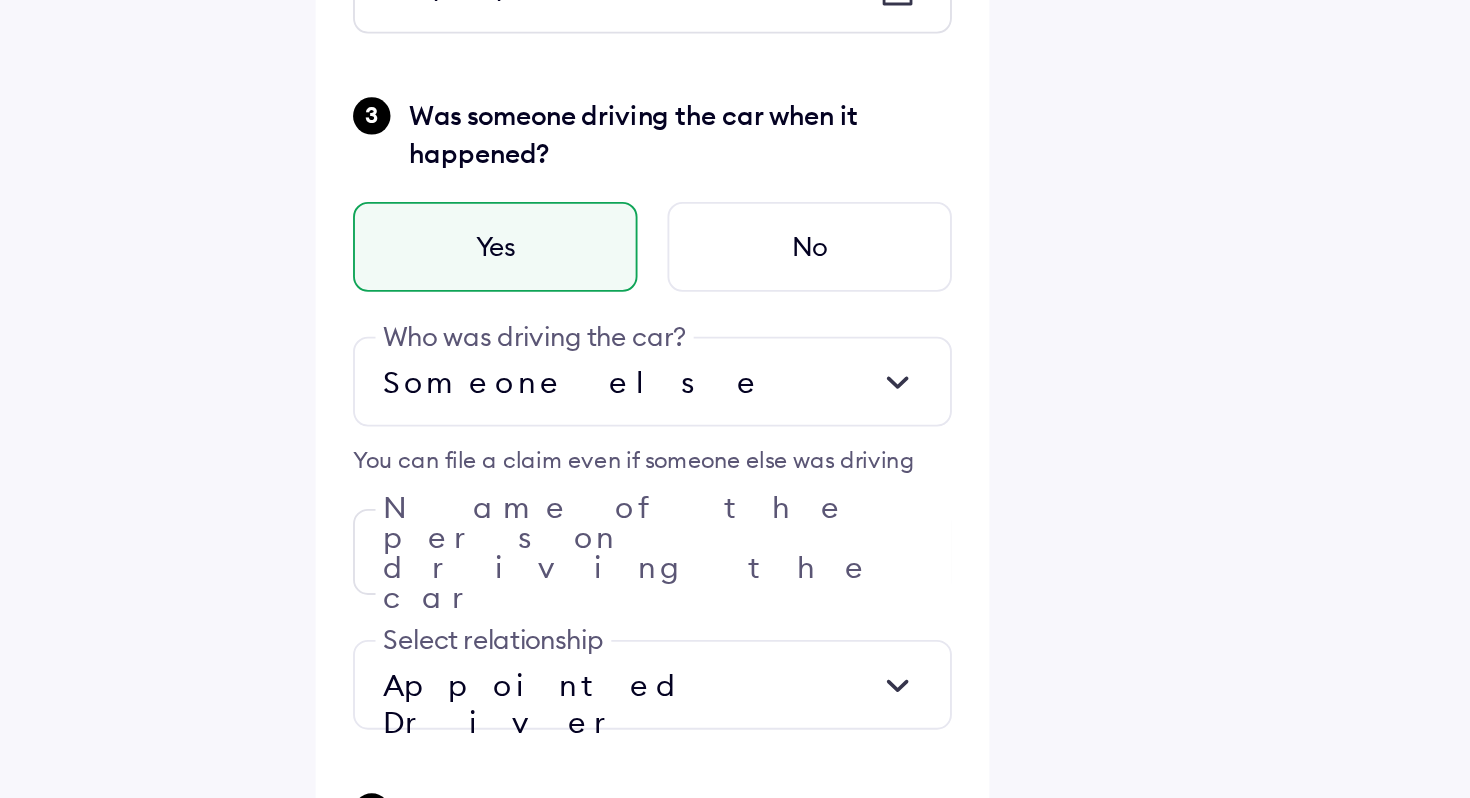scroll, scrollTop: 0, scrollLeft: 0, axis: both 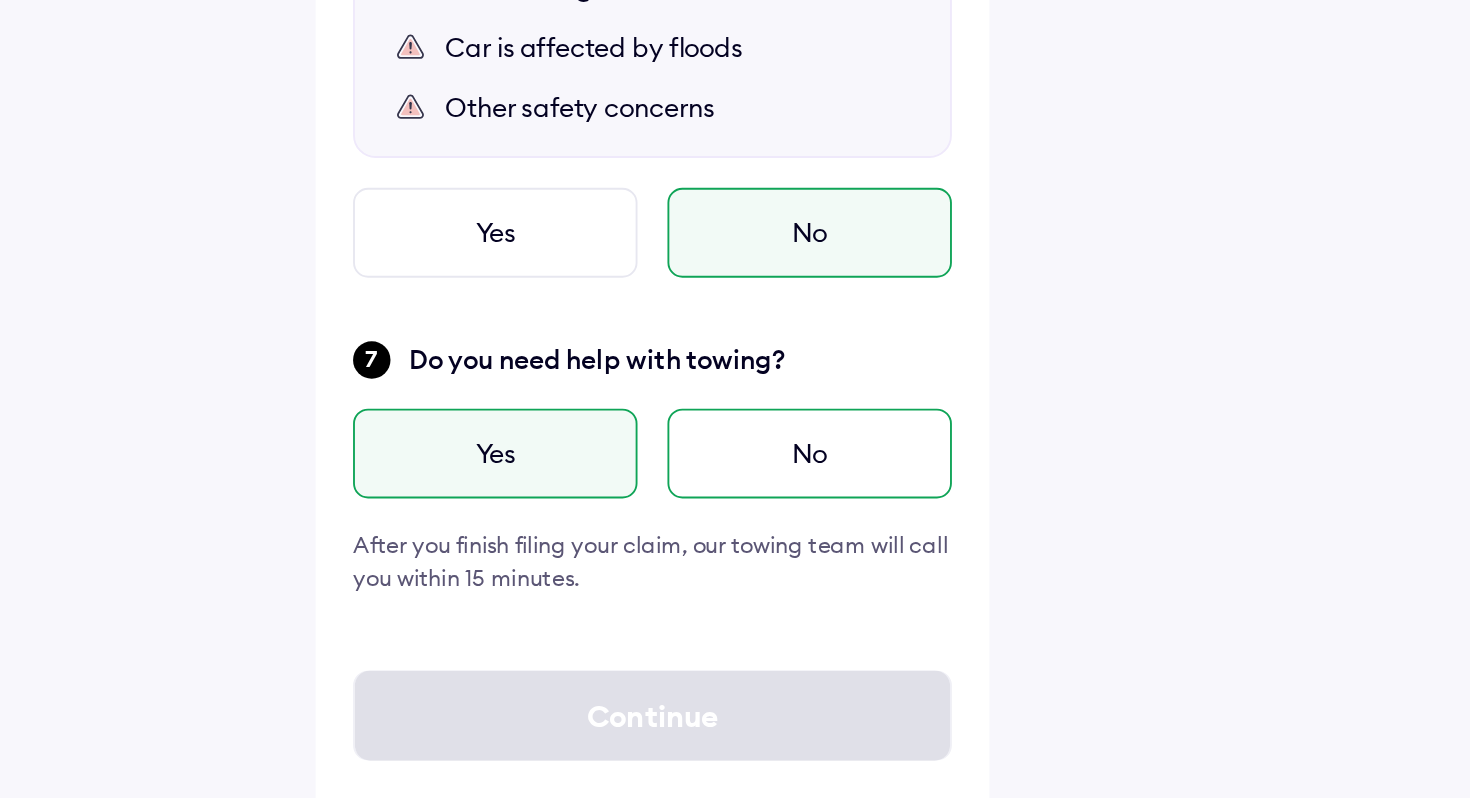 click on "No" at bounding box center [819, 614] 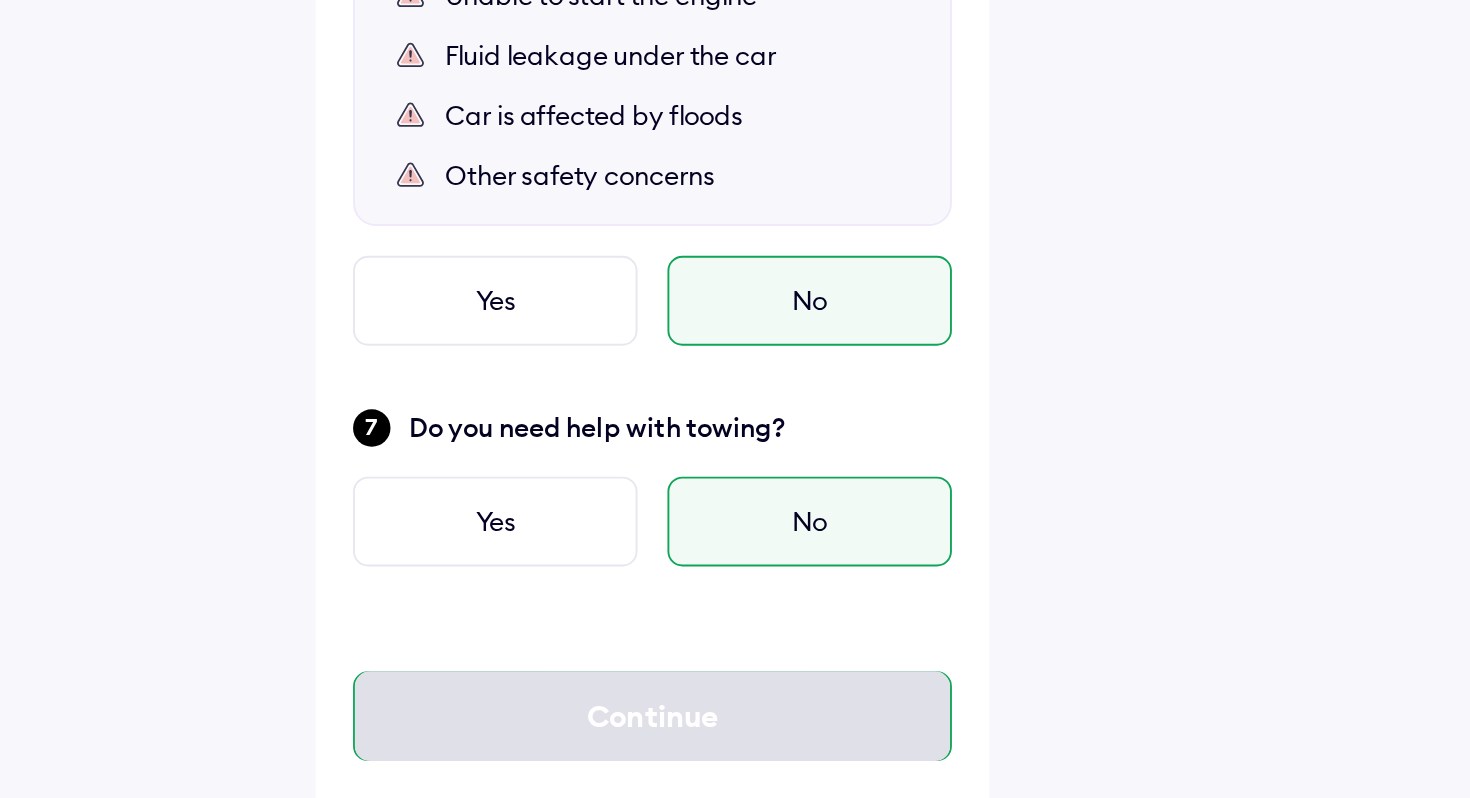 click on "Continue" at bounding box center (735, 754) 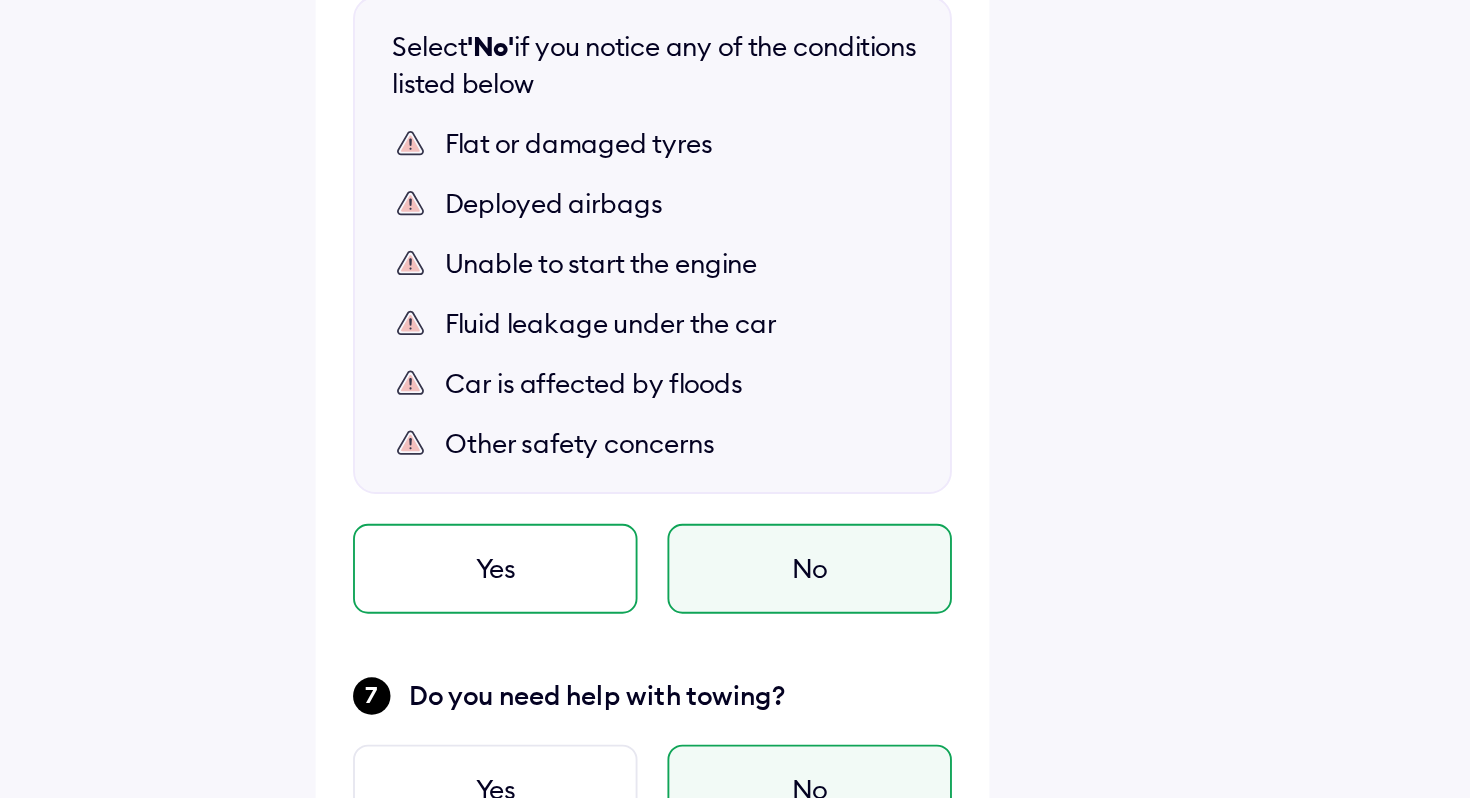 click on "Yes" at bounding box center [651, 533] 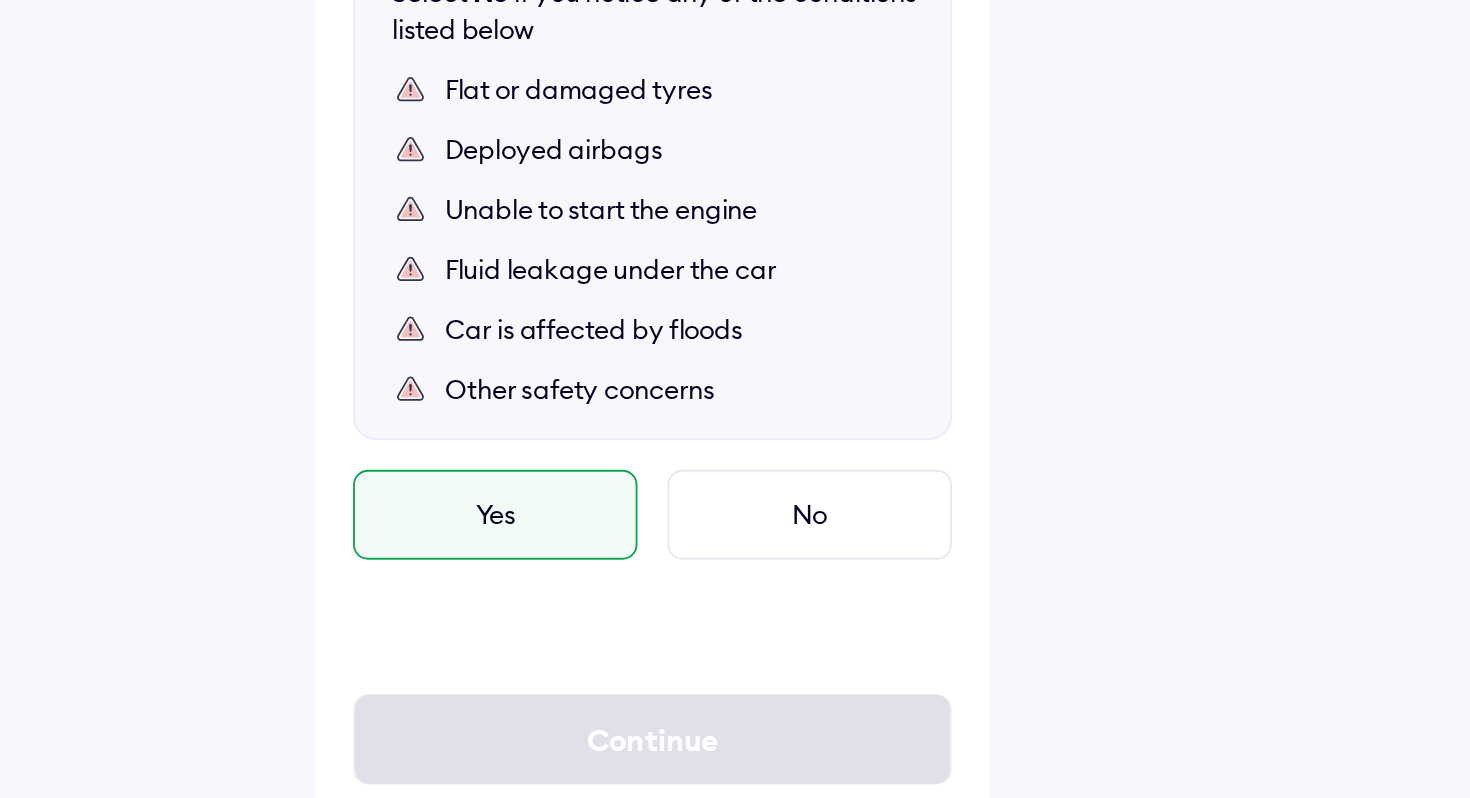 scroll, scrollTop: 1141, scrollLeft: 0, axis: vertical 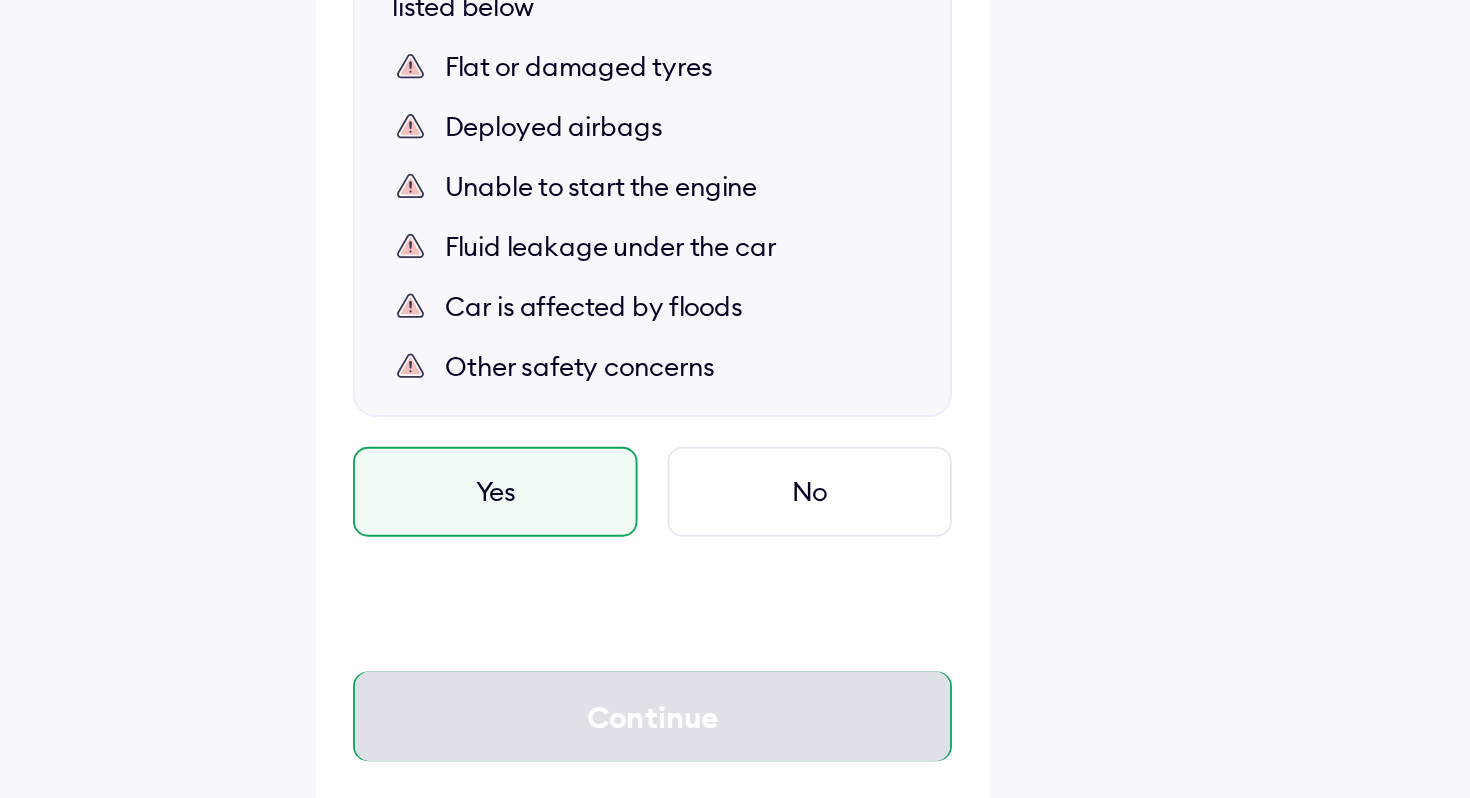 click on "Continue" at bounding box center [735, 754] 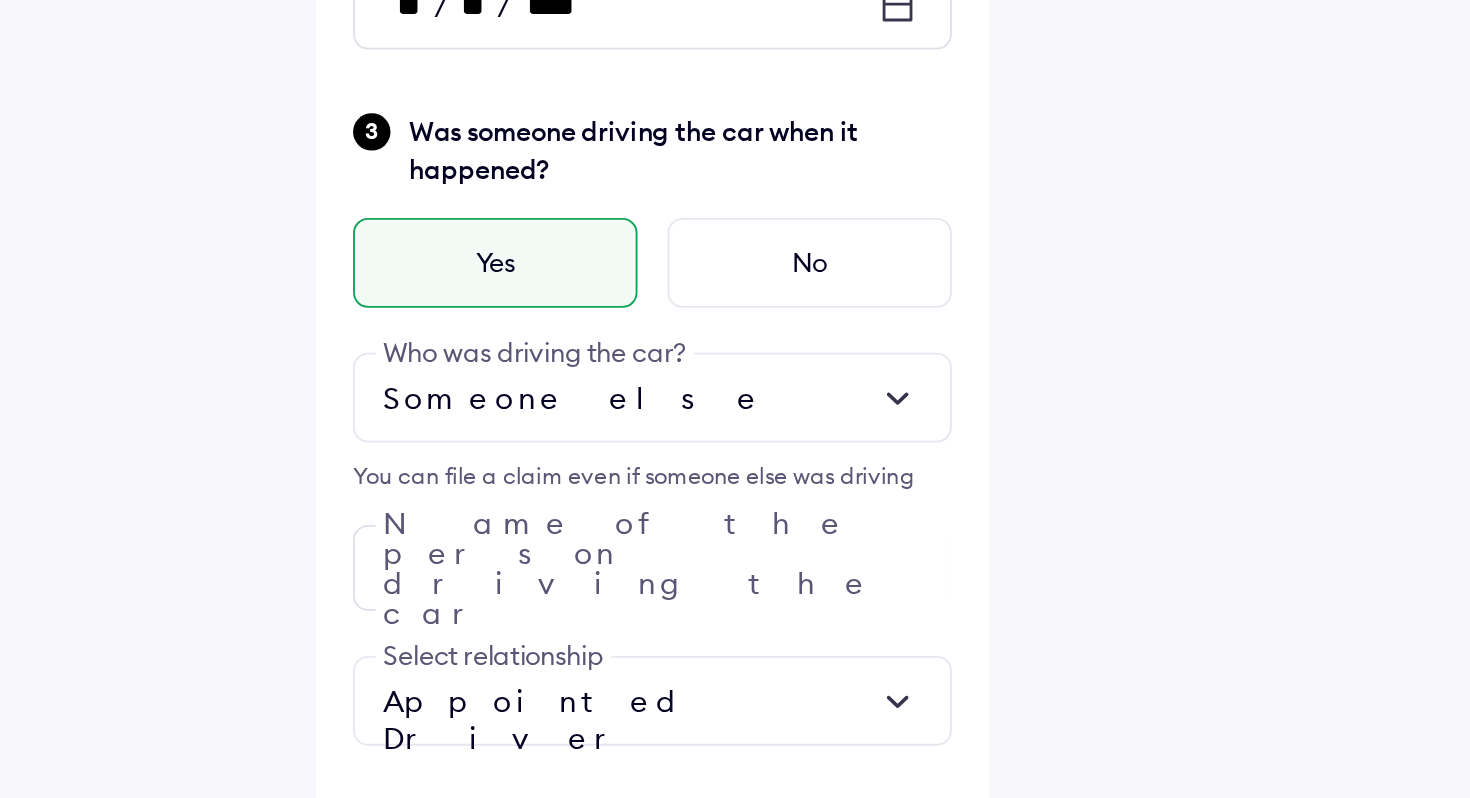 scroll, scrollTop: 82, scrollLeft: 0, axis: vertical 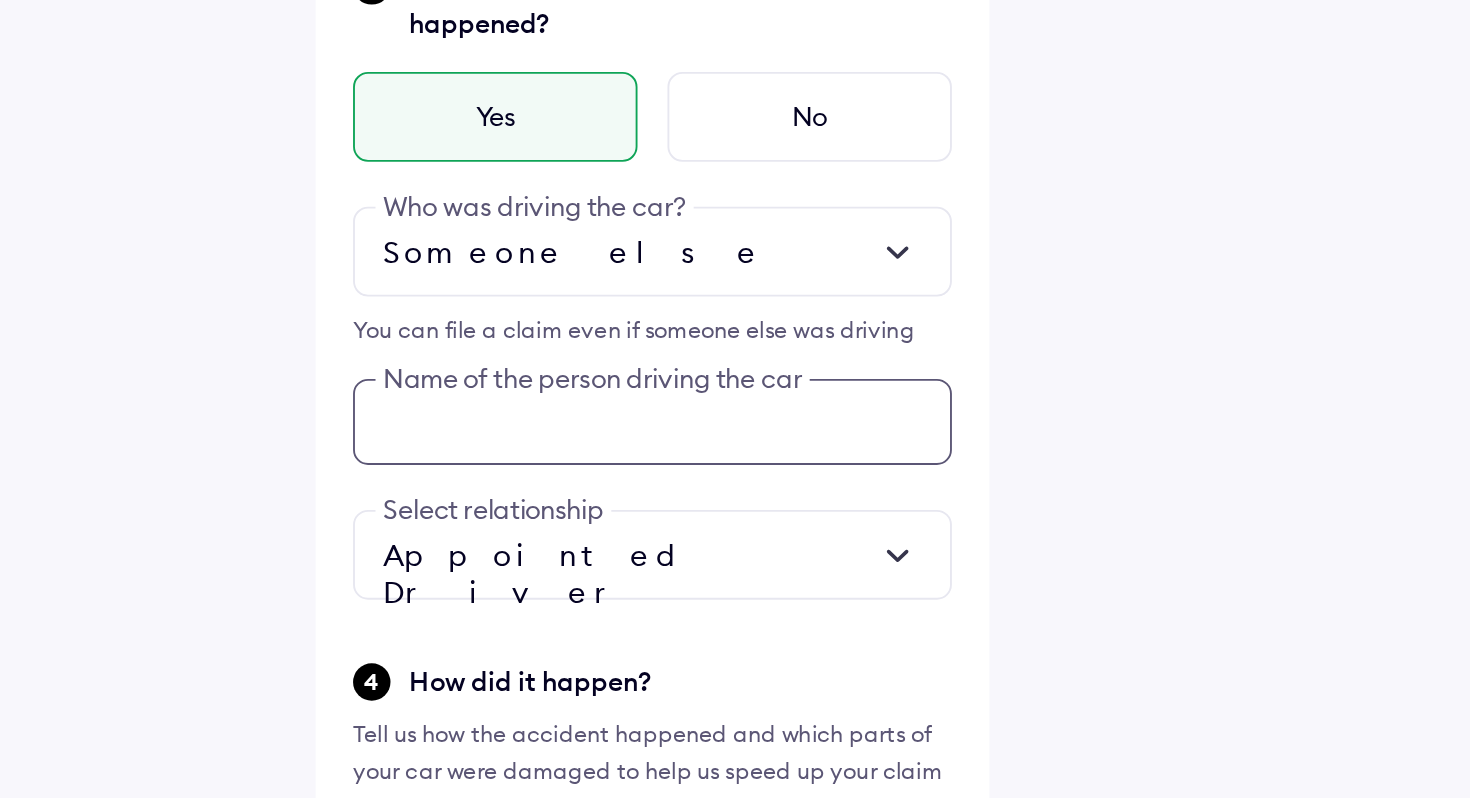 click on "Was someone driving the car when it happened? Yes No Someone else Who was driving the car? You can file a claim even if someone else was driving Name of the person driving the car Appointed Driver Select relationship" at bounding box center (735, 522) 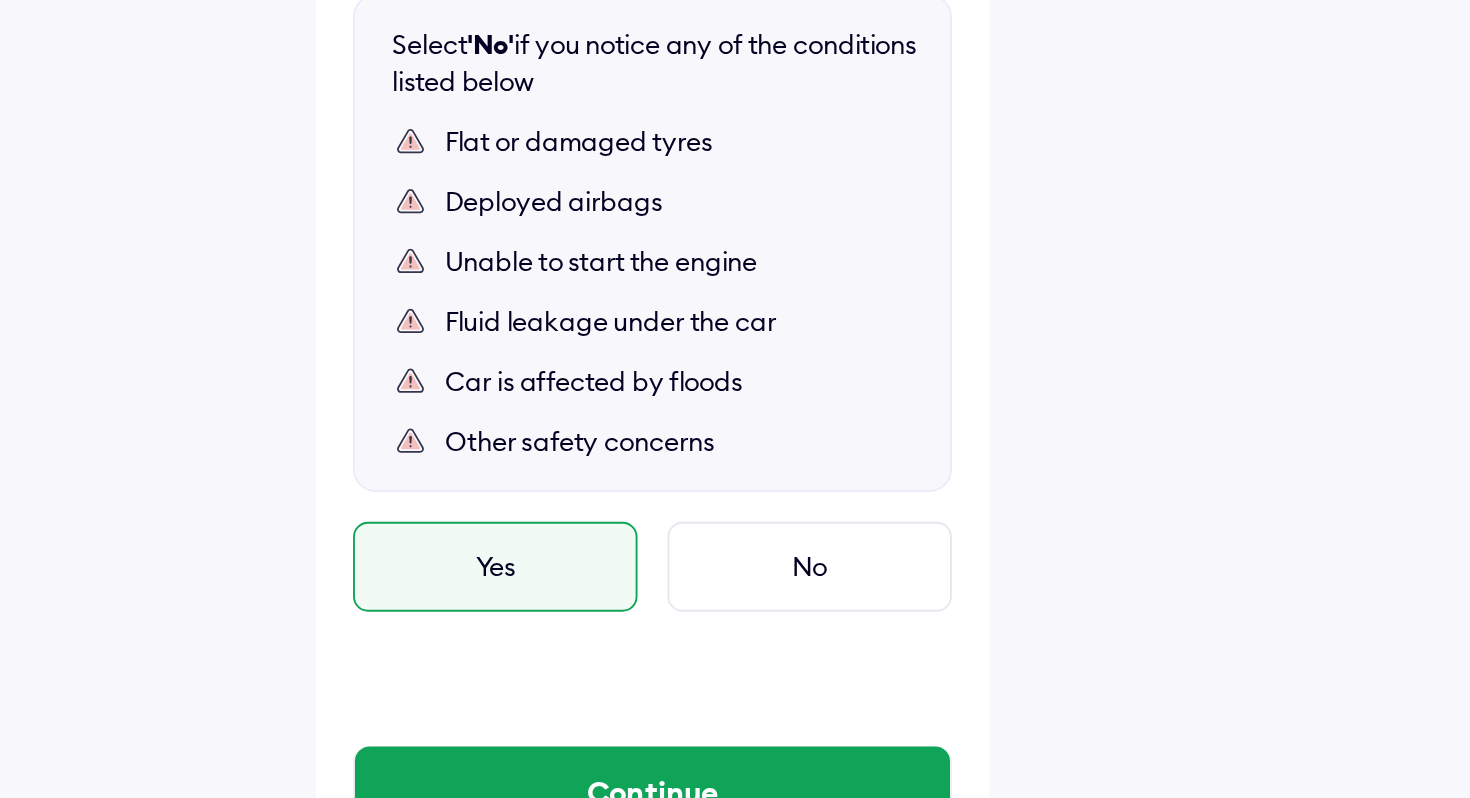 scroll, scrollTop: 1127, scrollLeft: 0, axis: vertical 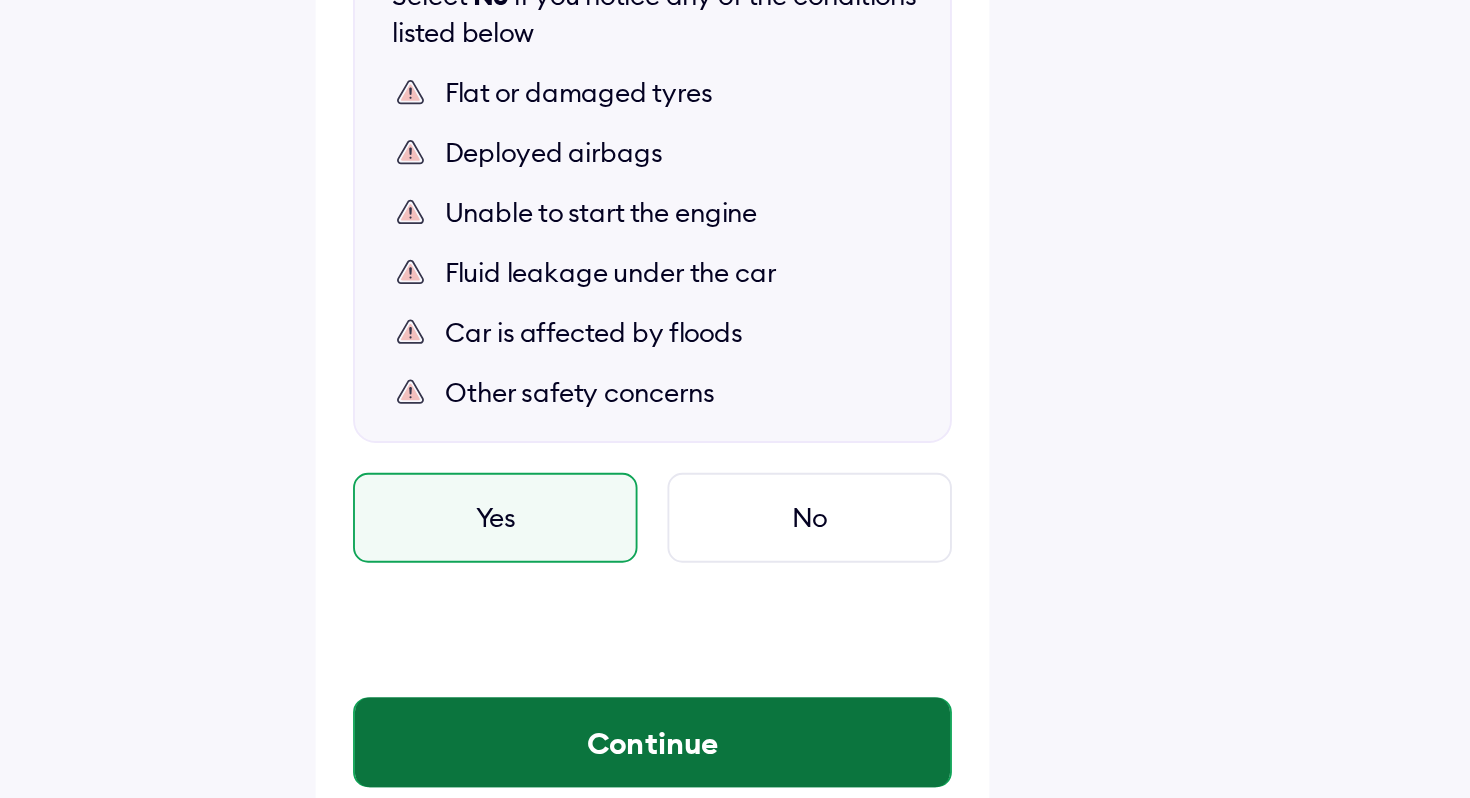 type on "**********" 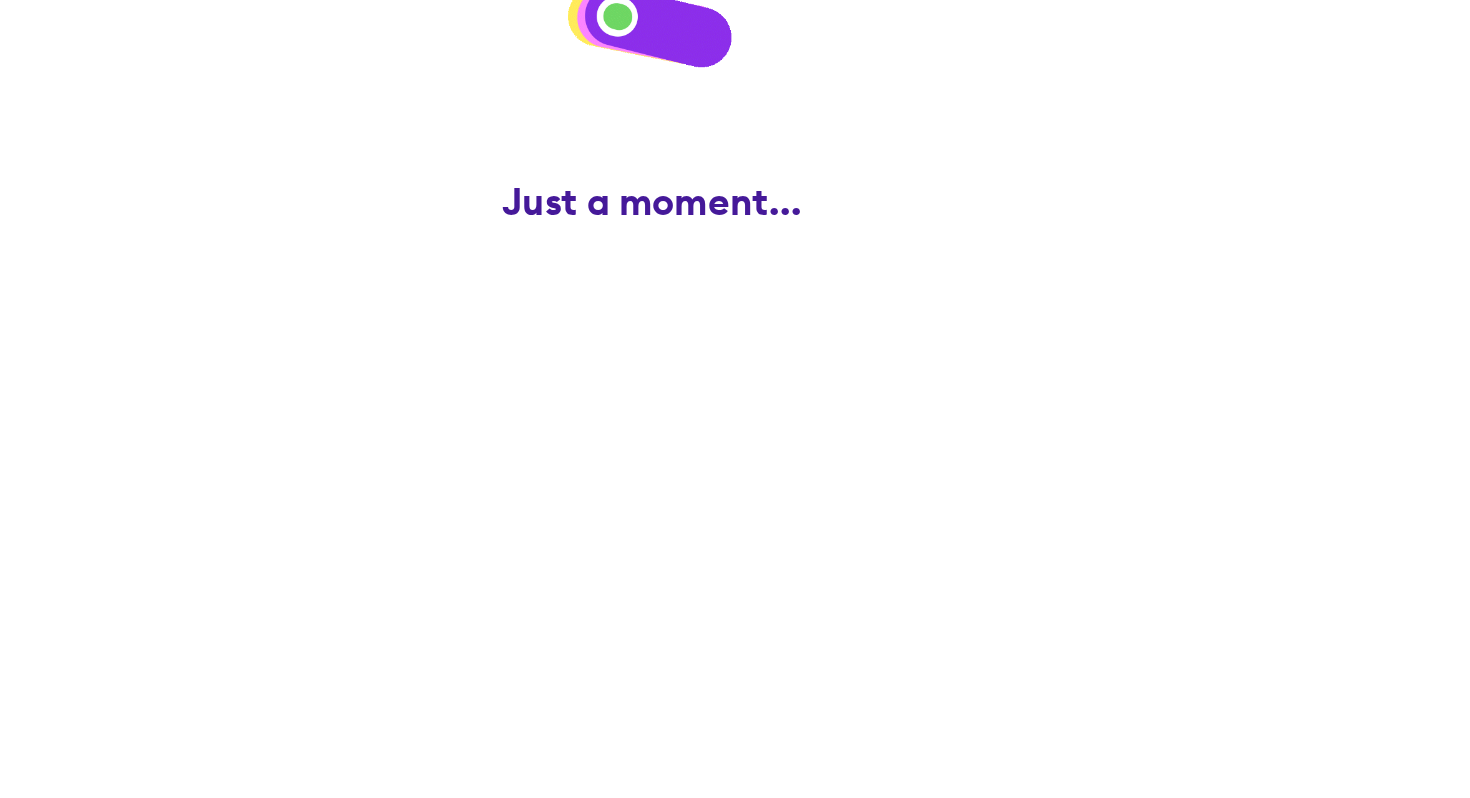 scroll, scrollTop: 0, scrollLeft: 0, axis: both 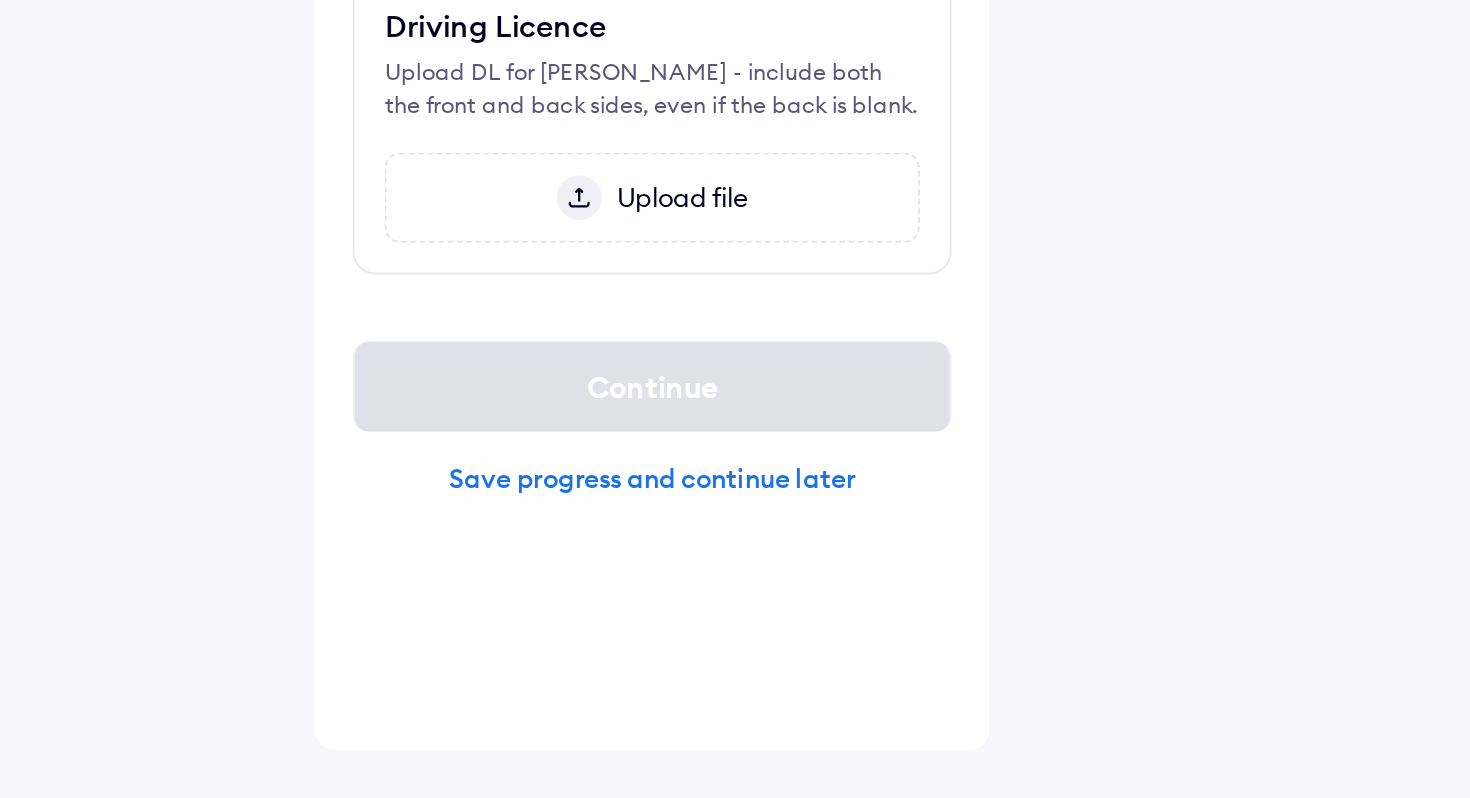 click on "Upload file" at bounding box center [747, 477] 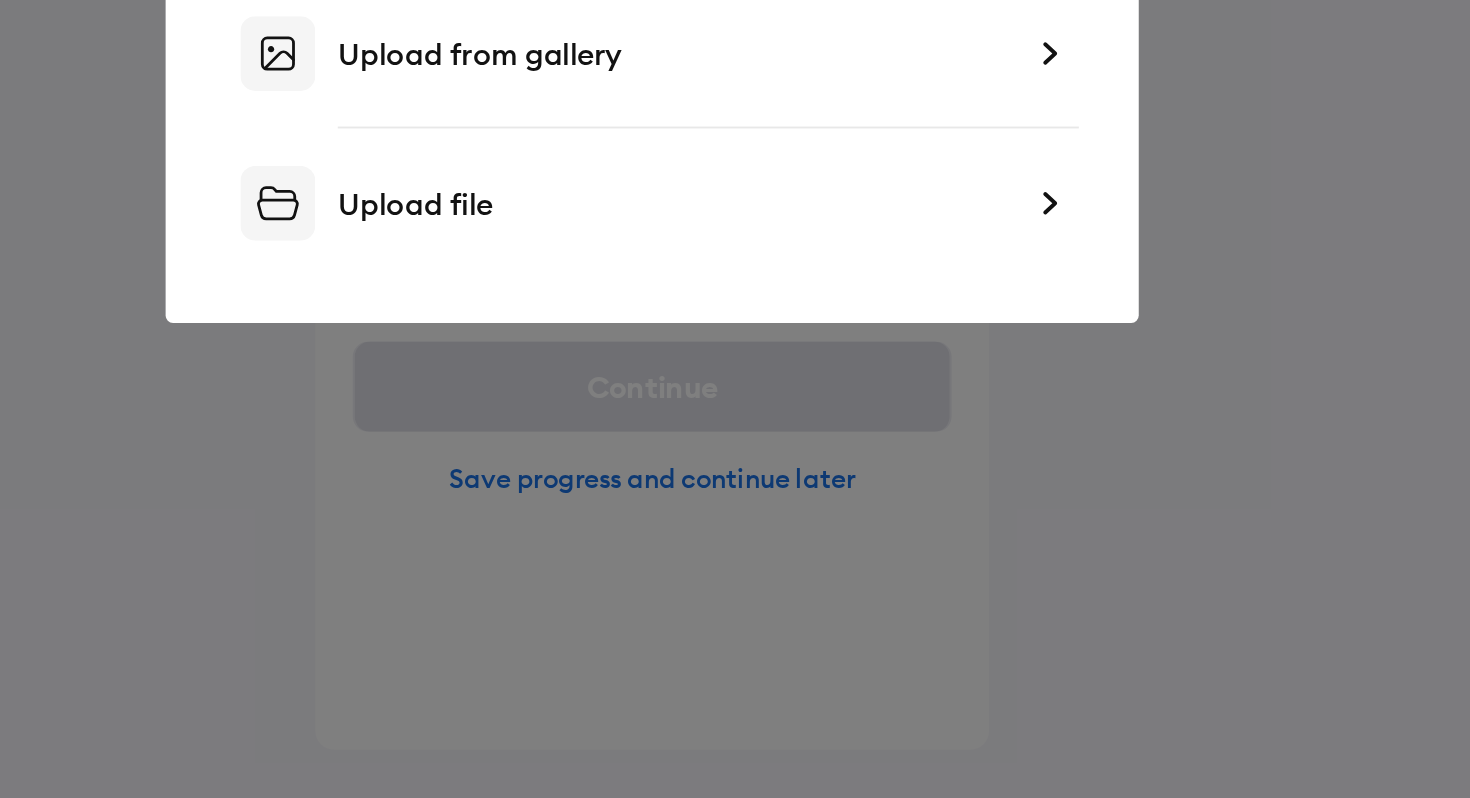 click on "Select a source in PNG, JPEG, or PDF format (Max 10 MB) Upload from gallery Upload file" at bounding box center (735, 399) 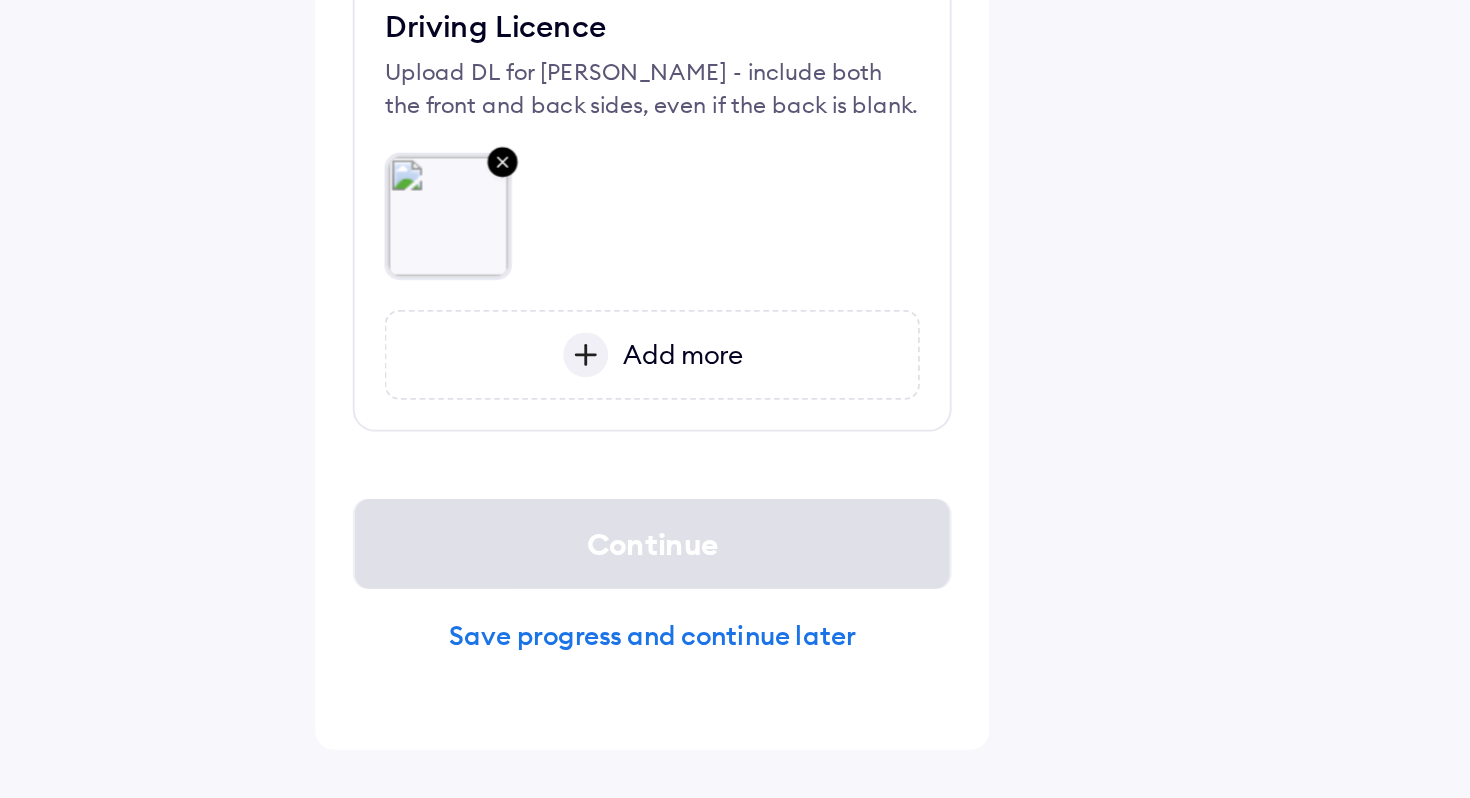 click on "Add more" at bounding box center (748, 561) 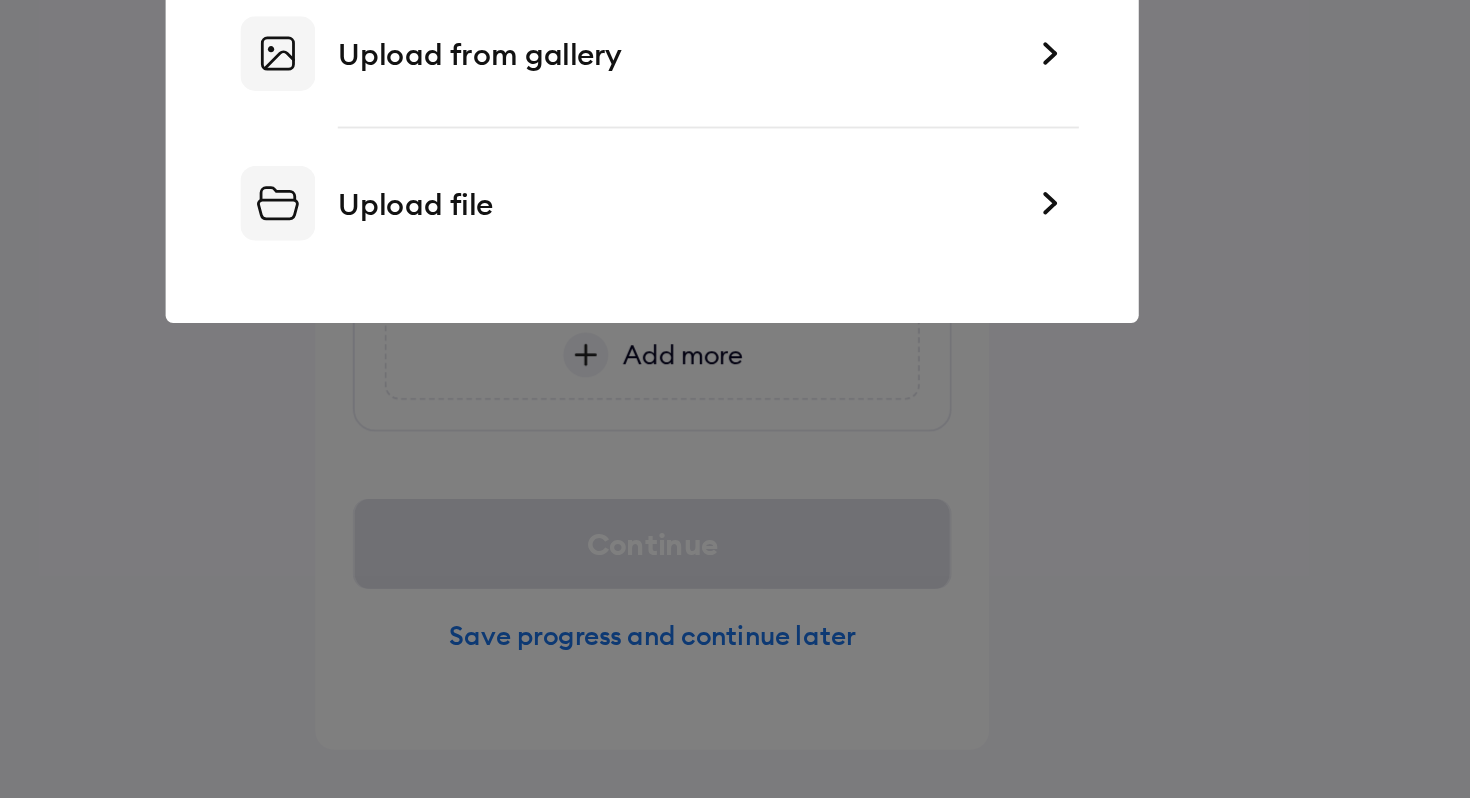 click on "Upload file" at bounding box center [747, 480] 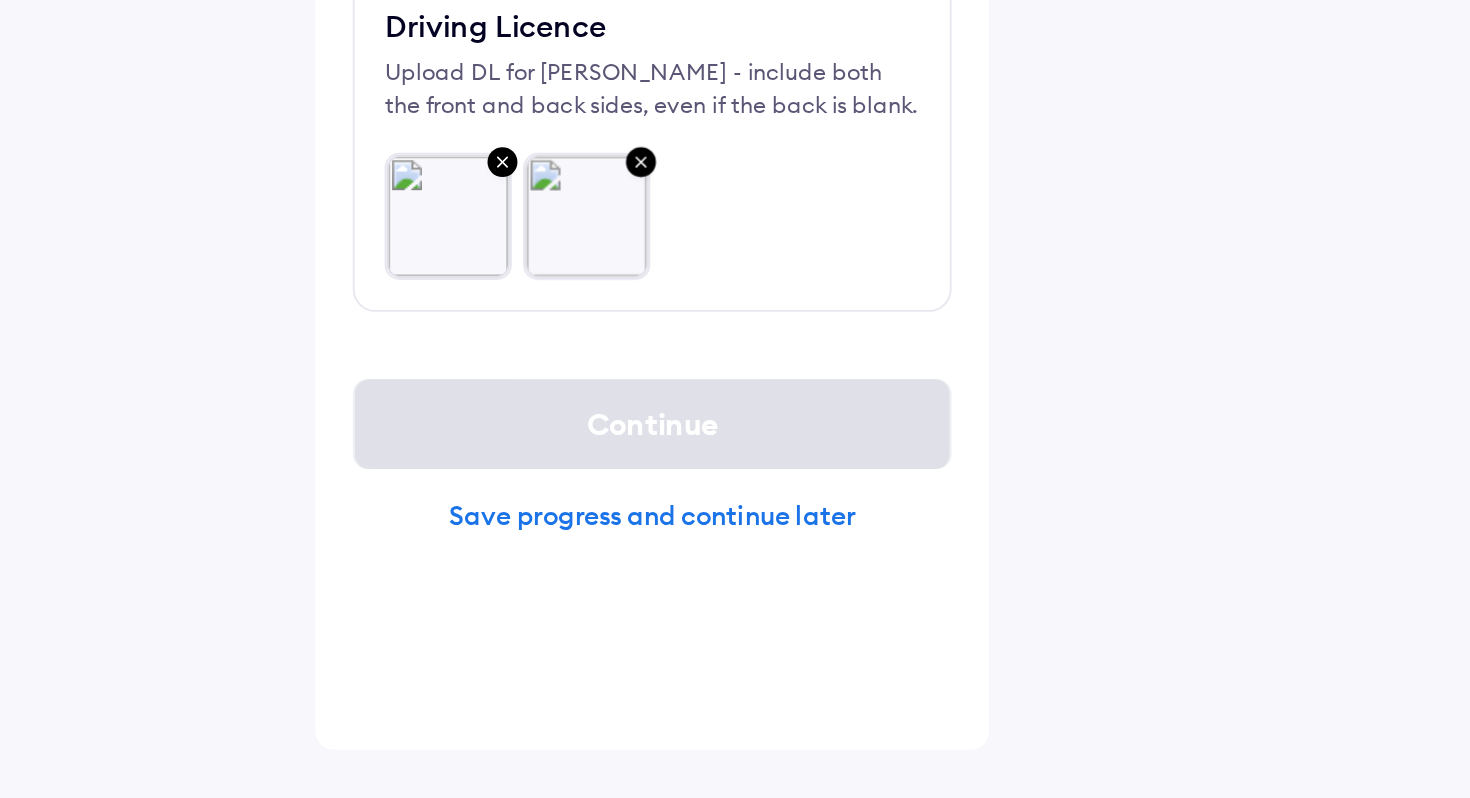 scroll, scrollTop: 0, scrollLeft: 0, axis: both 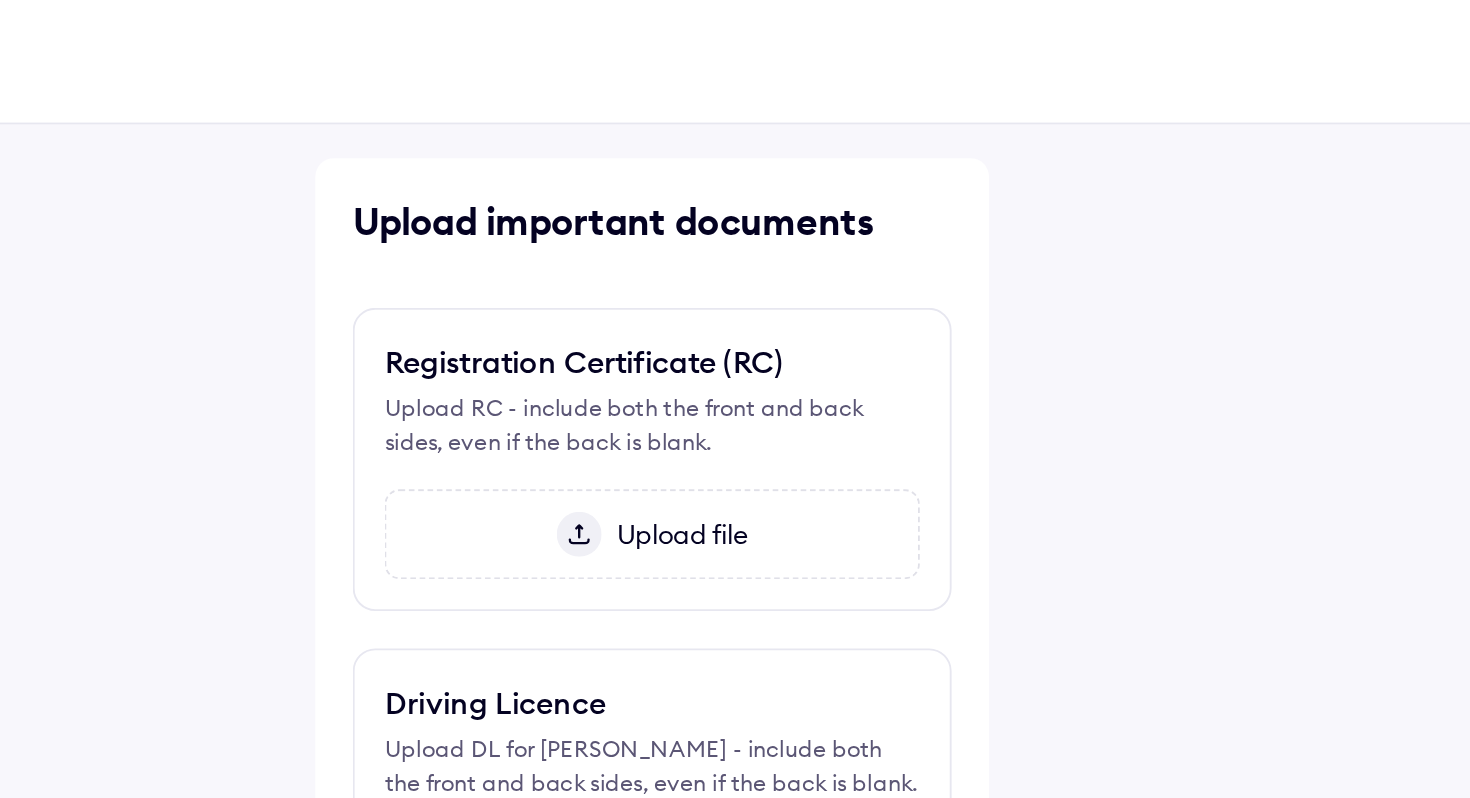 click on "Upload file" at bounding box center (747, 295) 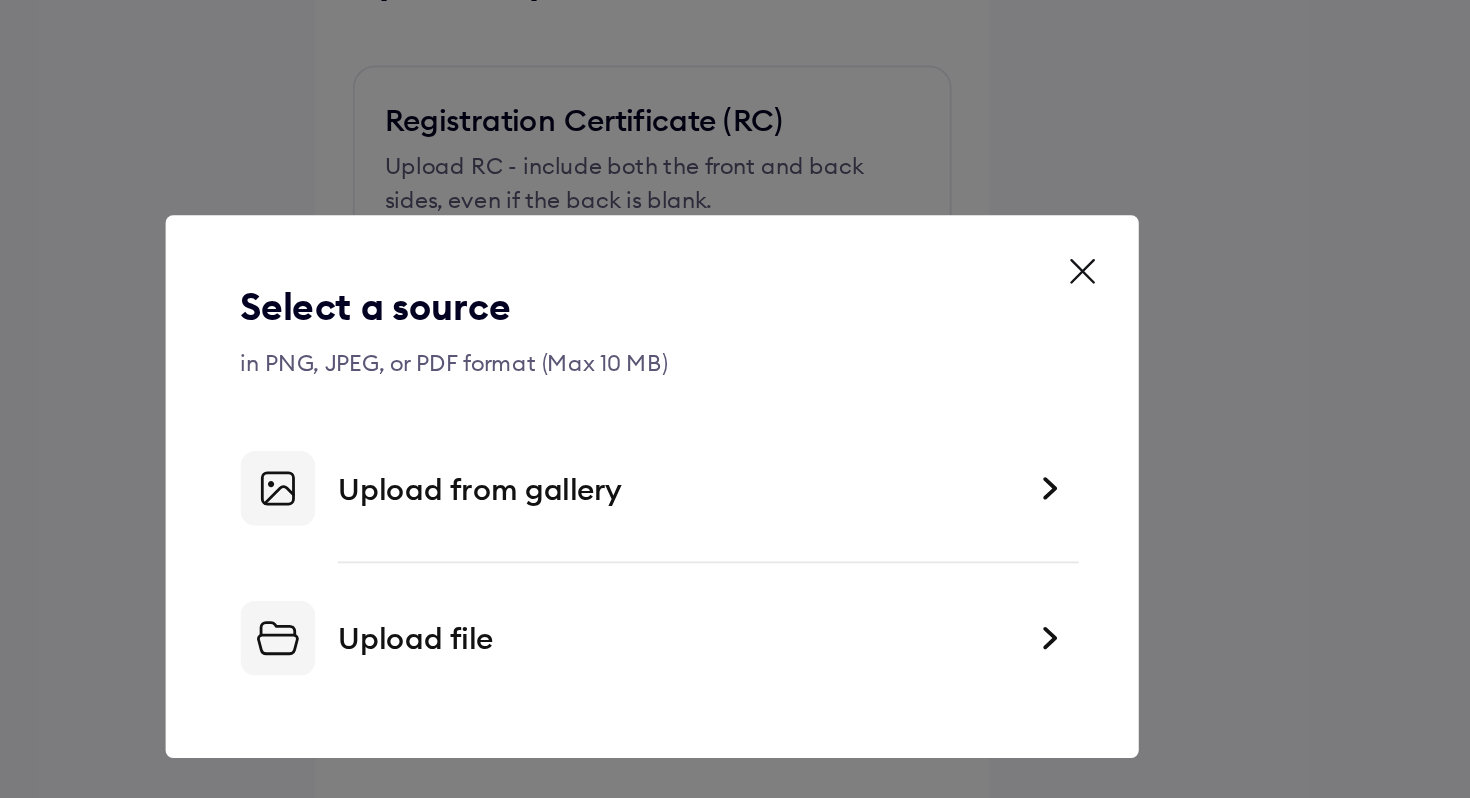 click on "Upload file" at bounding box center [747, 480] 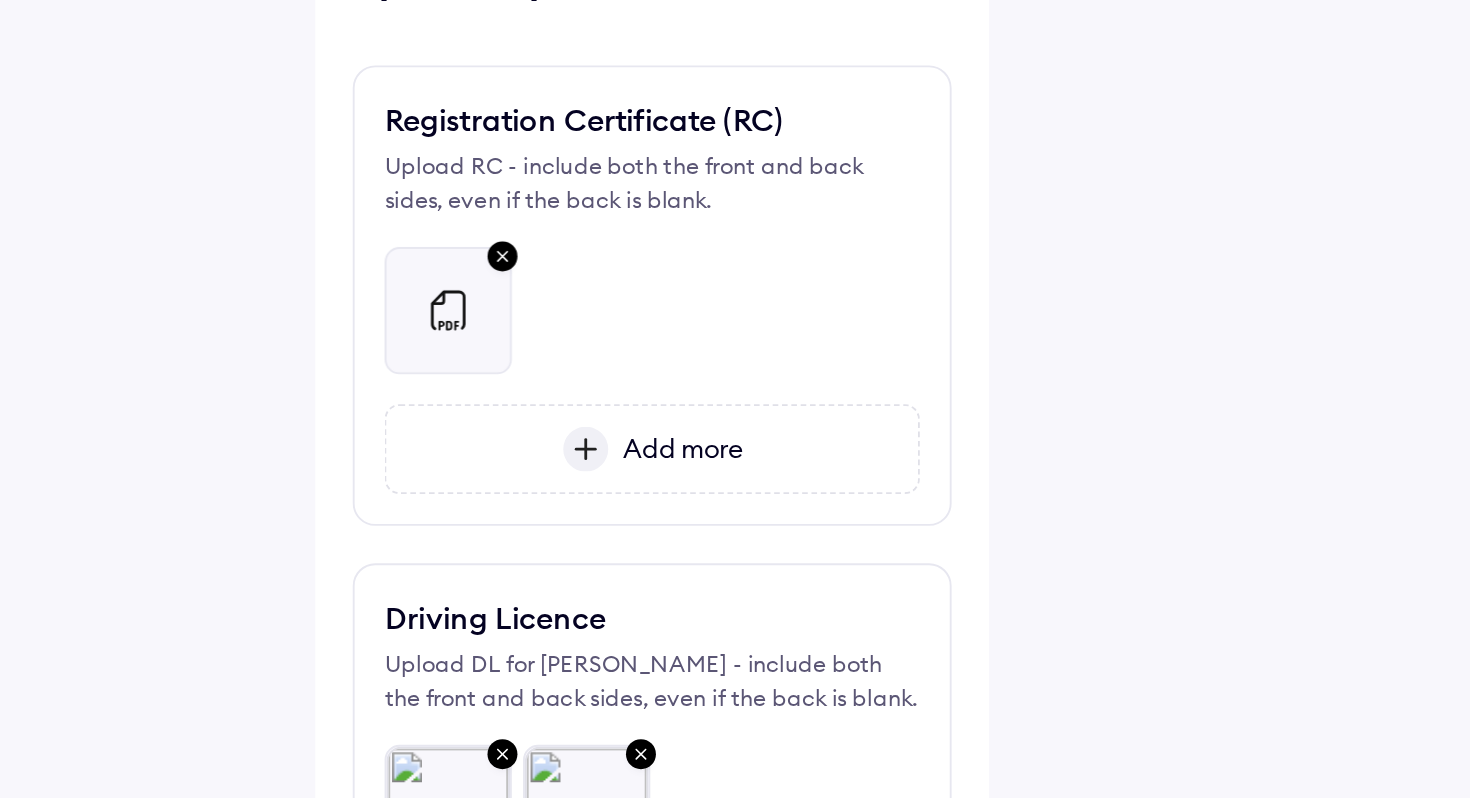 click on "Add more" at bounding box center (748, 379) 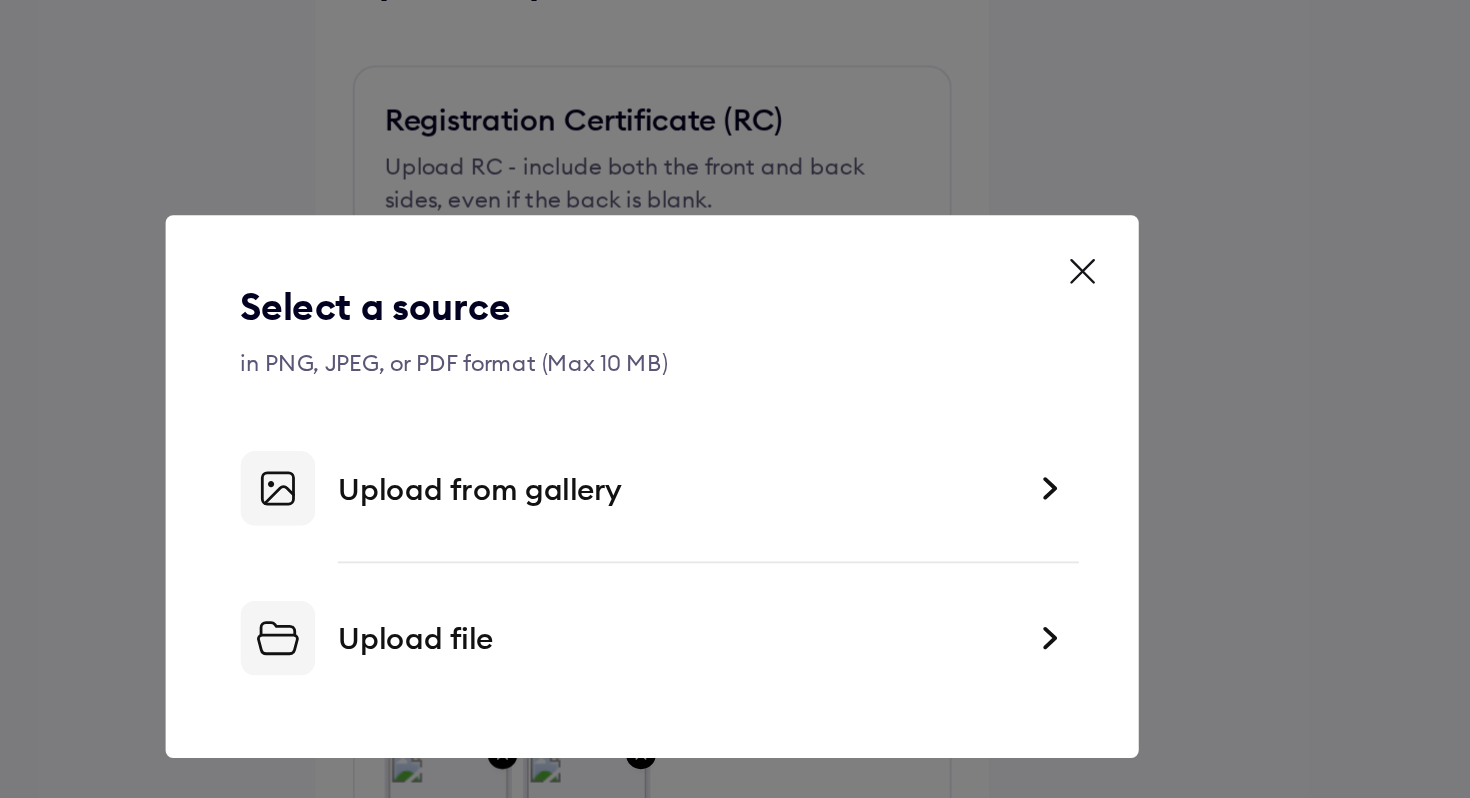 click on "Upload file" at bounding box center [735, 480] 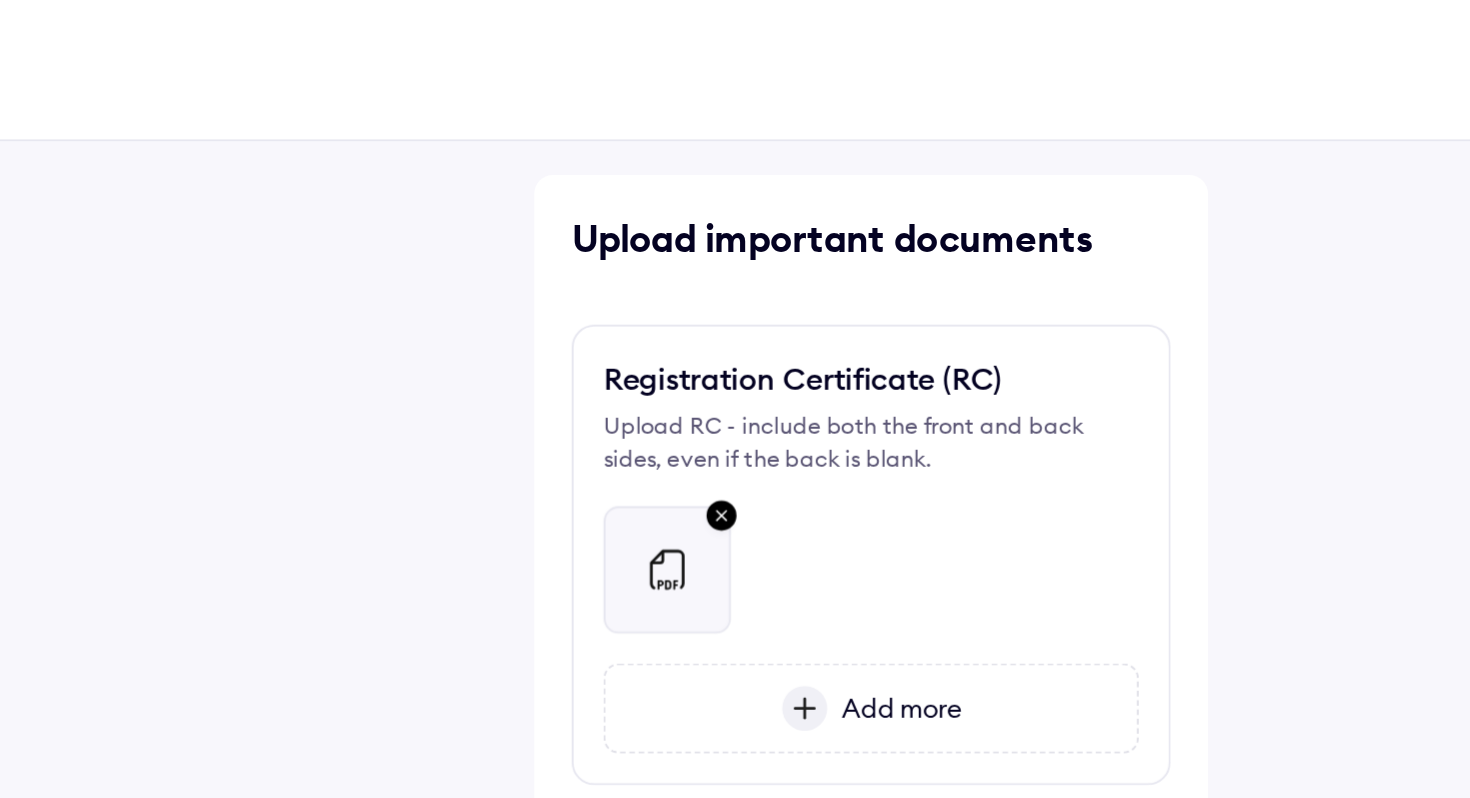 click on "Add more" at bounding box center [748, 379] 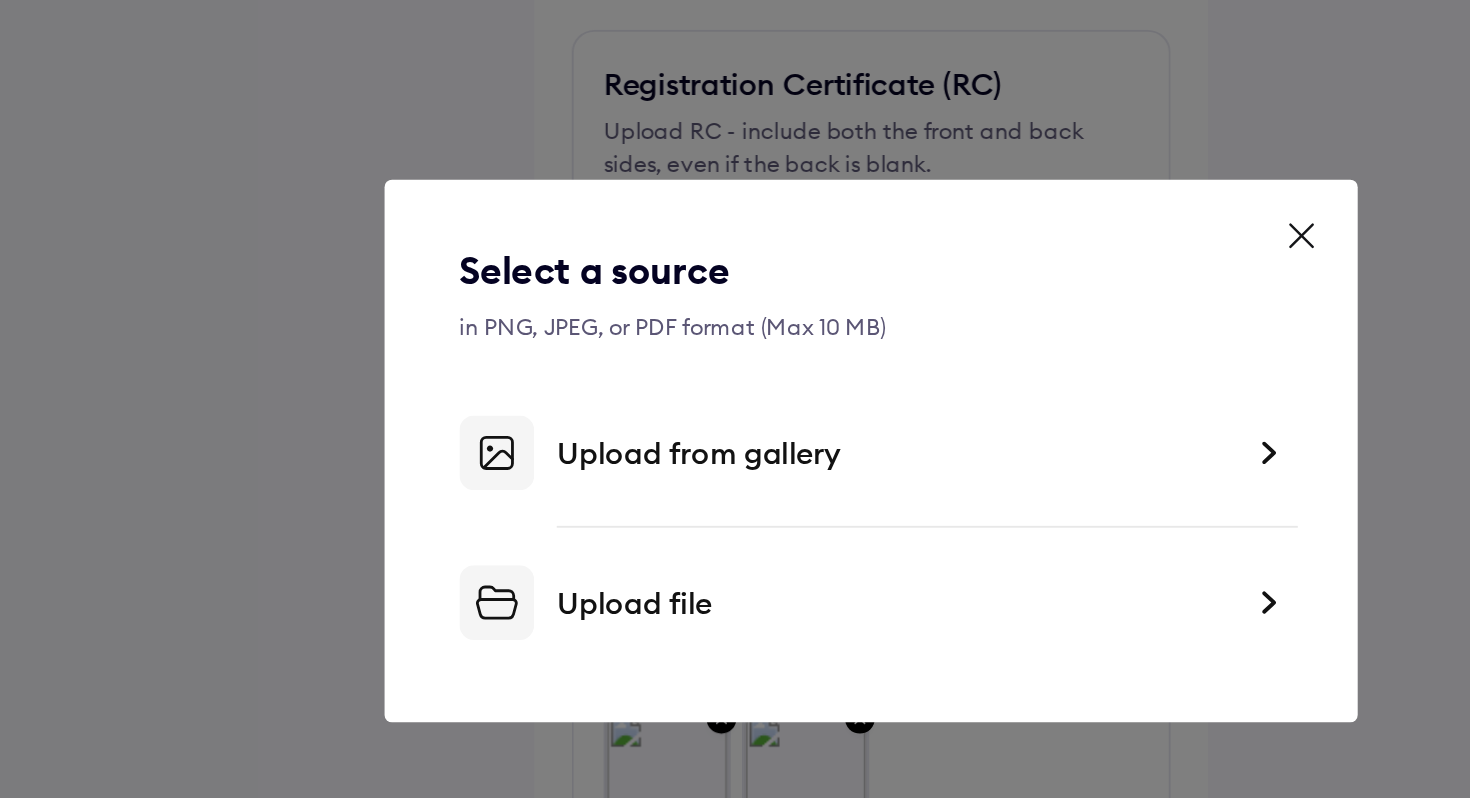 click on "Upload file" at bounding box center (747, 480) 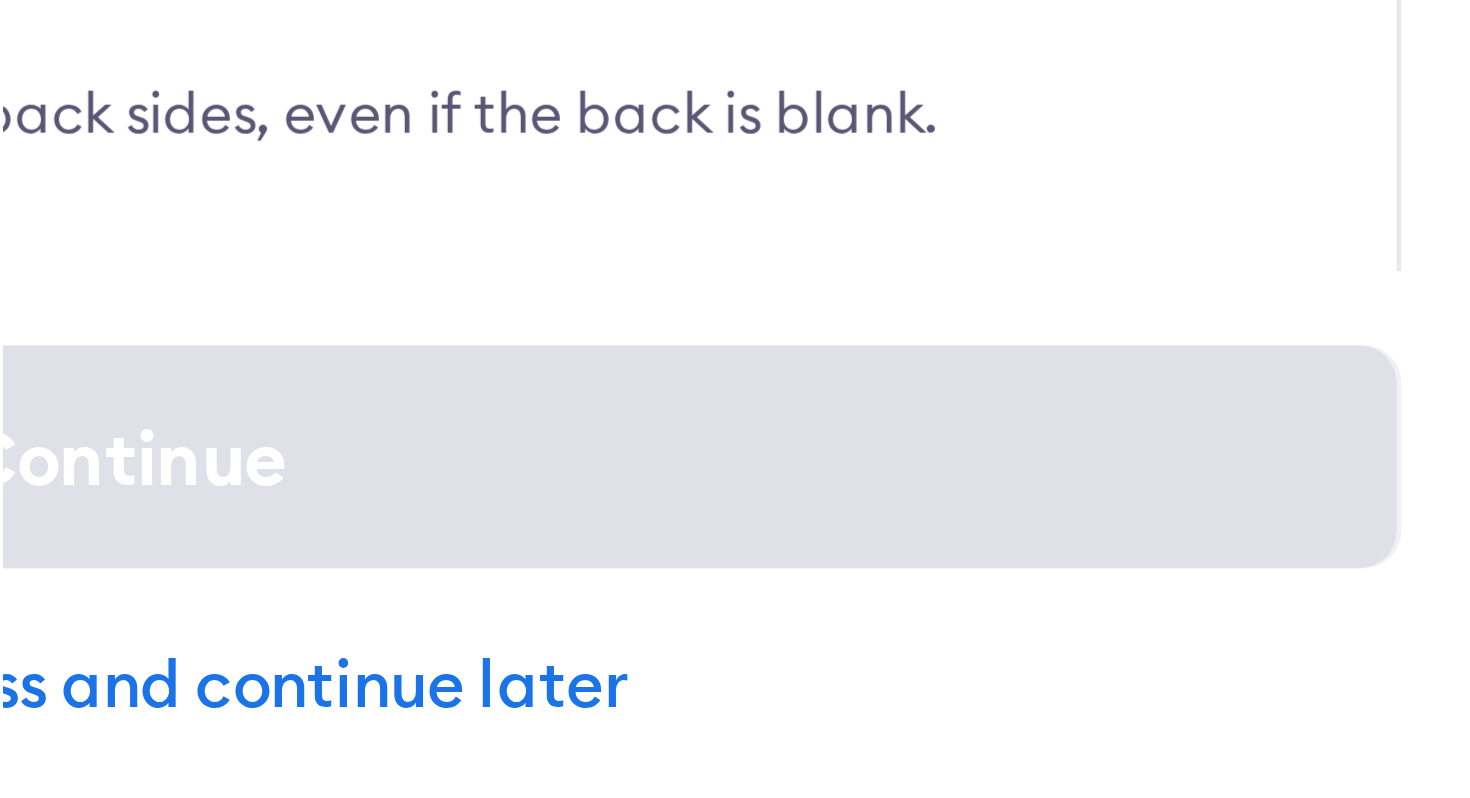 scroll, scrollTop: 0, scrollLeft: 0, axis: both 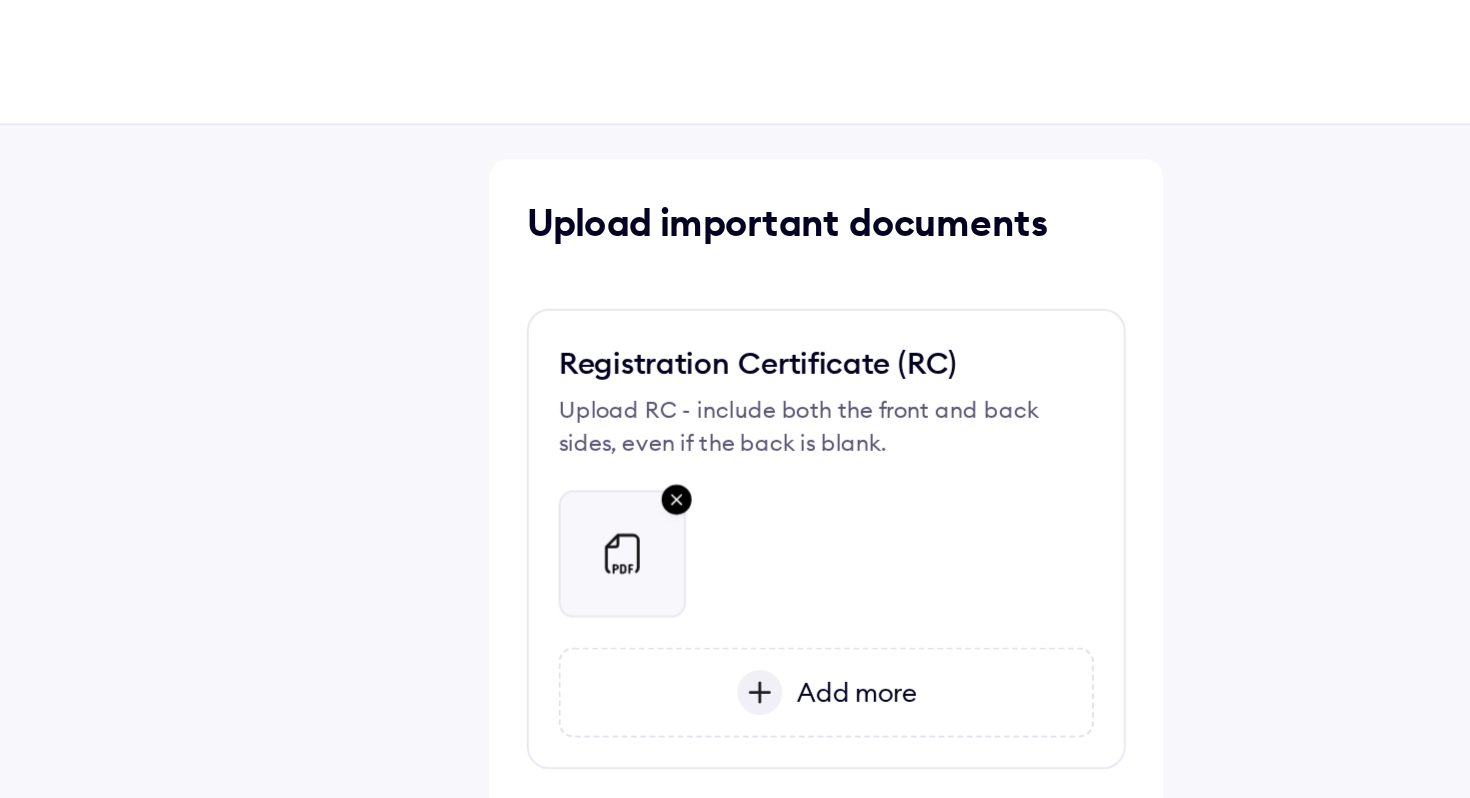 click at bounding box center [699, 379] 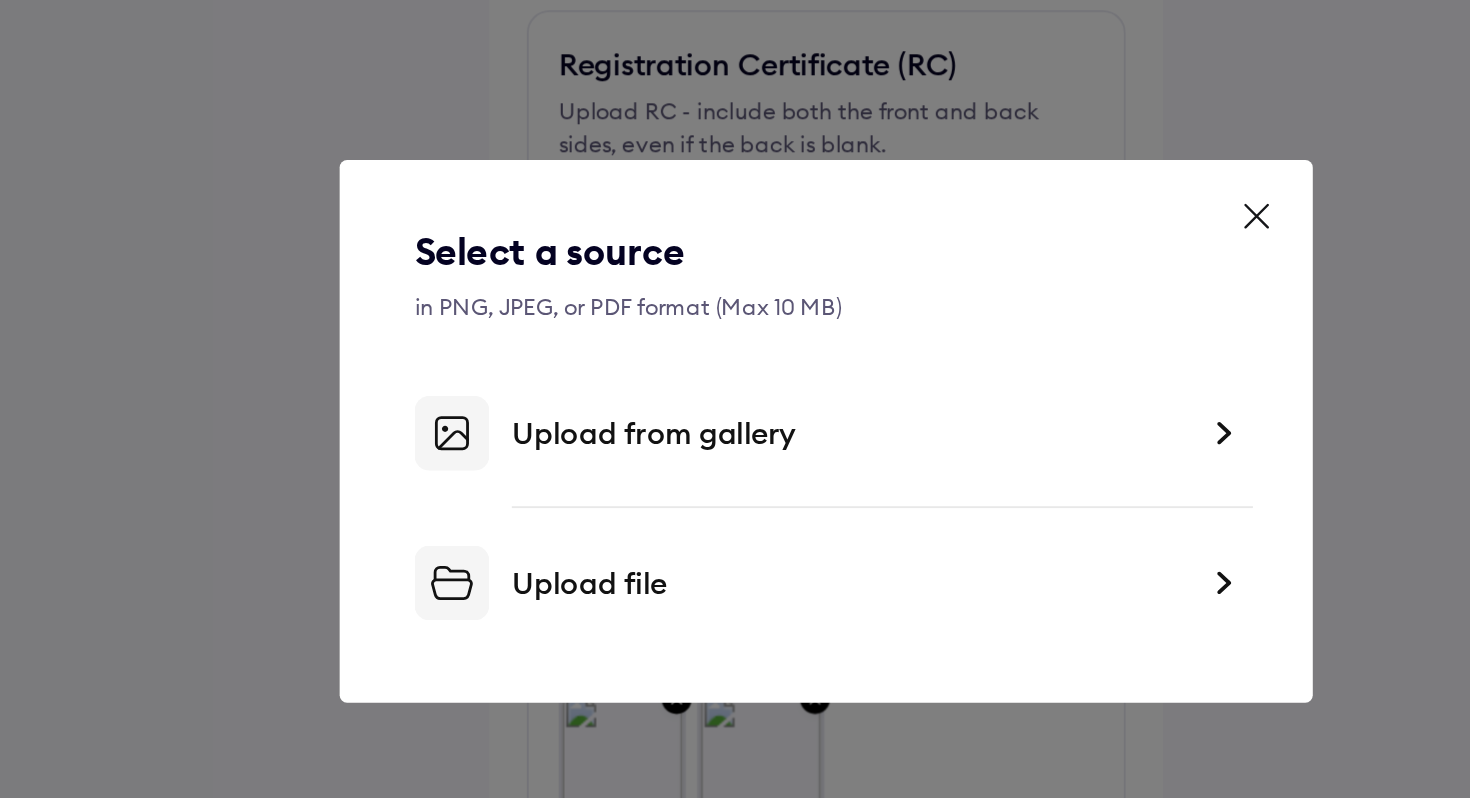 click on "Upload file" at bounding box center [747, 480] 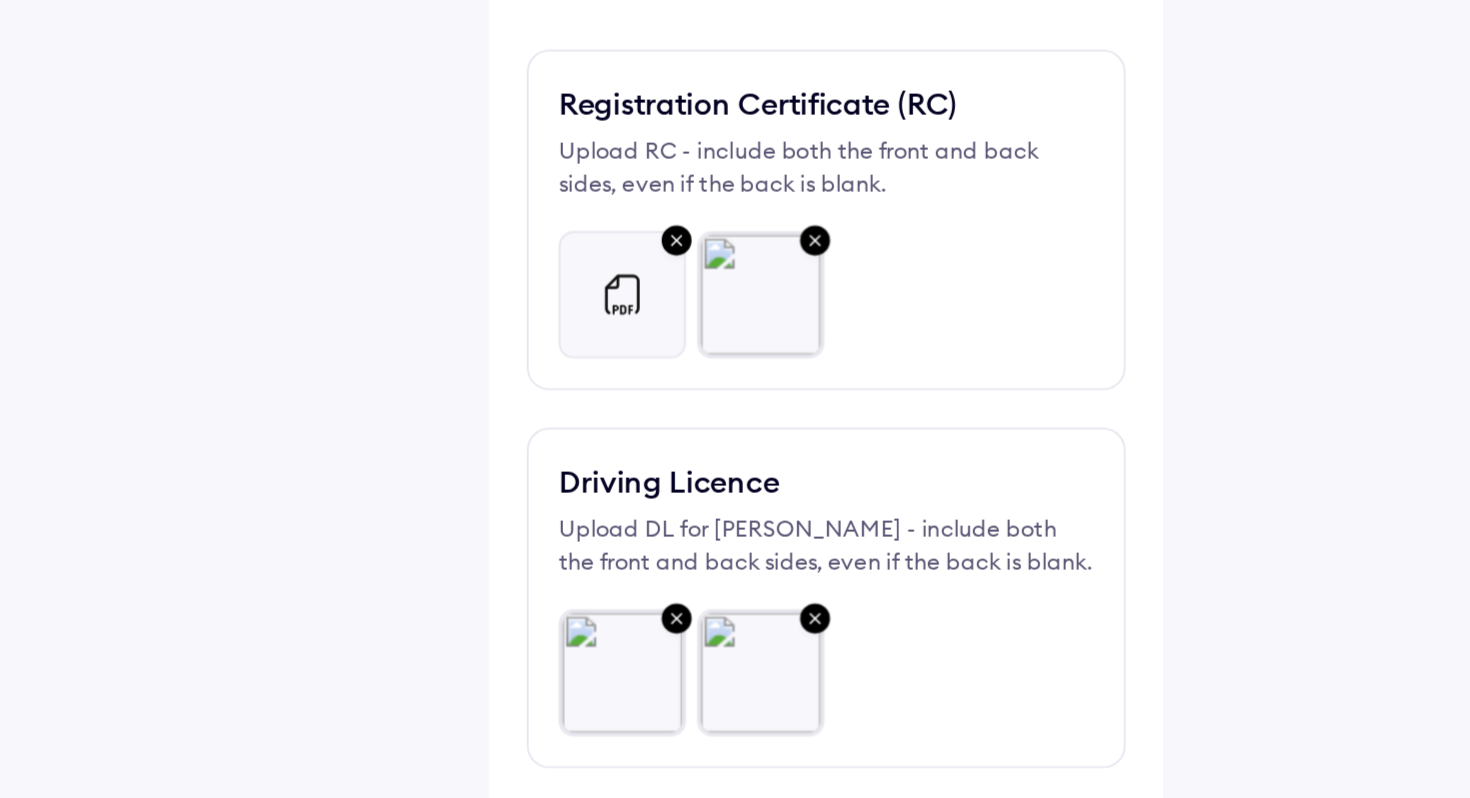 click at bounding box center (655, 277) 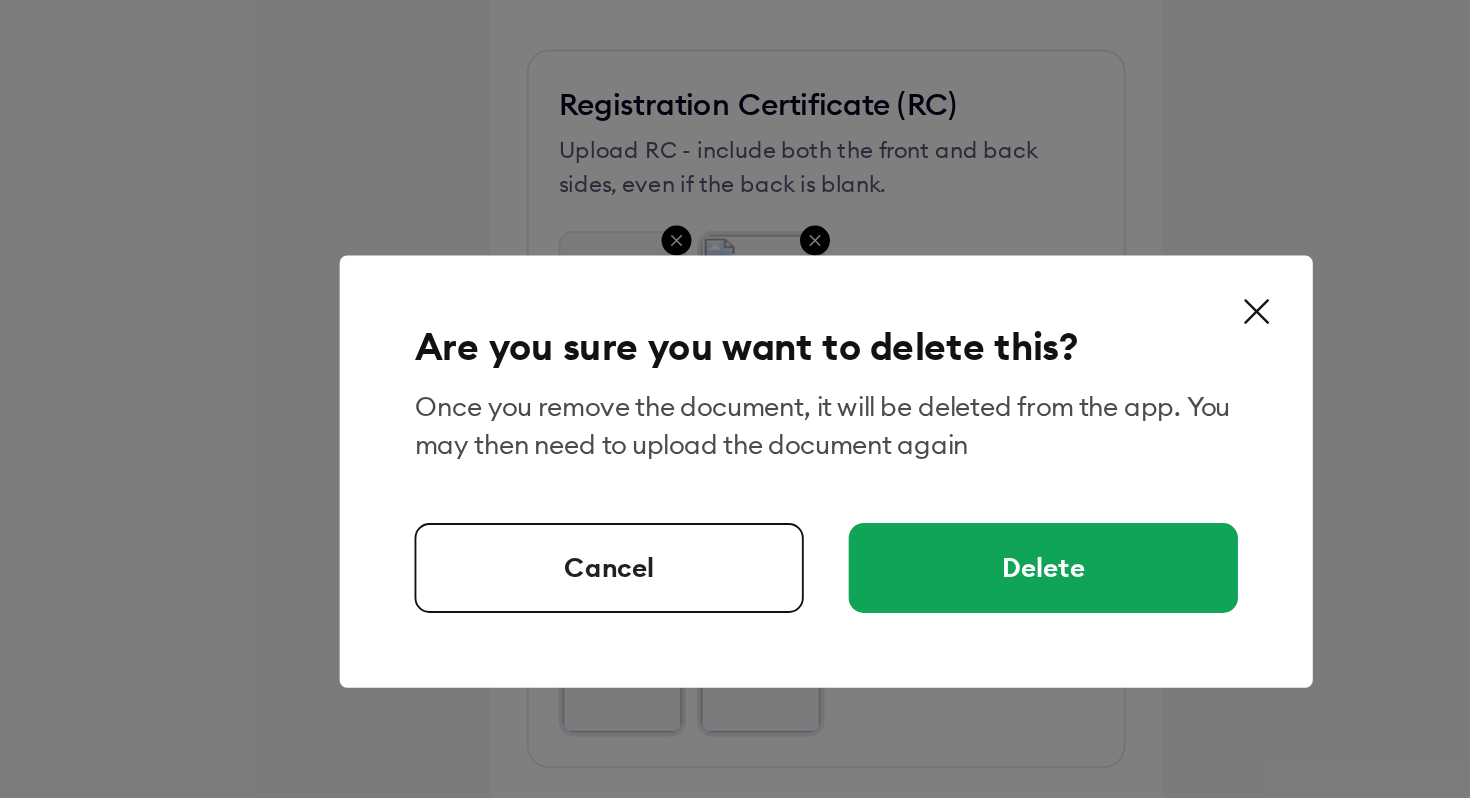 click on "Delete" at bounding box center (851, 451) 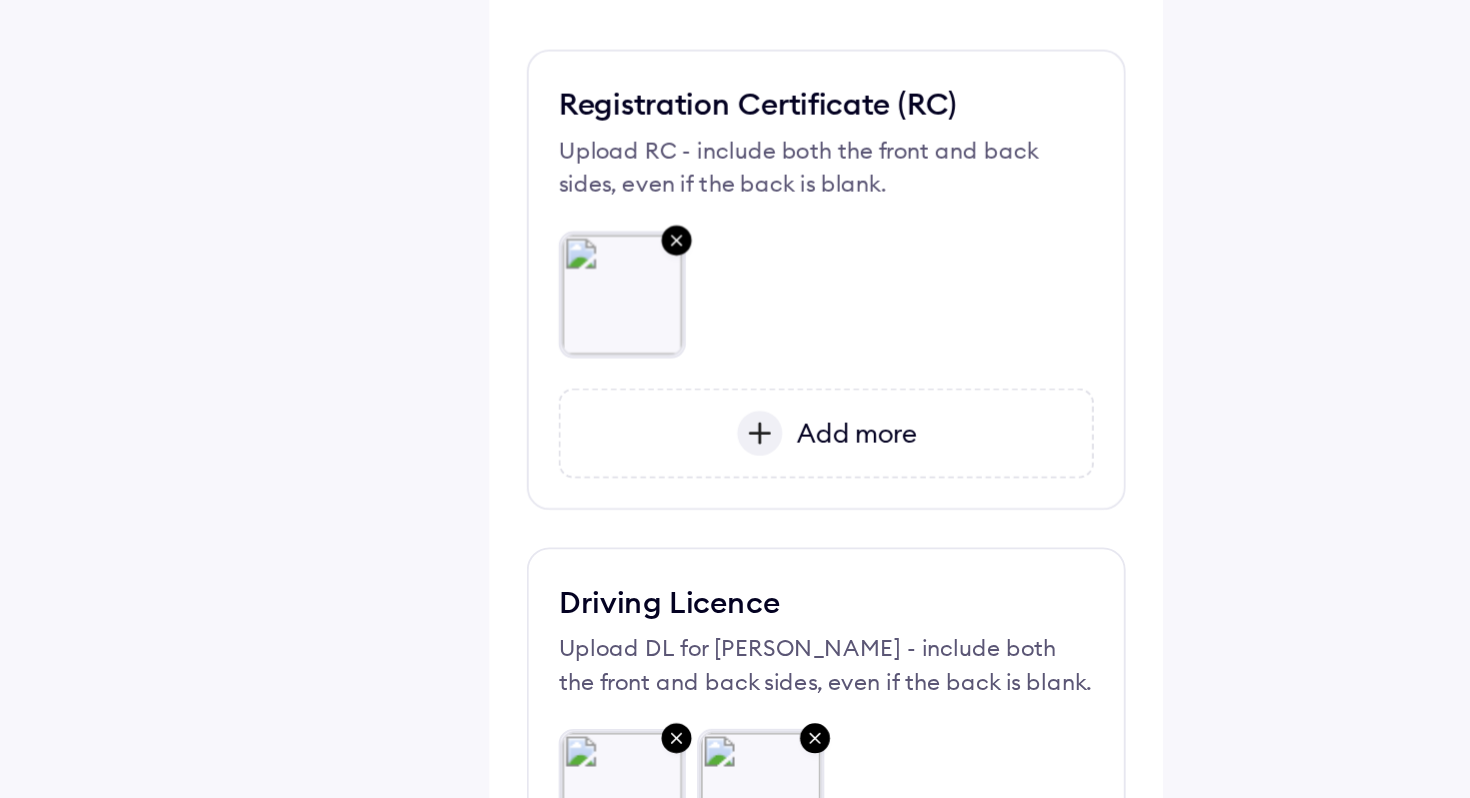 click on "Add more" at bounding box center [748, 379] 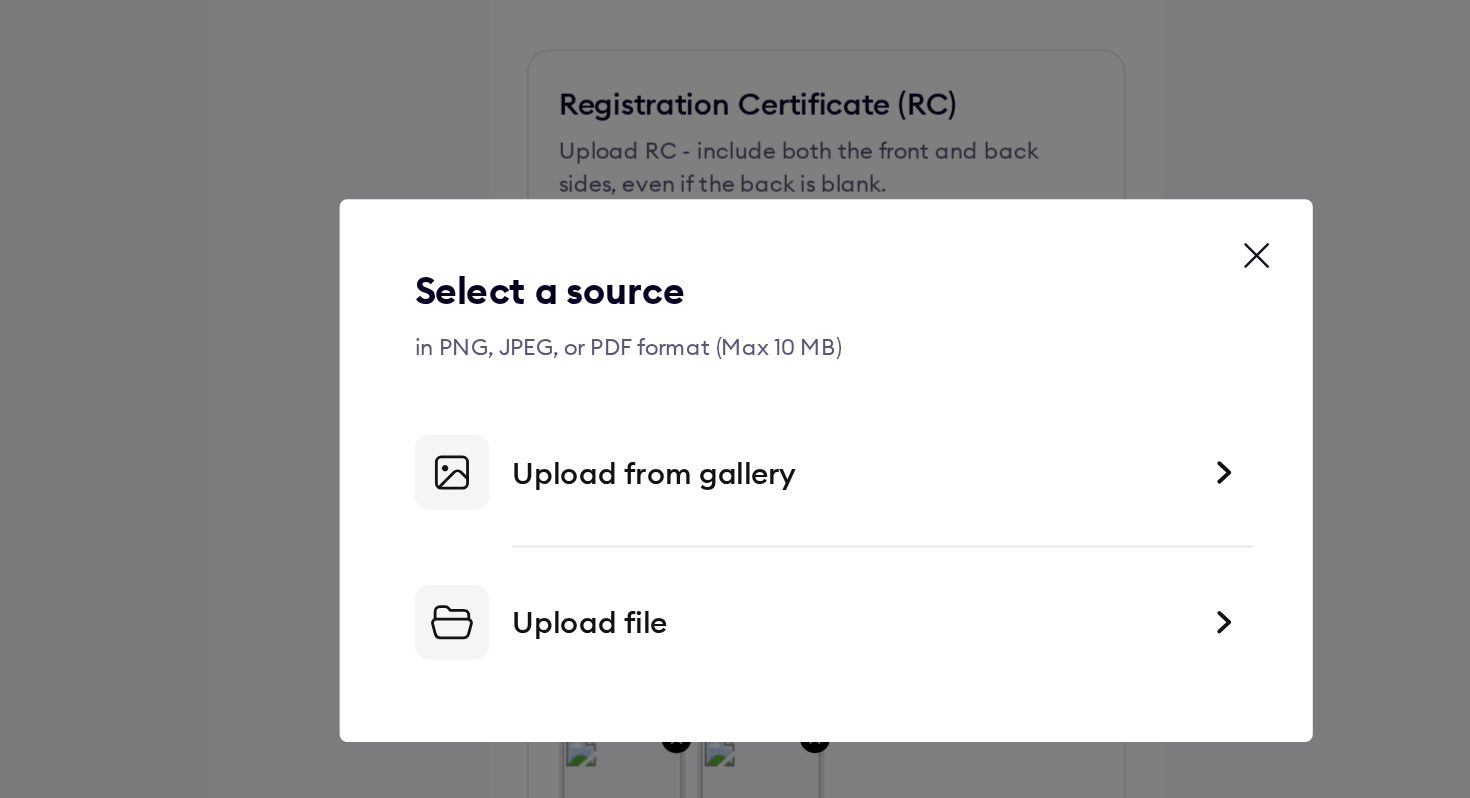 click on "Upload file" at bounding box center (747, 480) 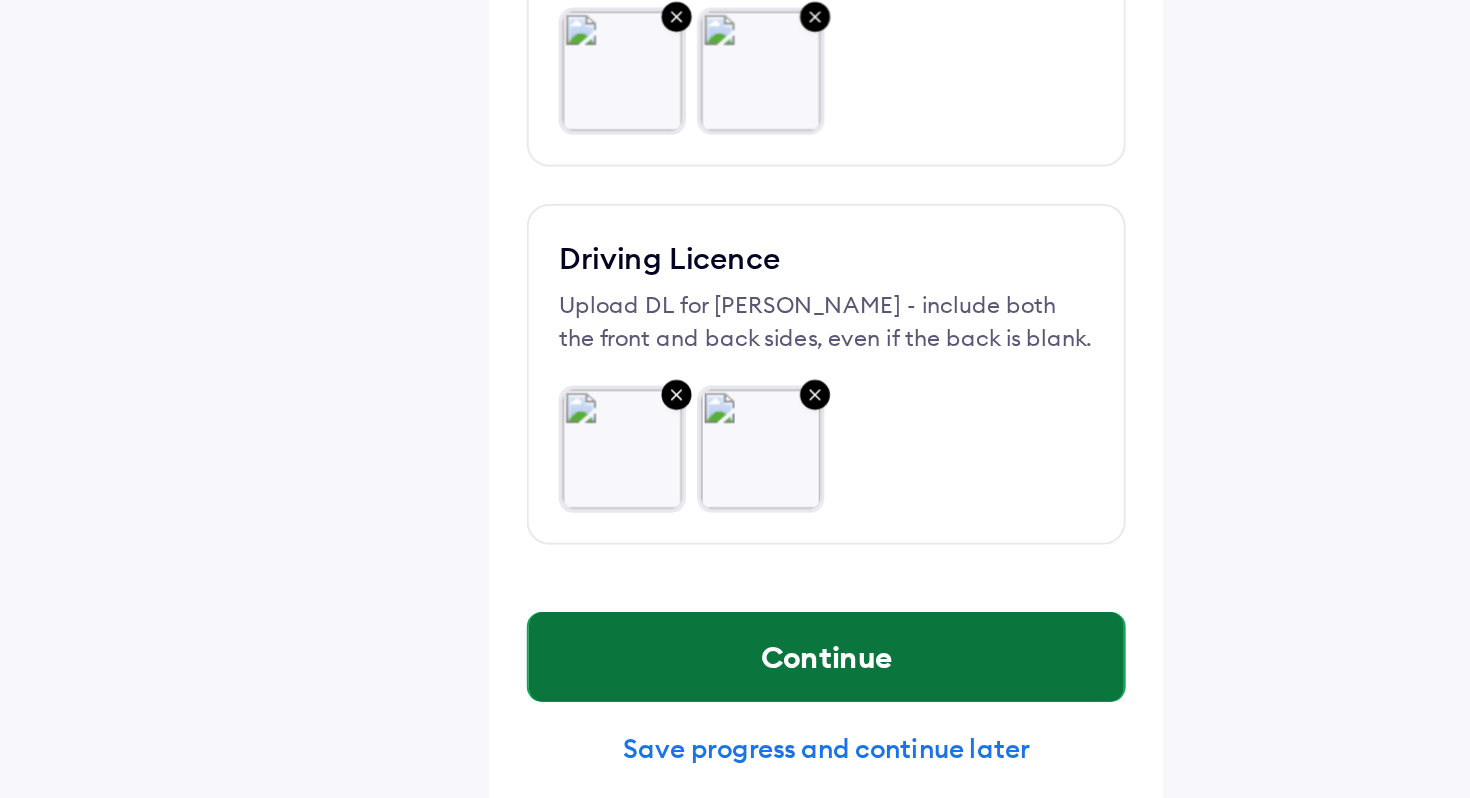 click on "Continue" at bounding box center [735, 618] 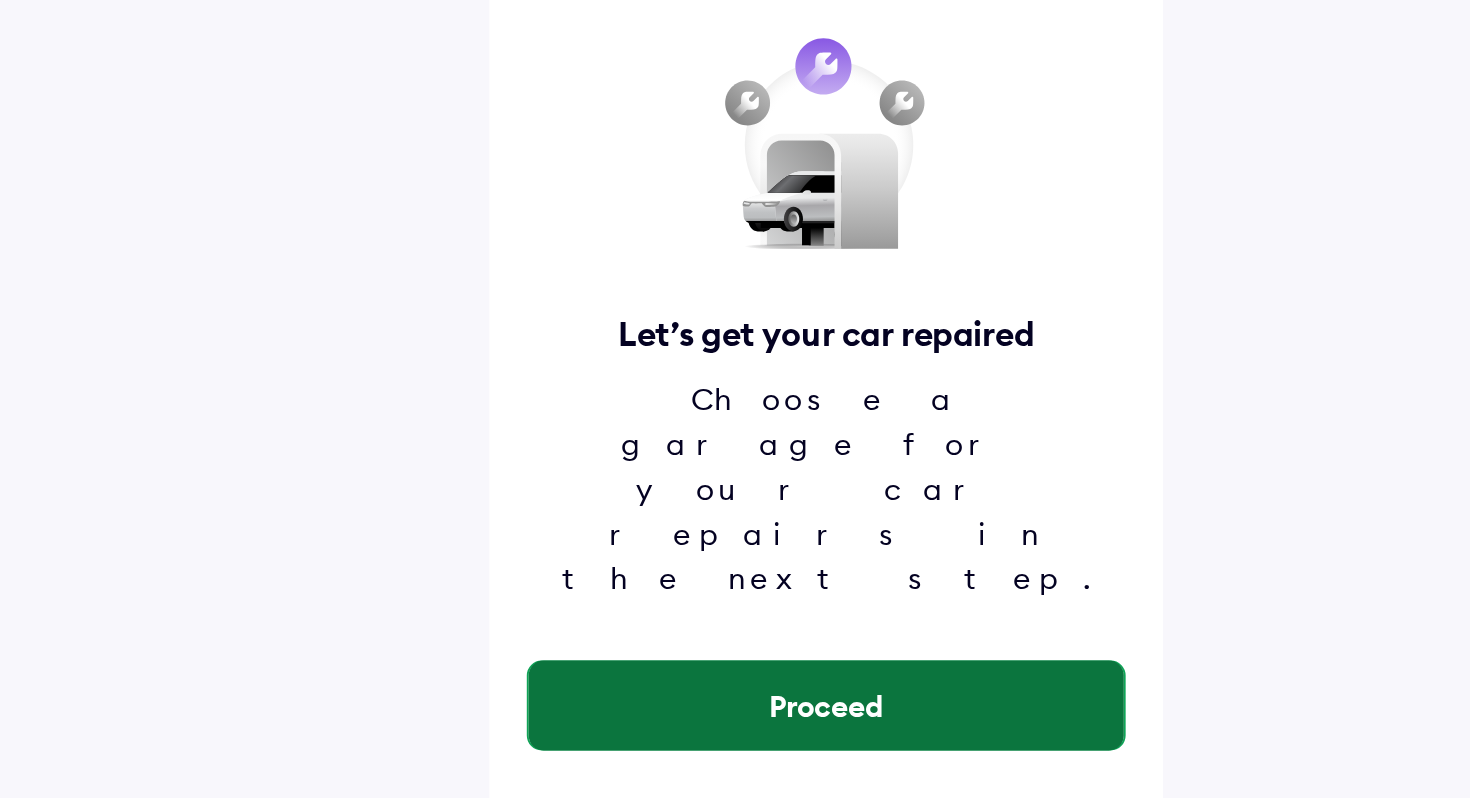 click on "Proceed" at bounding box center [735, 644] 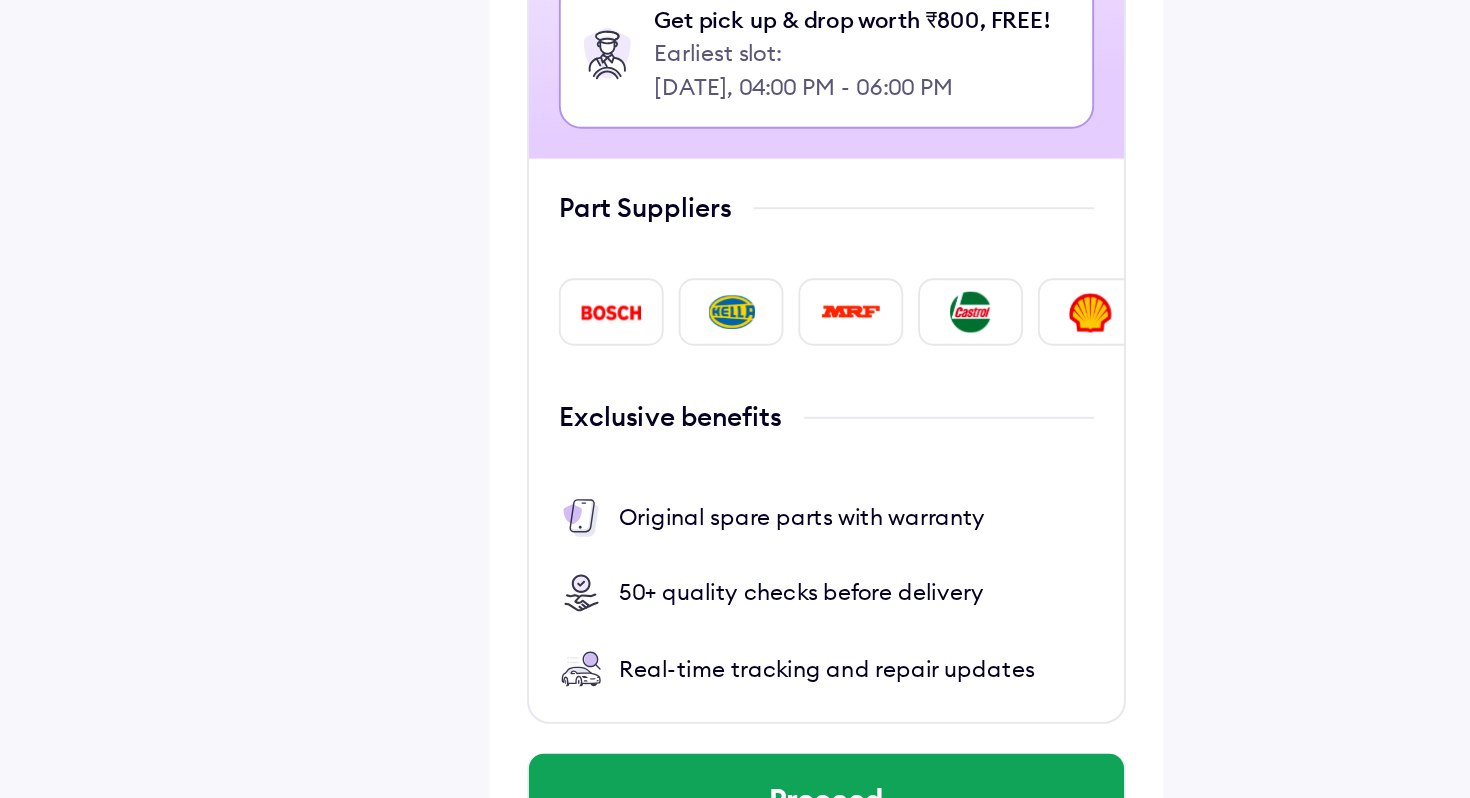 scroll, scrollTop: 165, scrollLeft: 0, axis: vertical 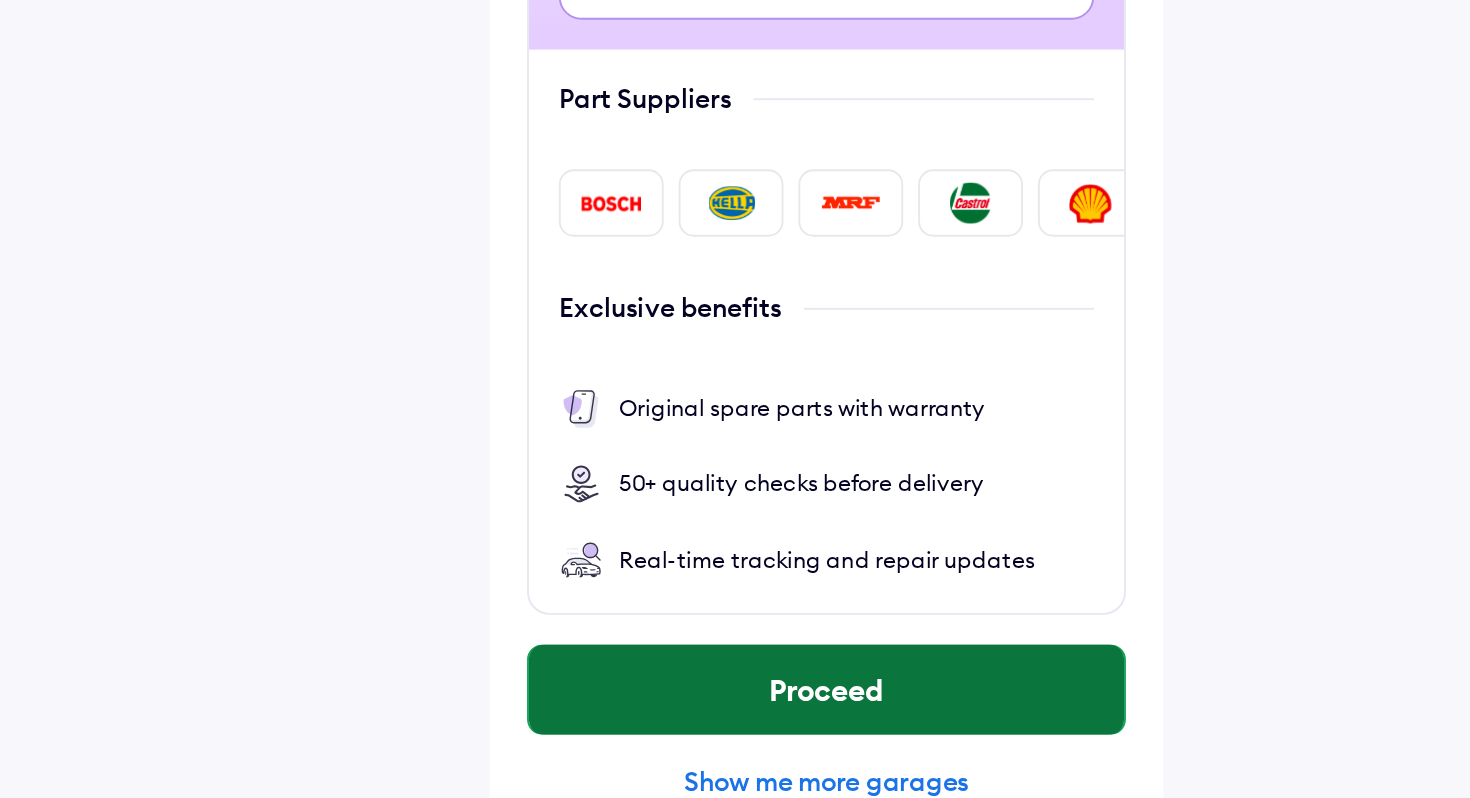 click on "Proceed" at bounding box center (735, 740) 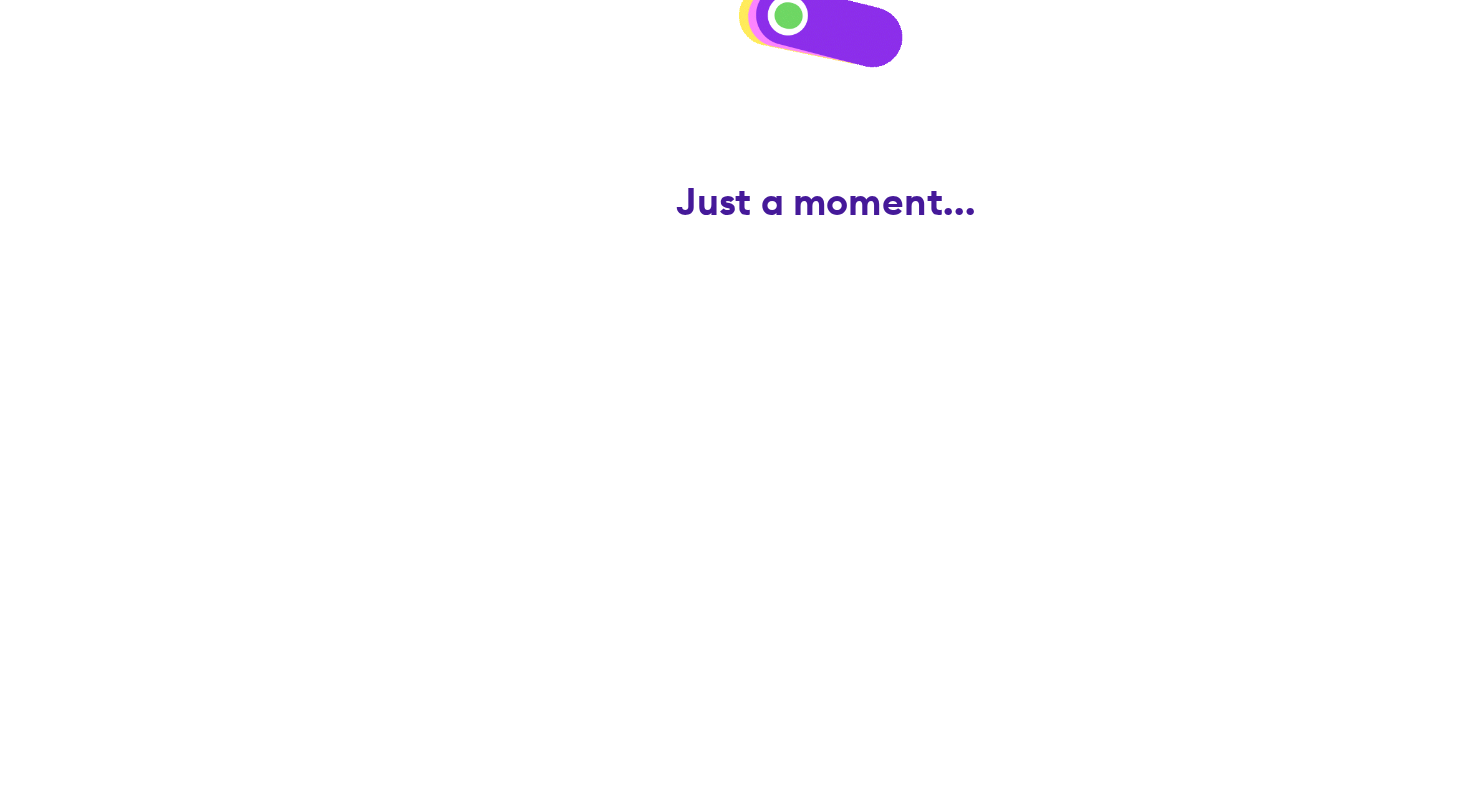 scroll, scrollTop: 0, scrollLeft: 0, axis: both 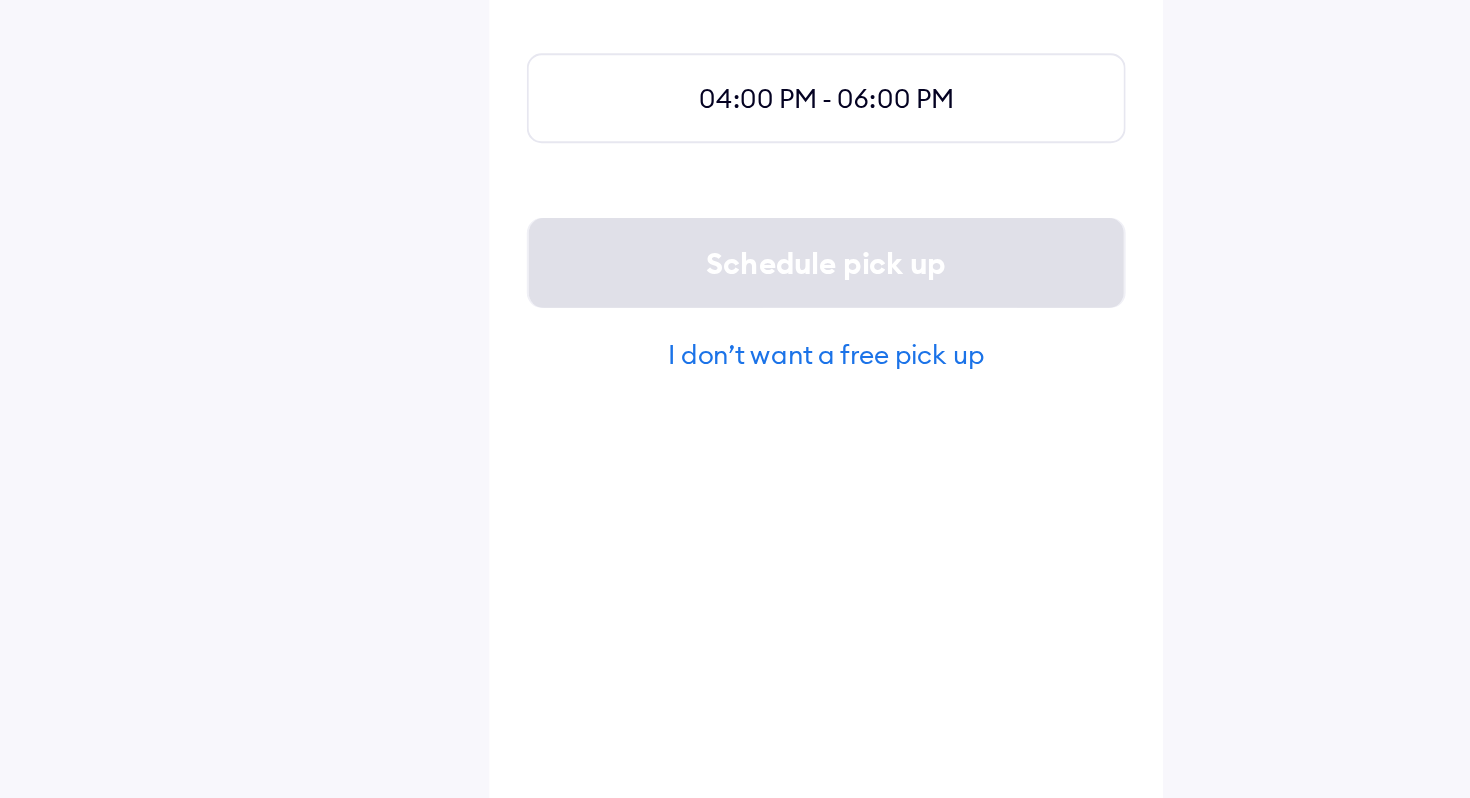 click on "I don’t want a free pick up" at bounding box center [735, 441] 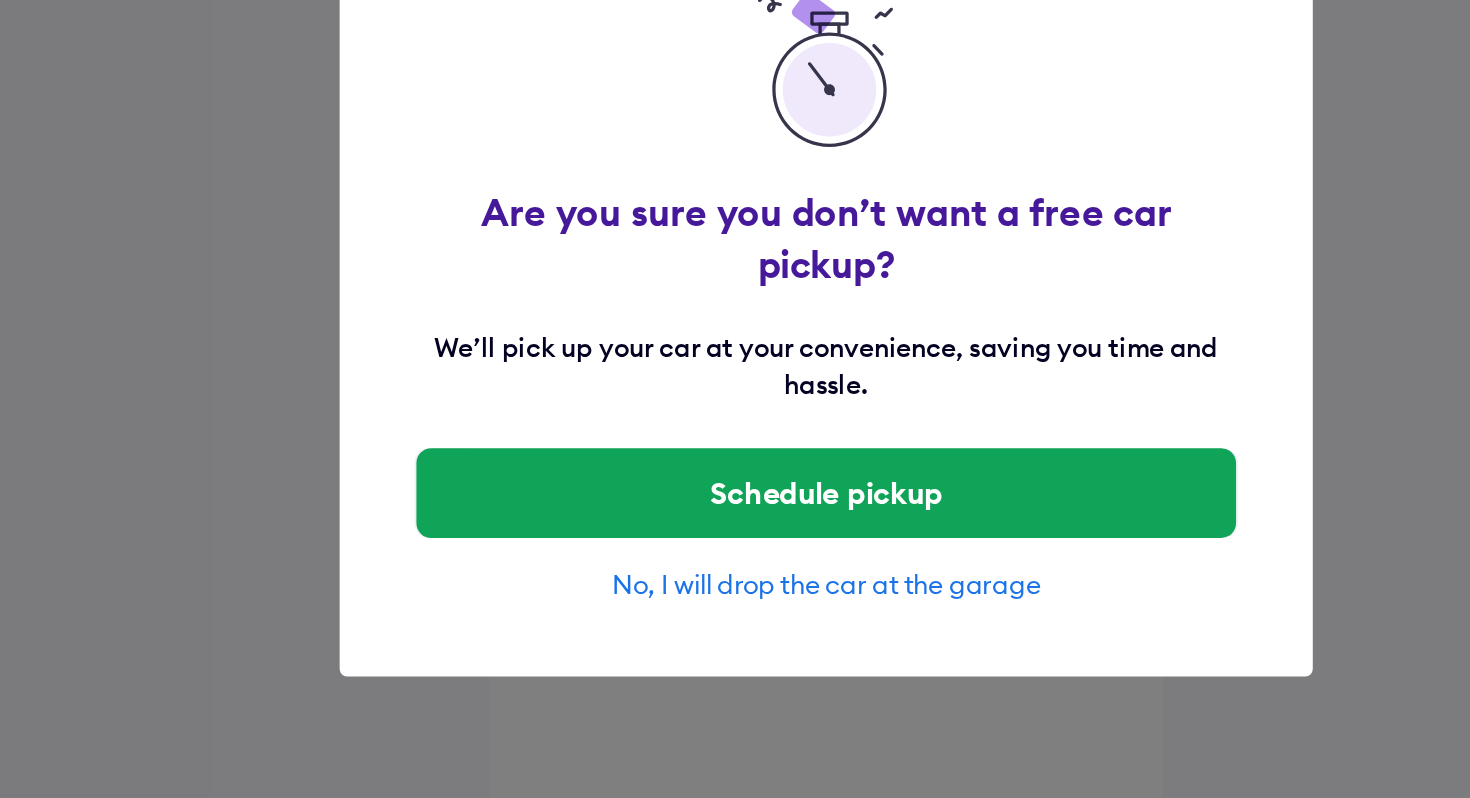 click on "No, I will drop the car at the garage" at bounding box center (735, 564) 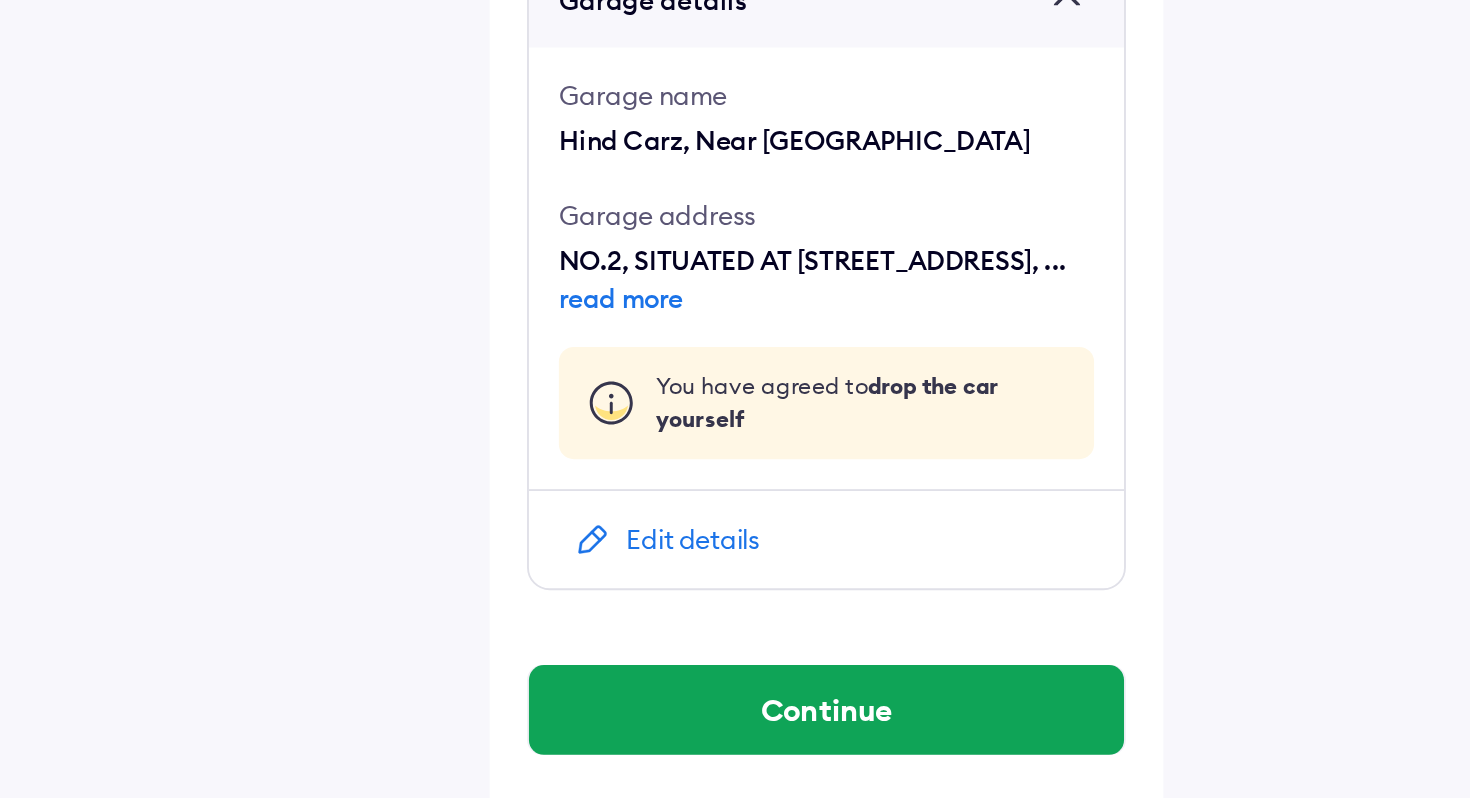 scroll, scrollTop: 1152, scrollLeft: 0, axis: vertical 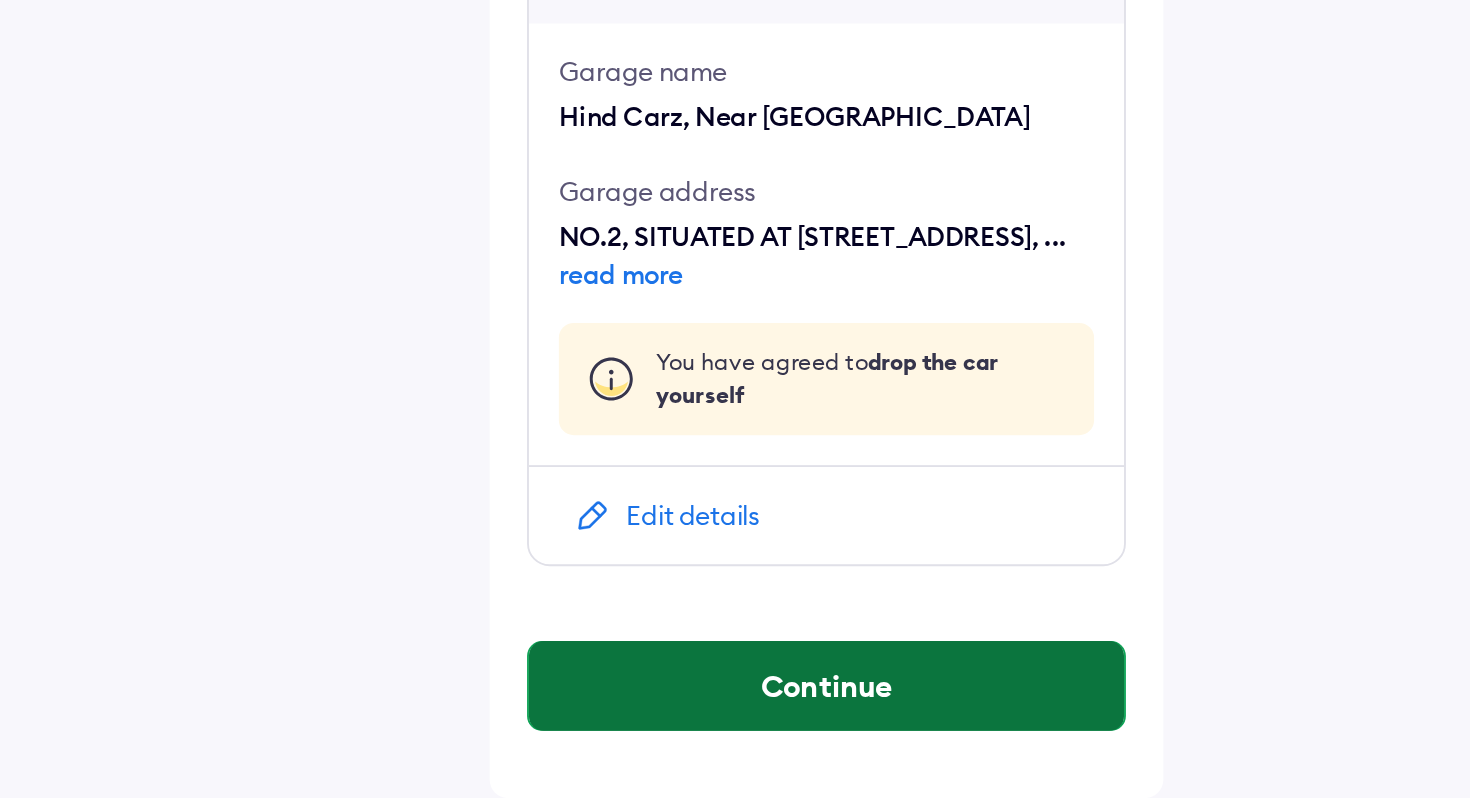 click on "Continue" at bounding box center [735, 738] 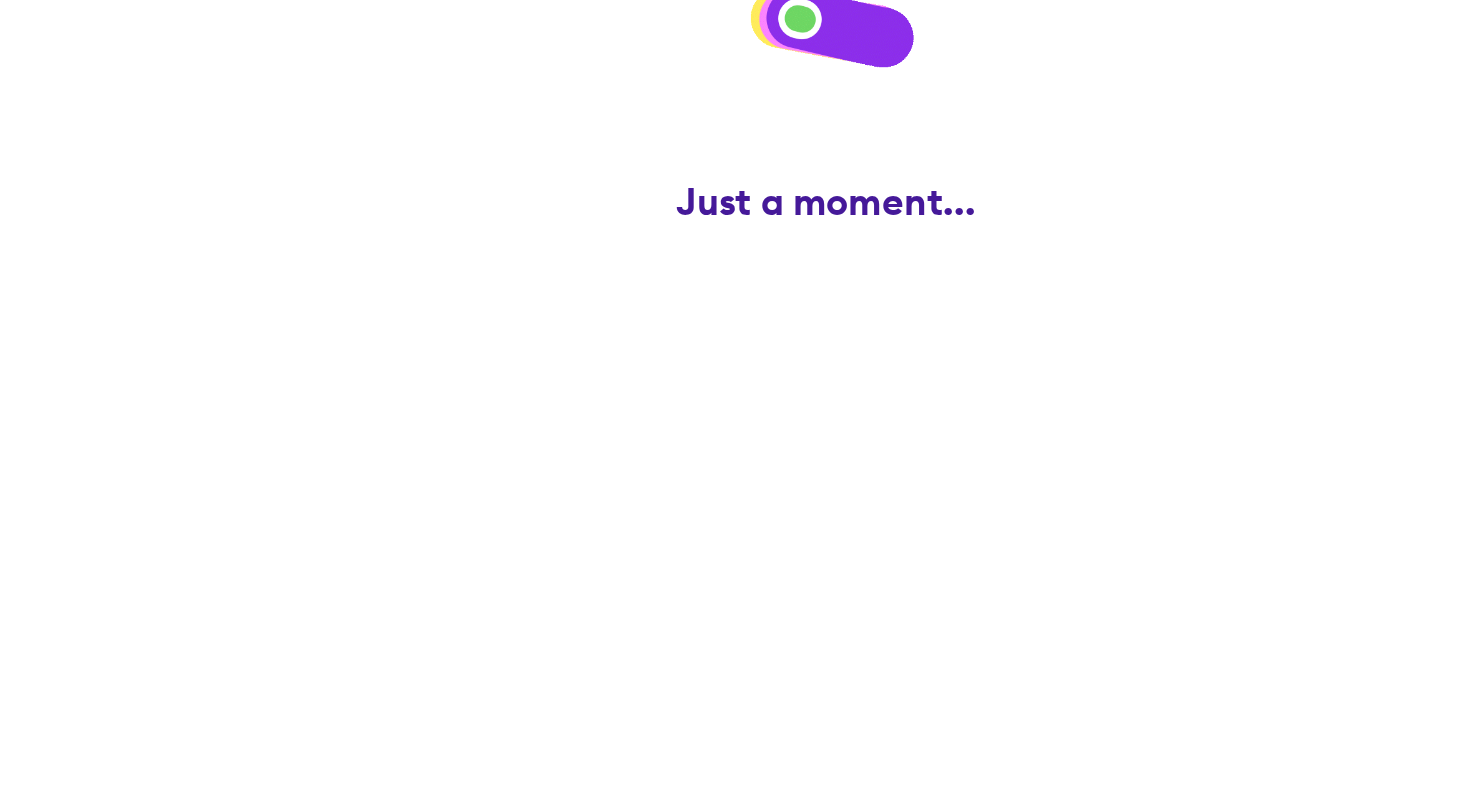 scroll, scrollTop: 0, scrollLeft: 0, axis: both 